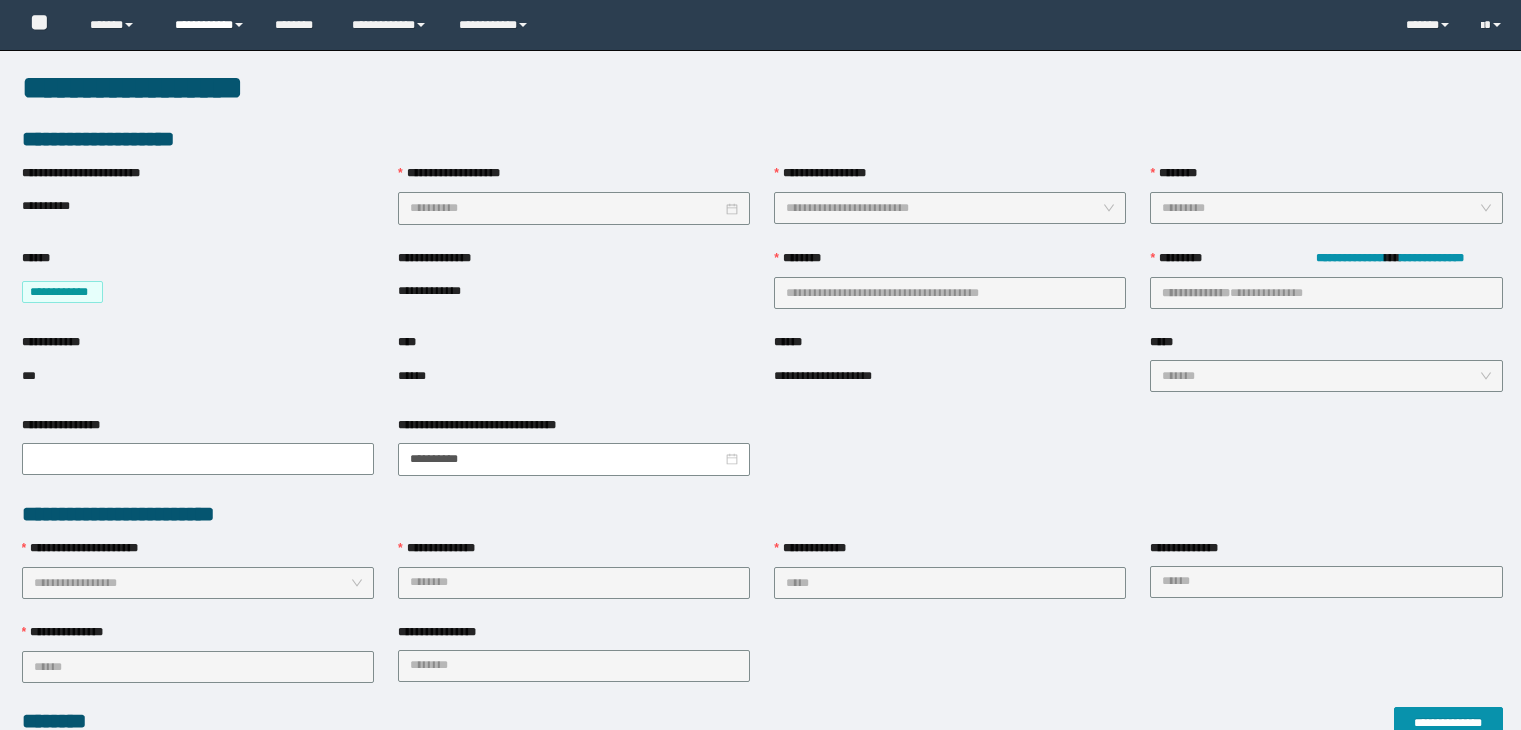 scroll, scrollTop: 0, scrollLeft: 0, axis: both 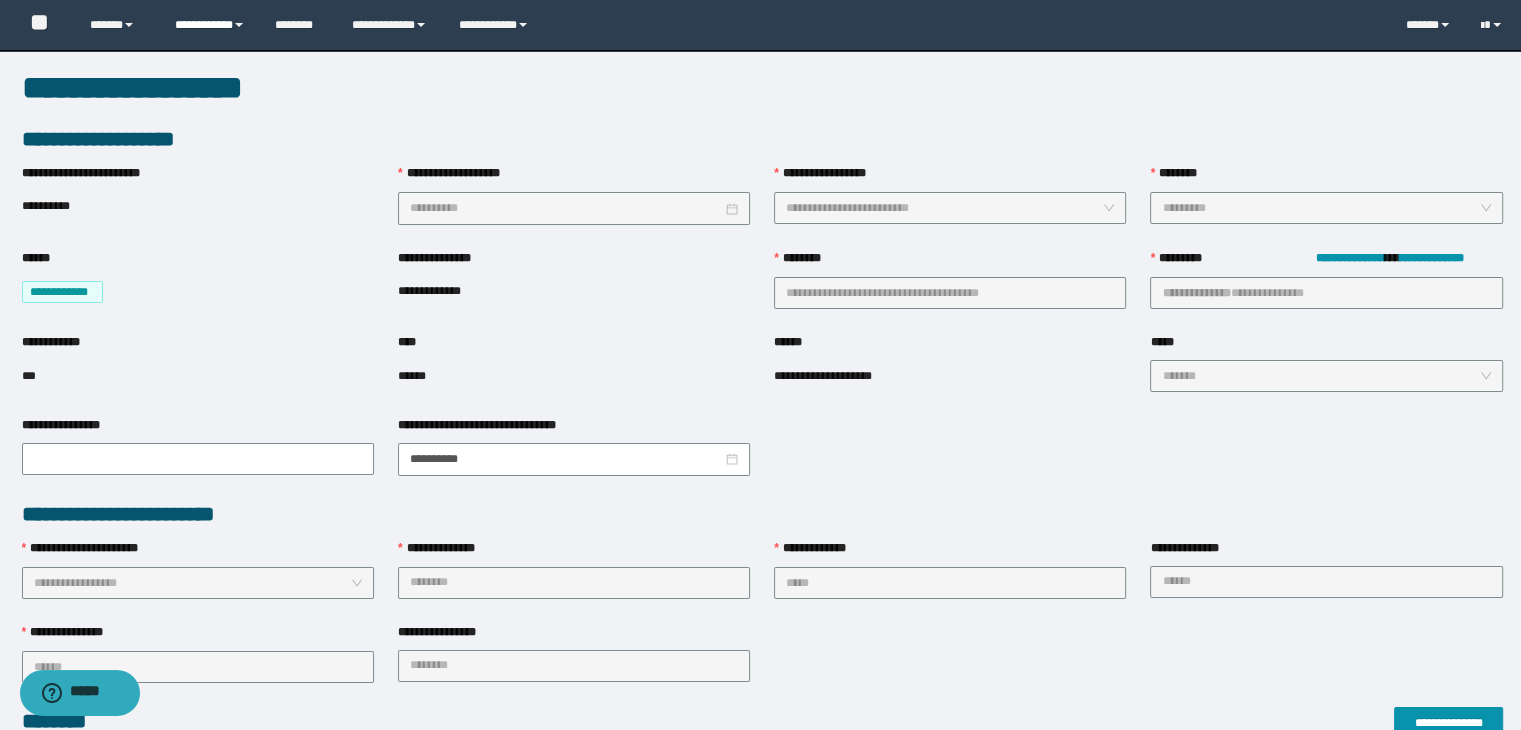 click on "**********" at bounding box center (210, 25) 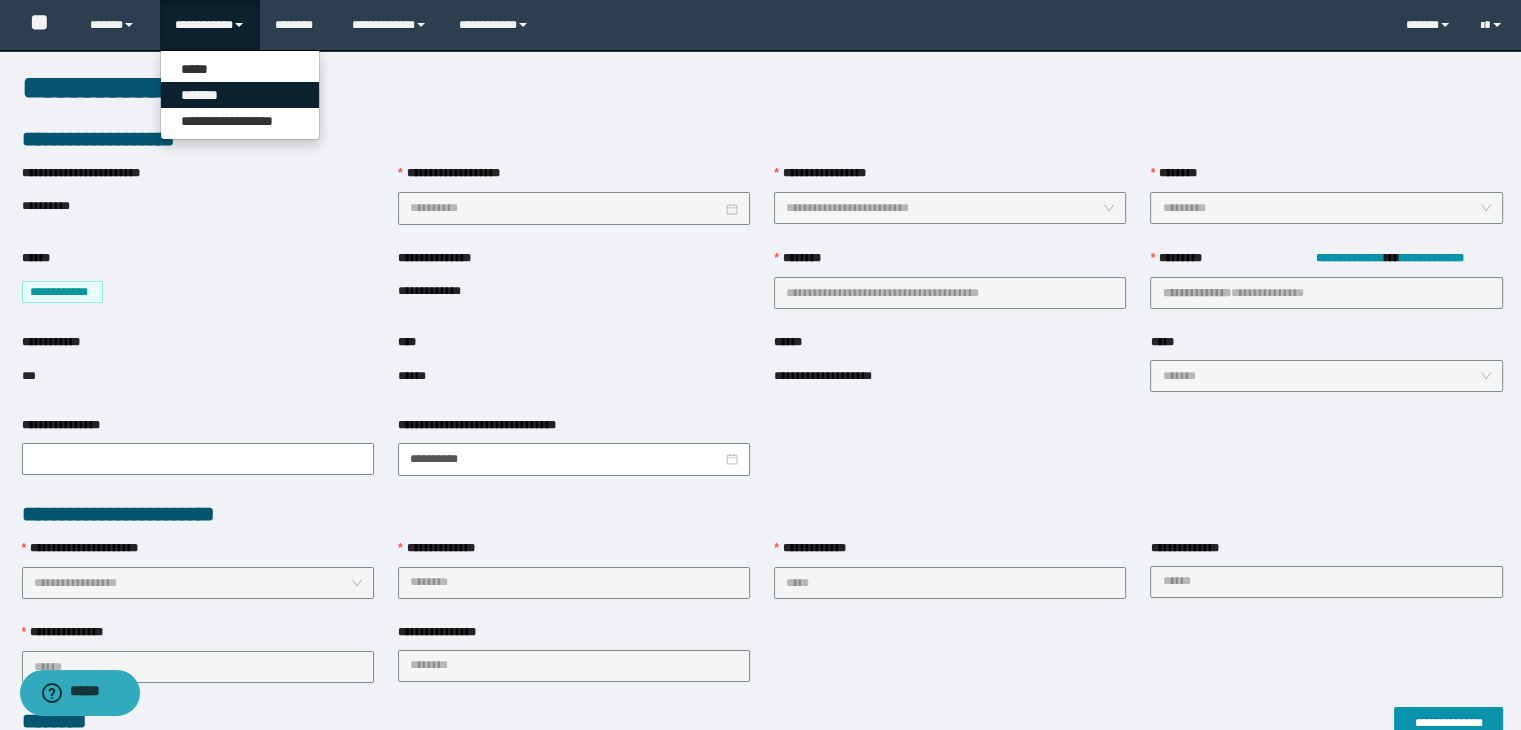 click on "*******" at bounding box center (240, 95) 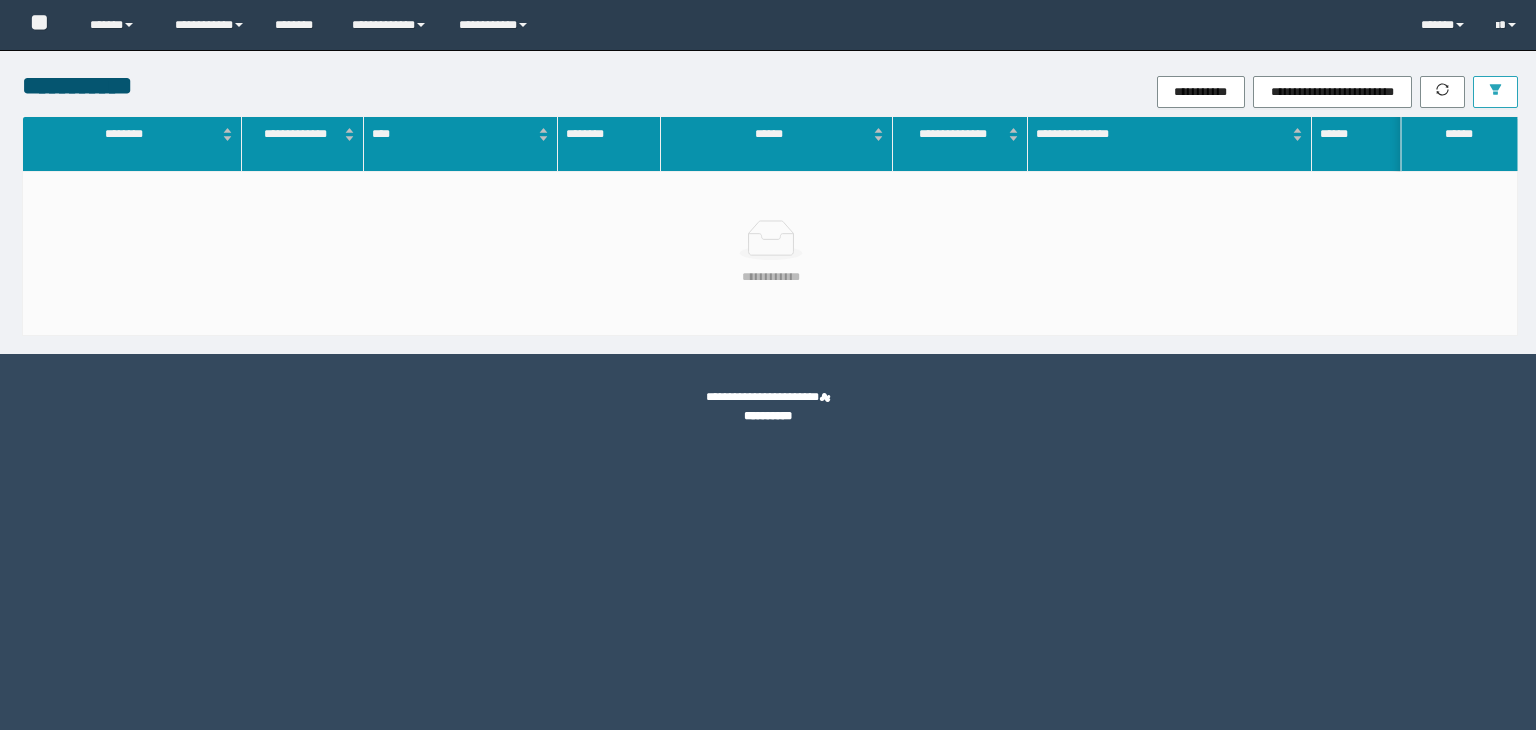 scroll, scrollTop: 0, scrollLeft: 0, axis: both 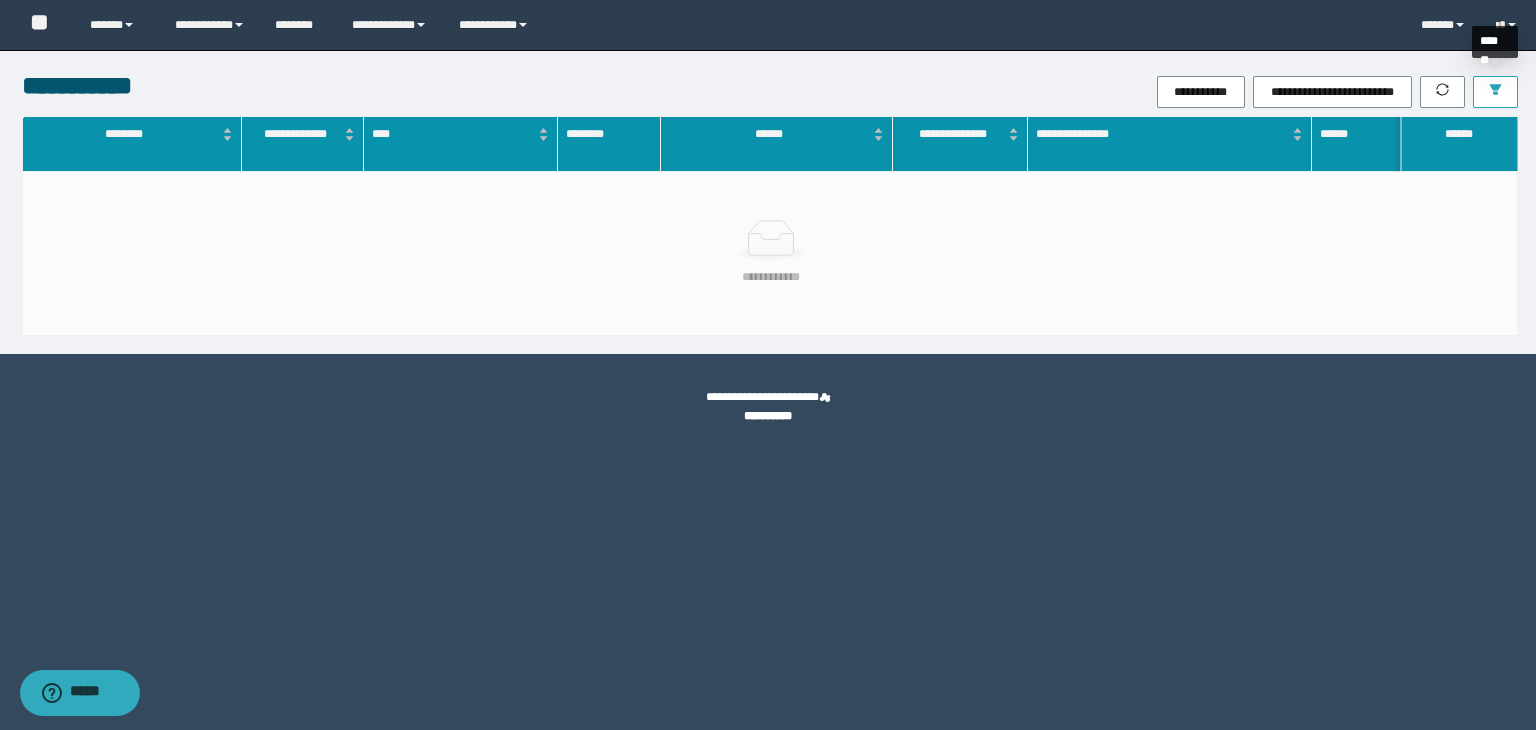 click 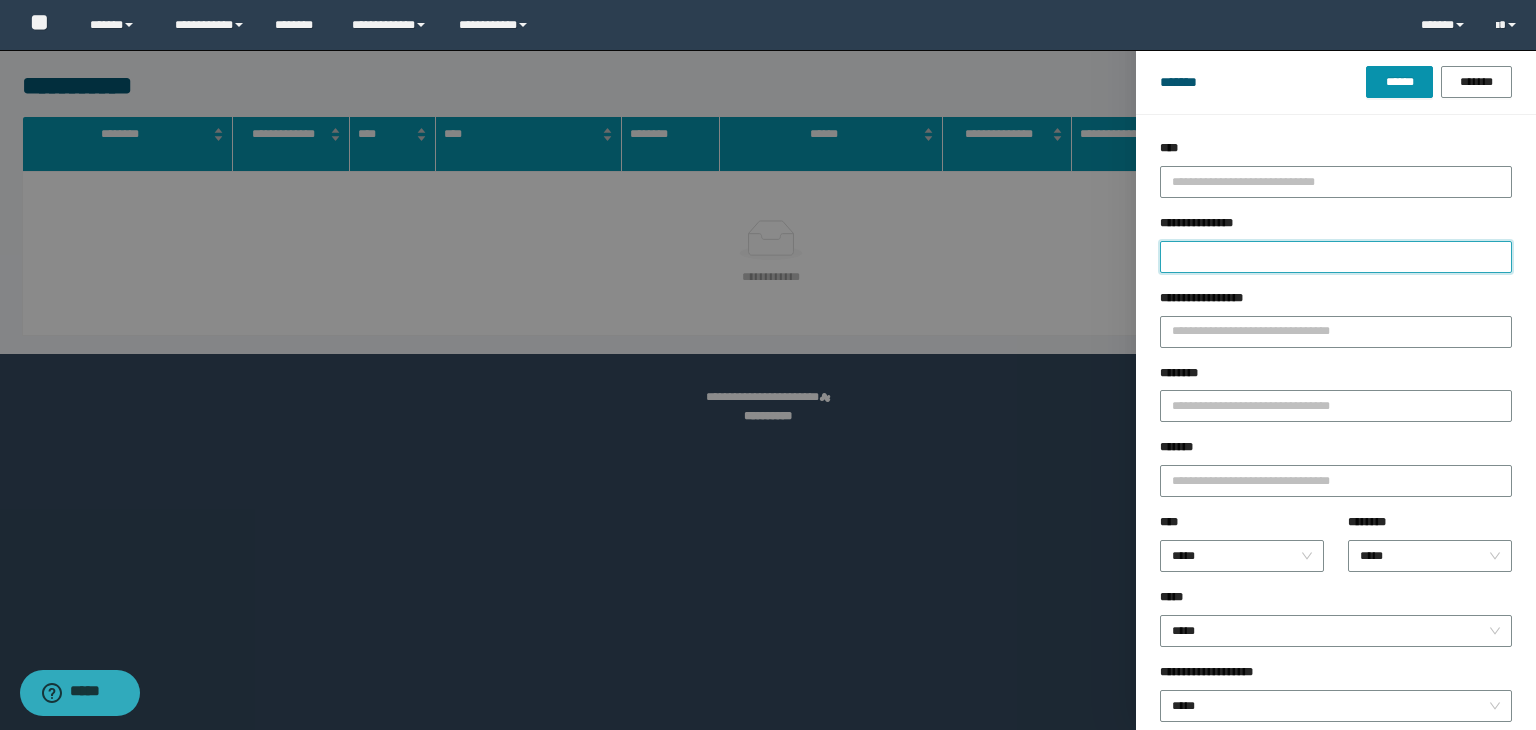 click on "**********" at bounding box center [1336, 257] 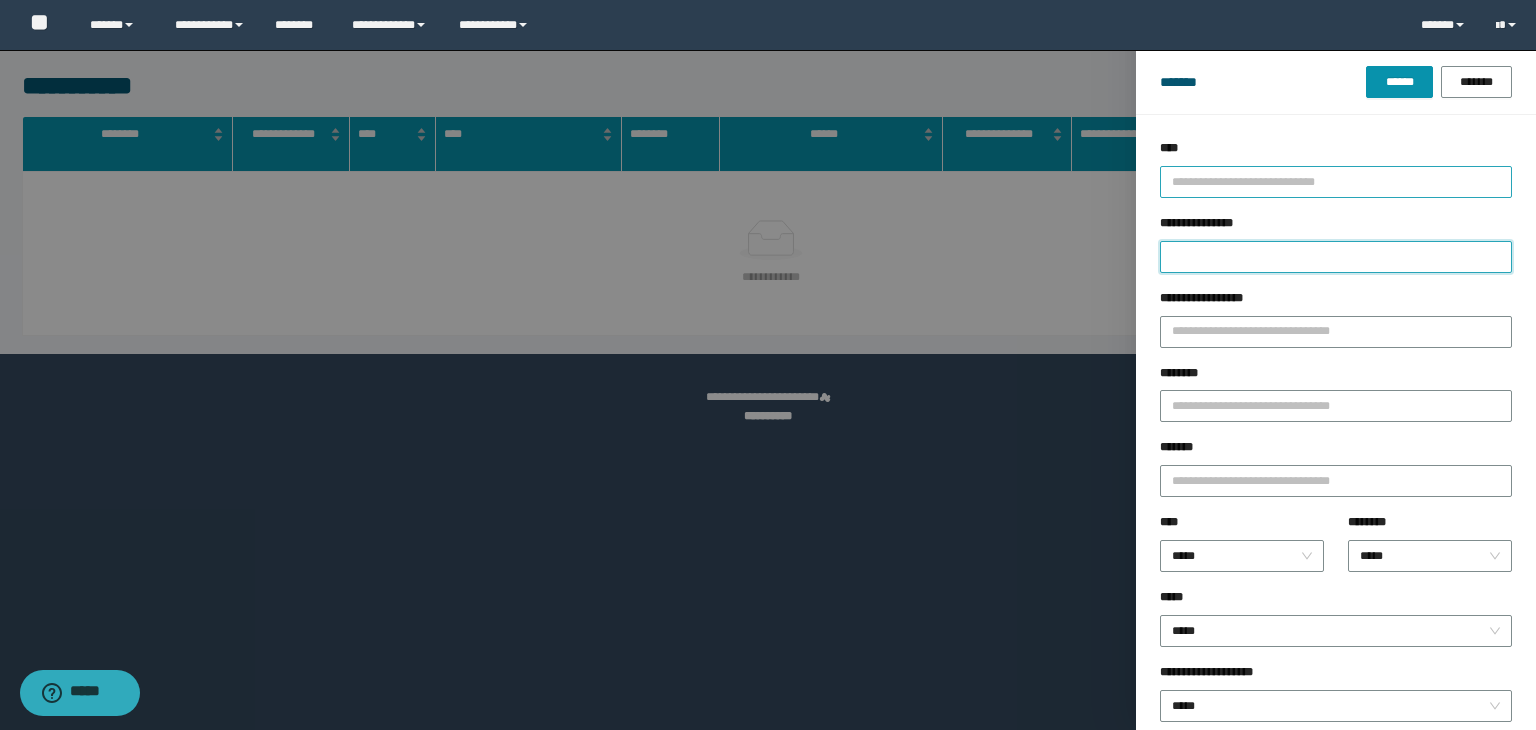 paste on "**********" 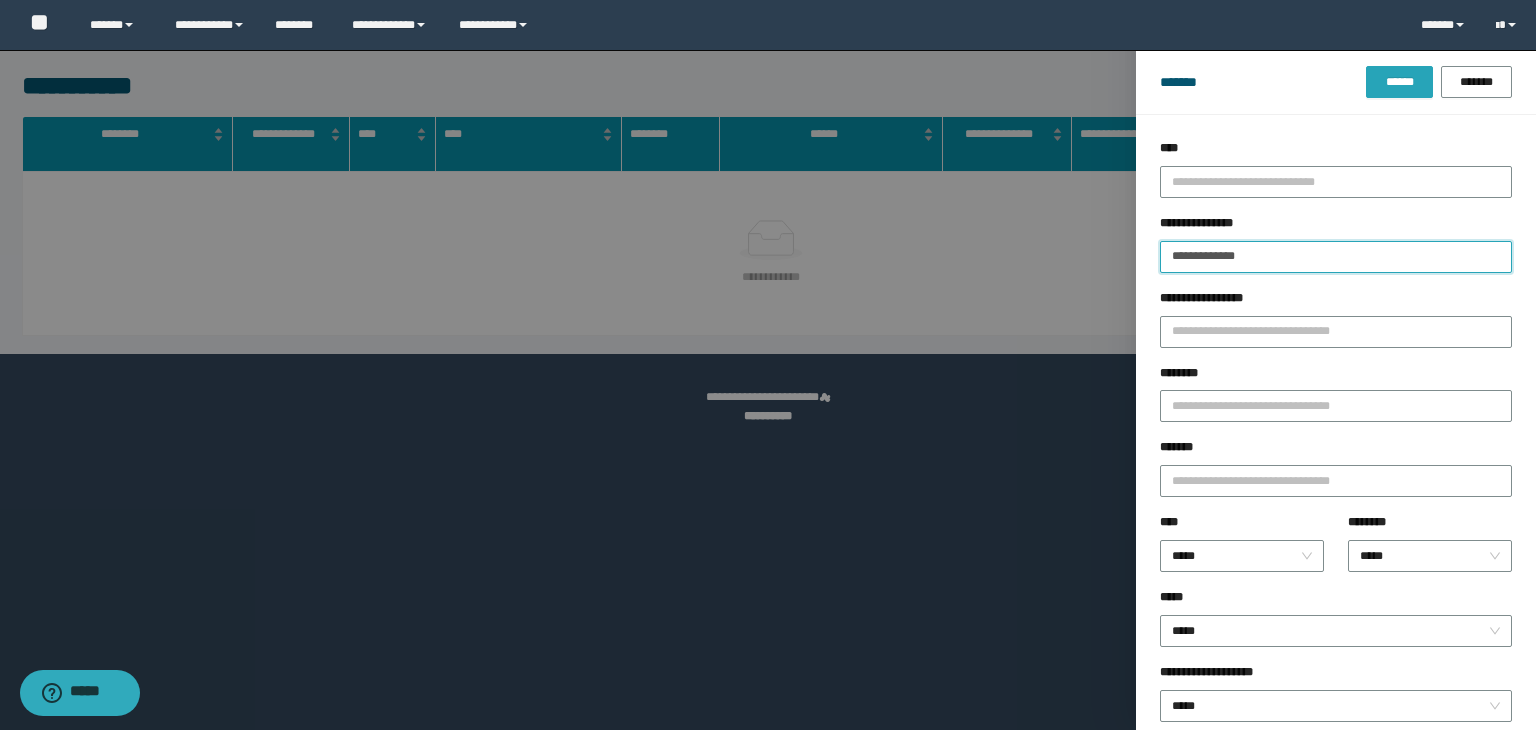type on "**********" 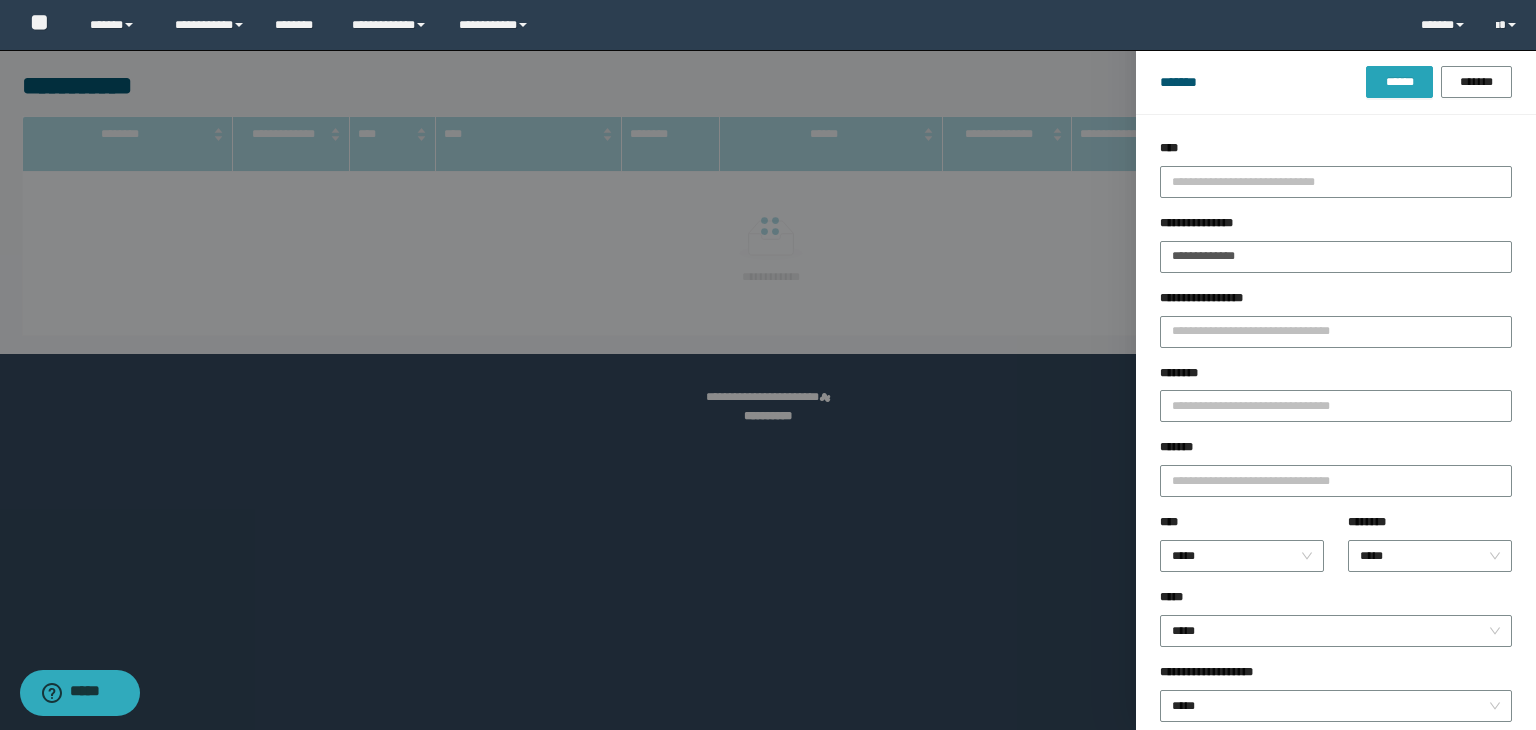 click on "******" at bounding box center (1399, 82) 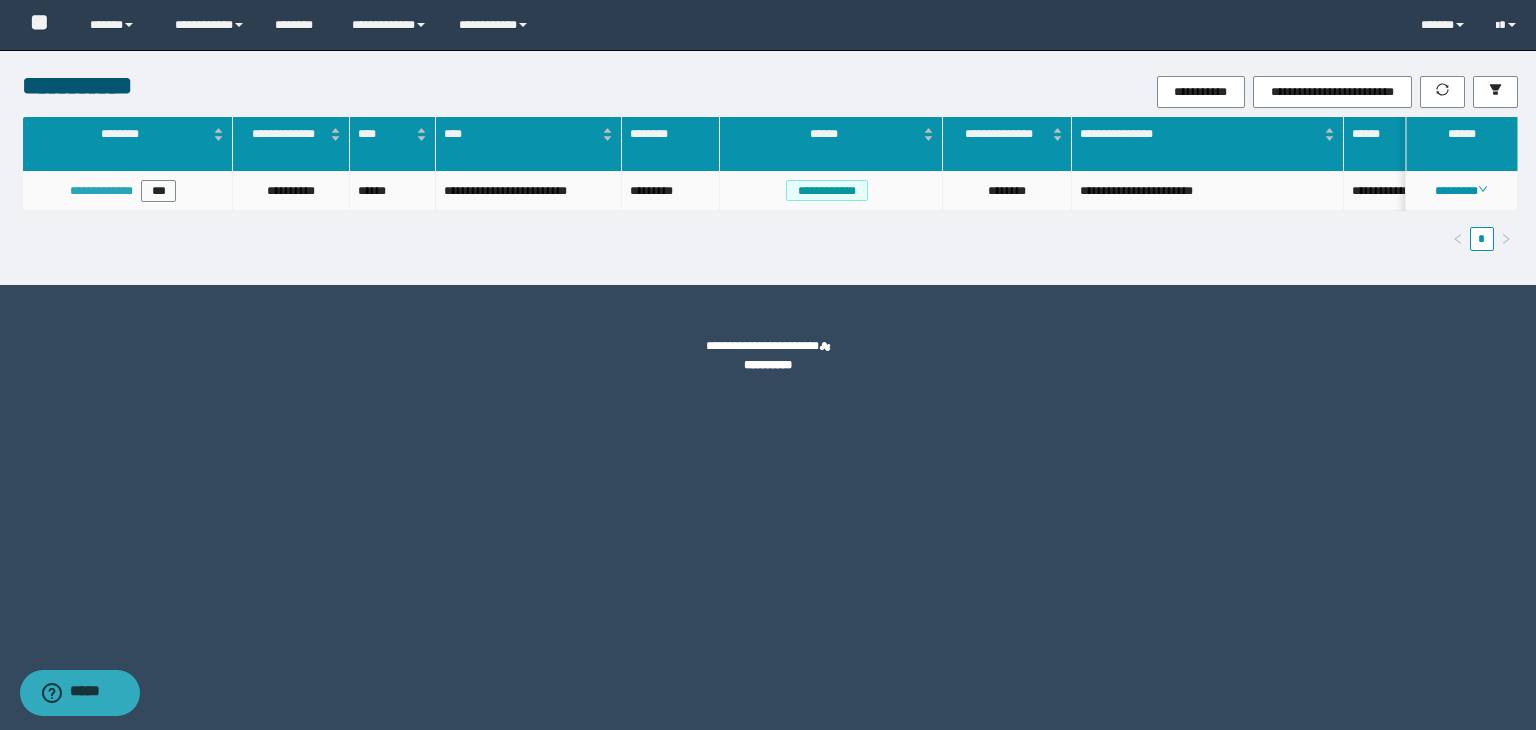click on "**********" at bounding box center (101, 191) 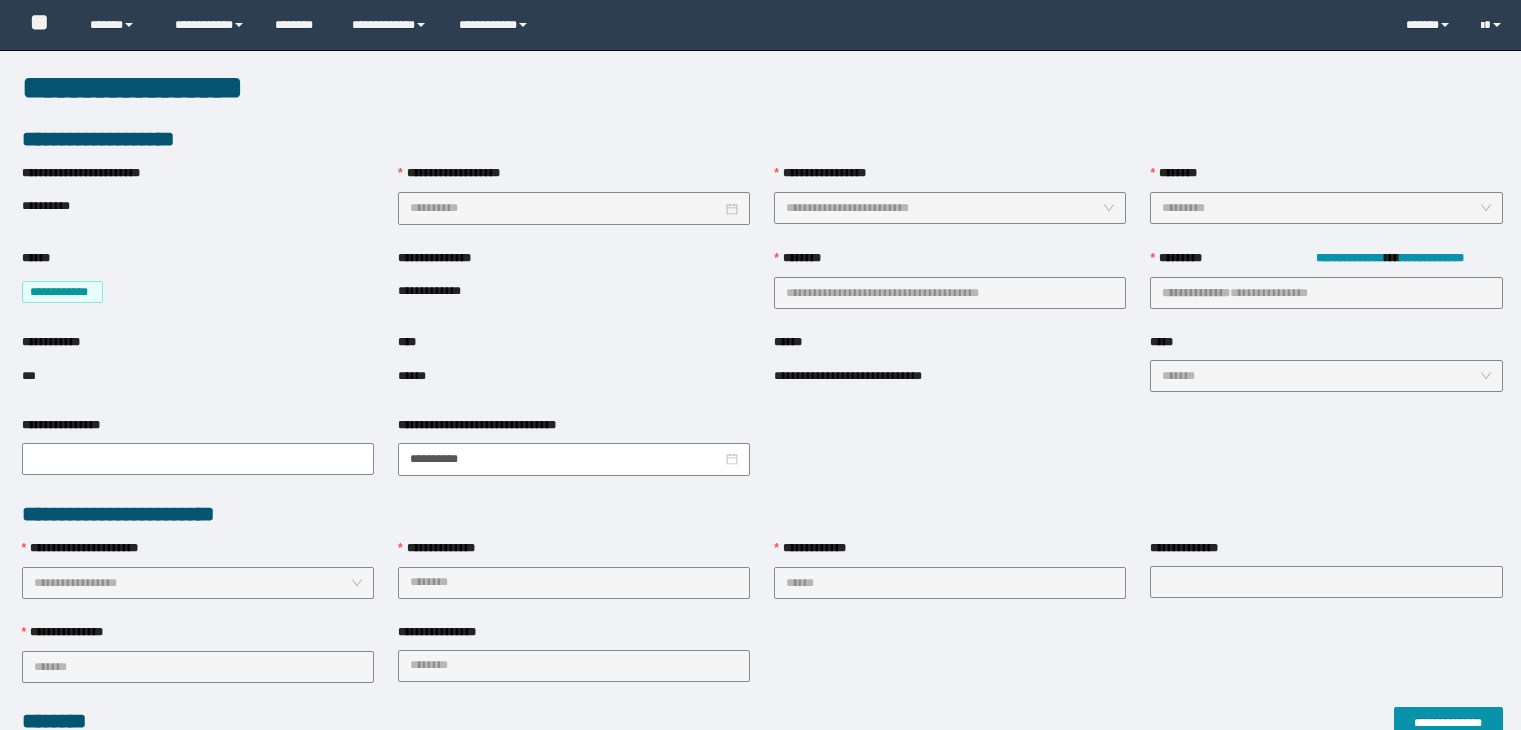 scroll, scrollTop: 0, scrollLeft: 0, axis: both 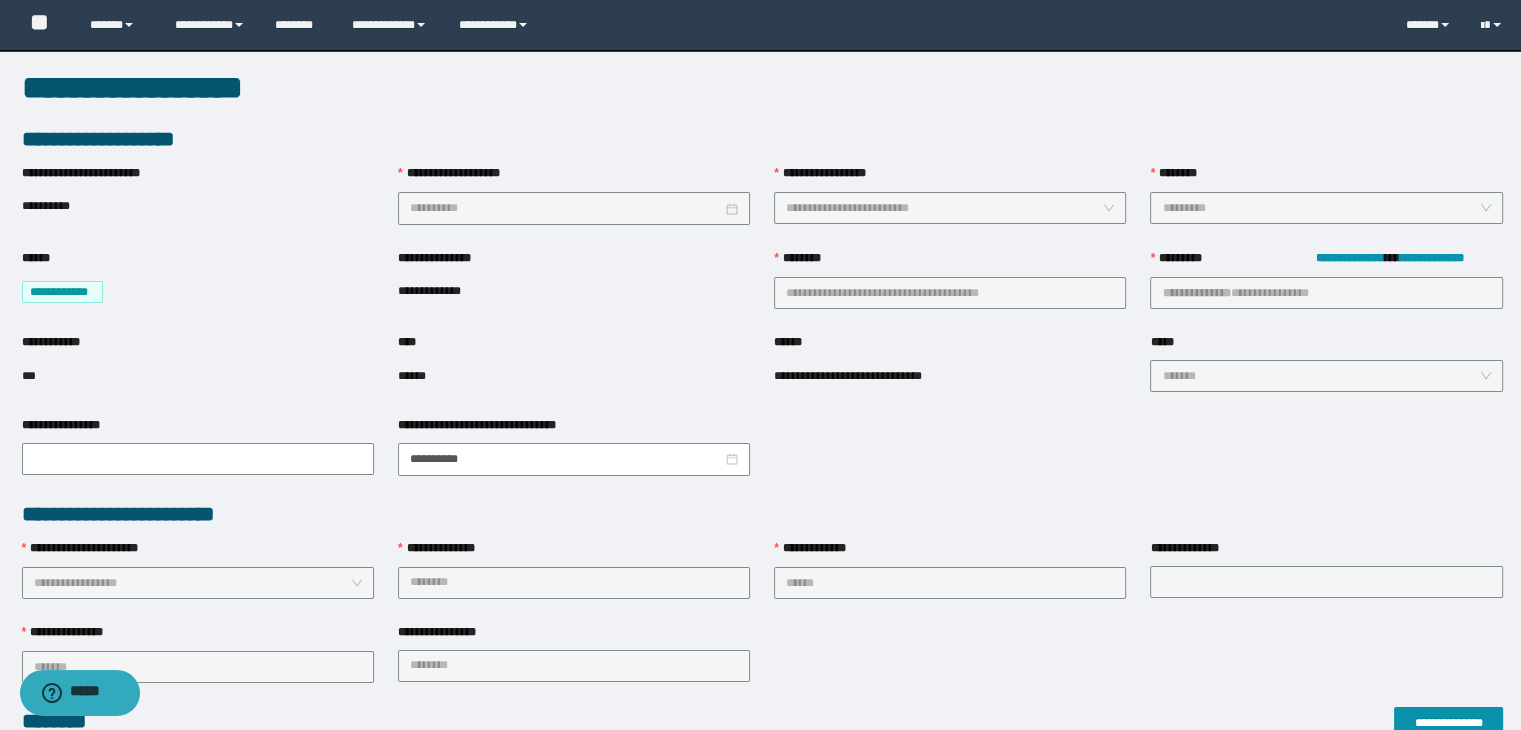click on "******" at bounding box center [574, 376] 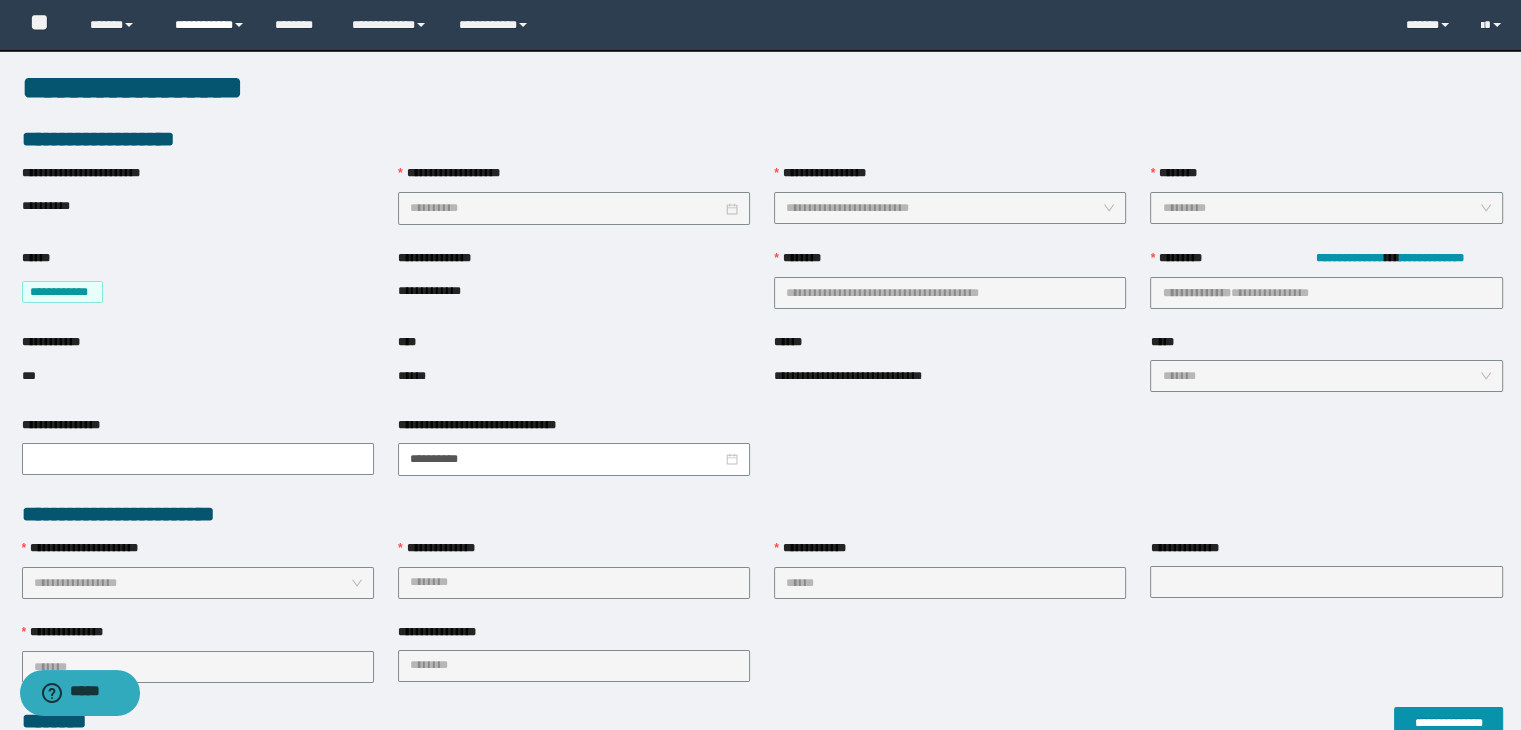 click on "**********" at bounding box center [210, 25] 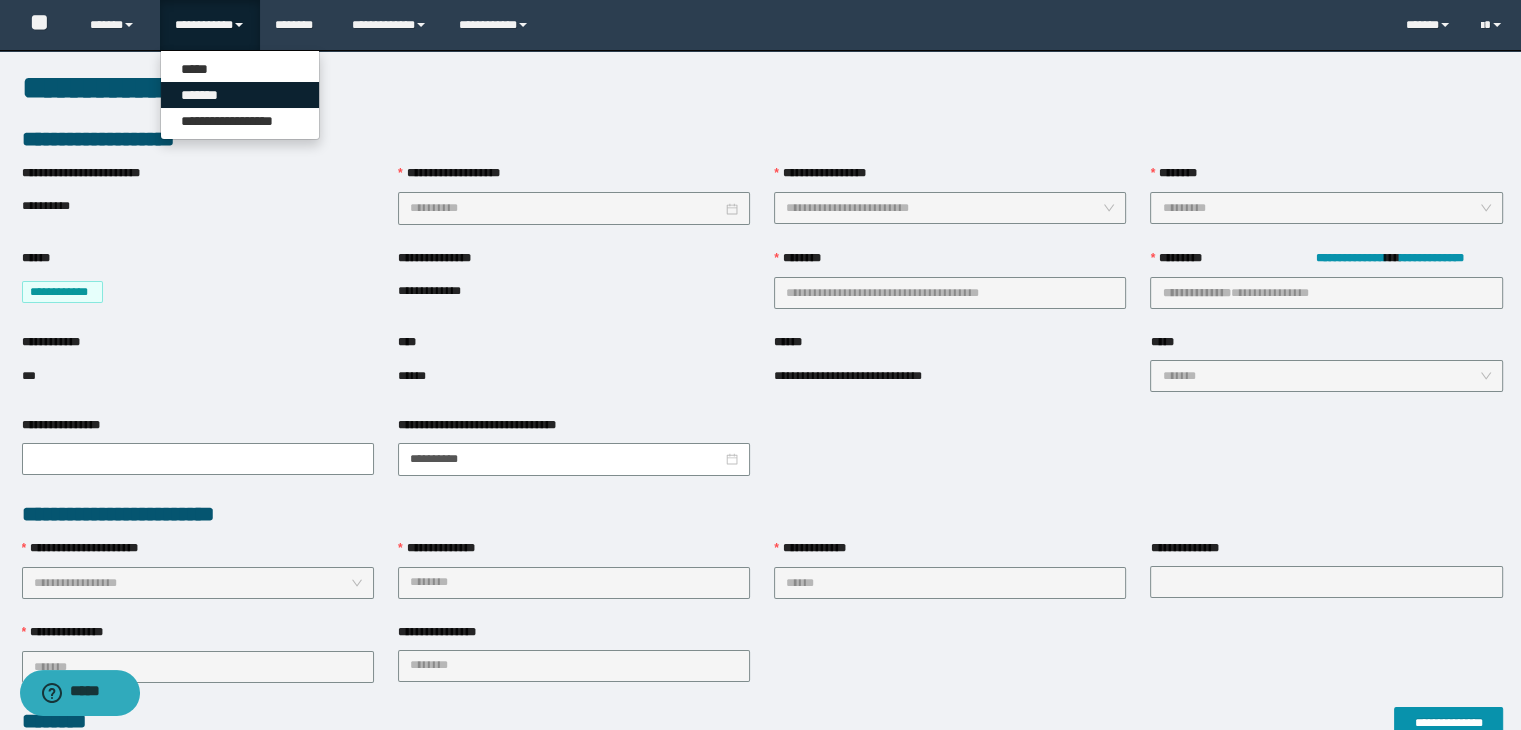 click on "*******" at bounding box center [240, 95] 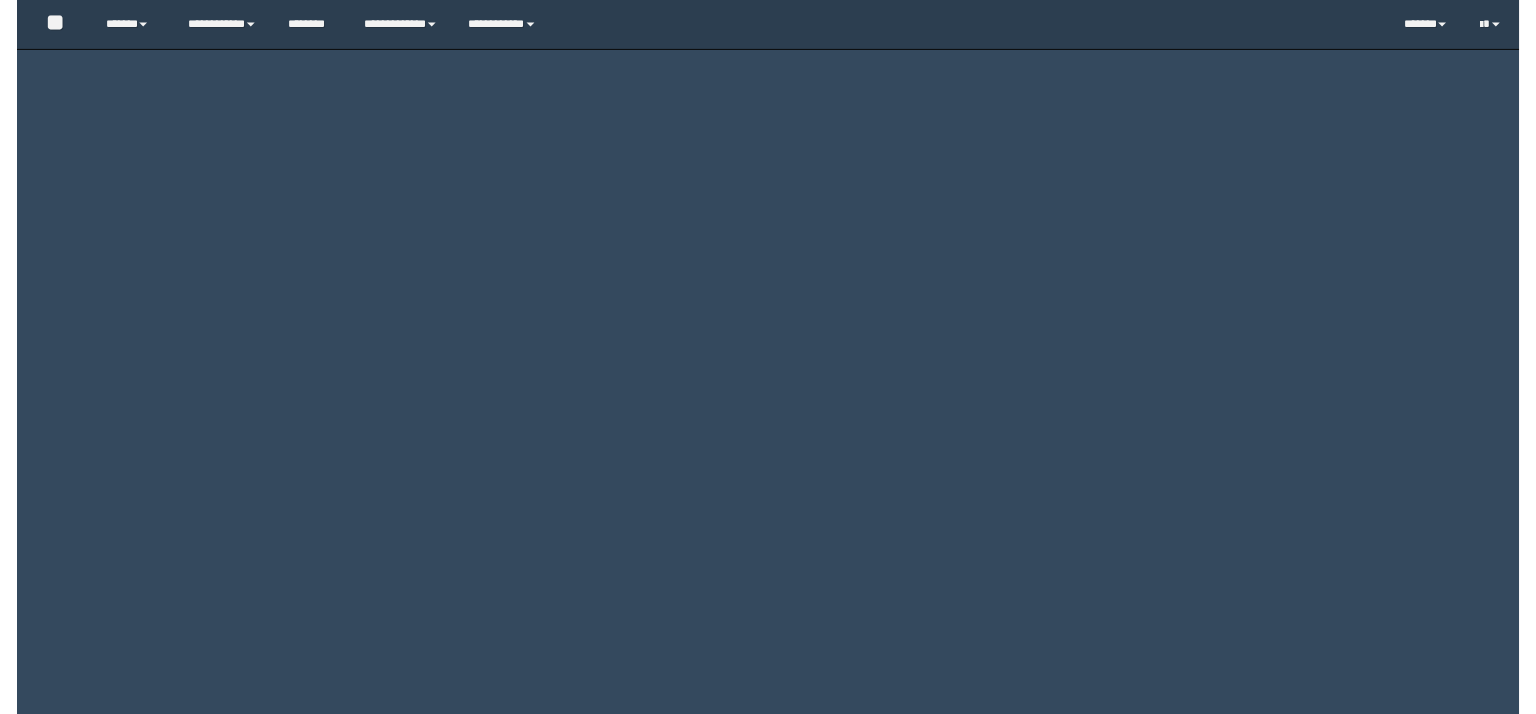 scroll, scrollTop: 0, scrollLeft: 0, axis: both 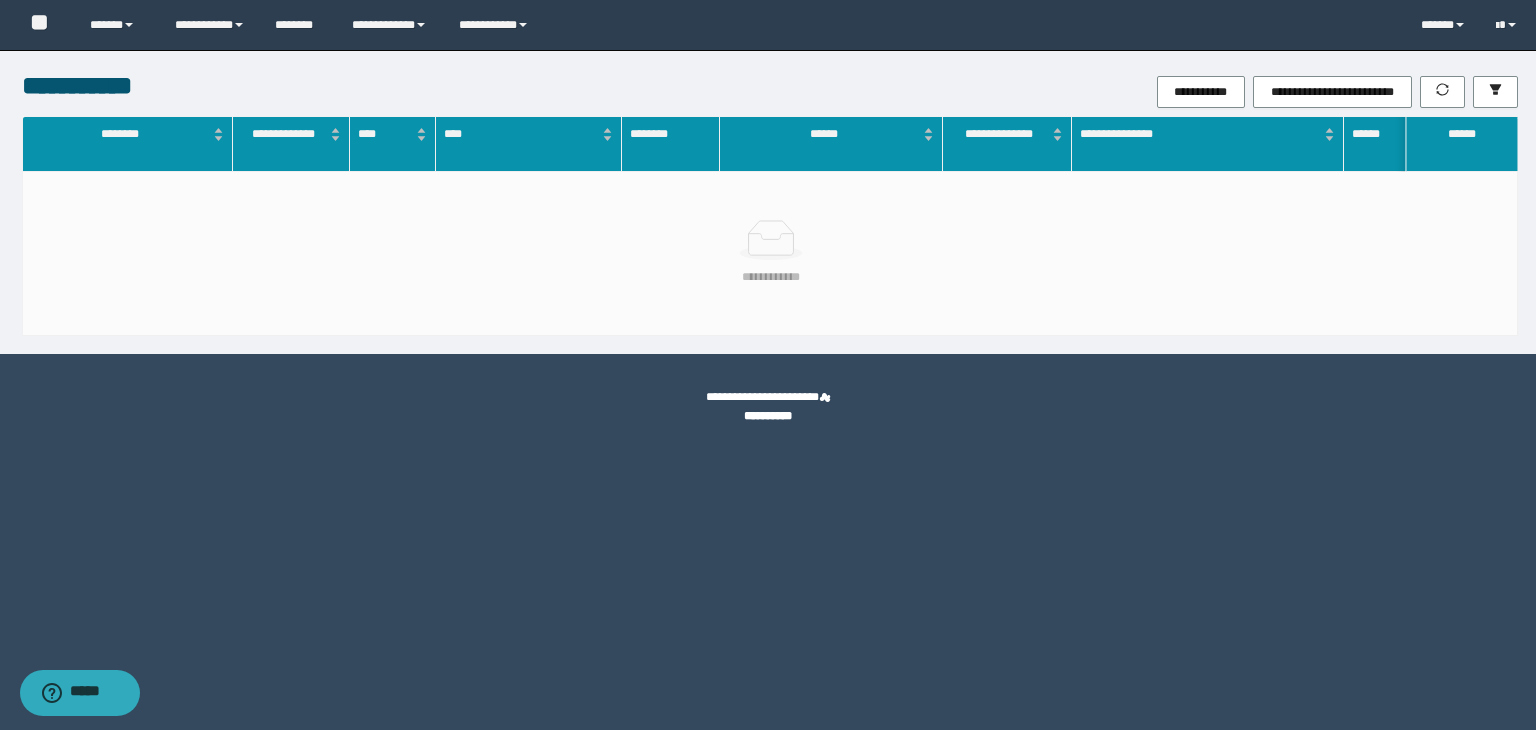drag, startPoint x: 1512, startPoint y: 193, endPoint x: 1493, endPoint y: 129, distance: 66.760765 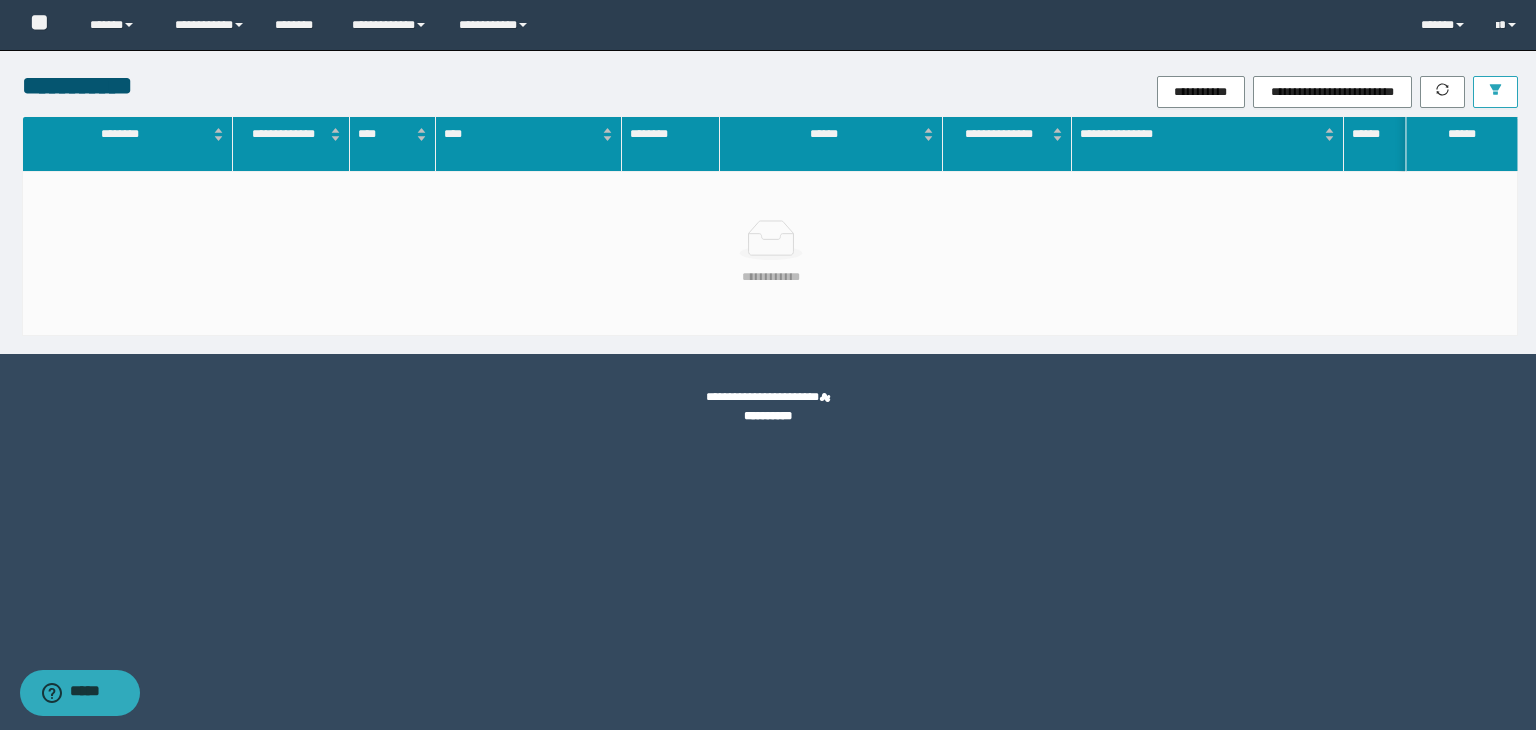 click 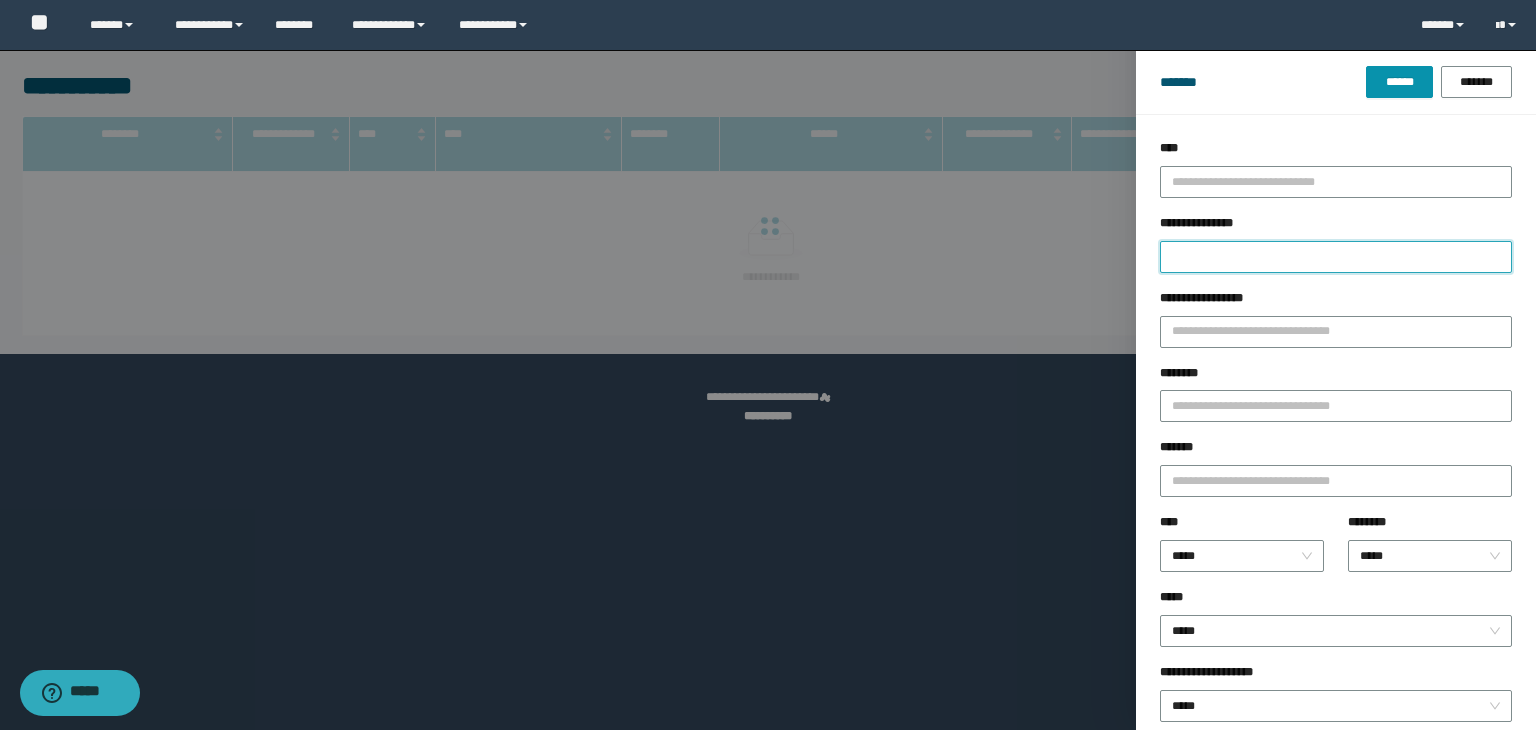 click on "**********" at bounding box center [1336, 257] 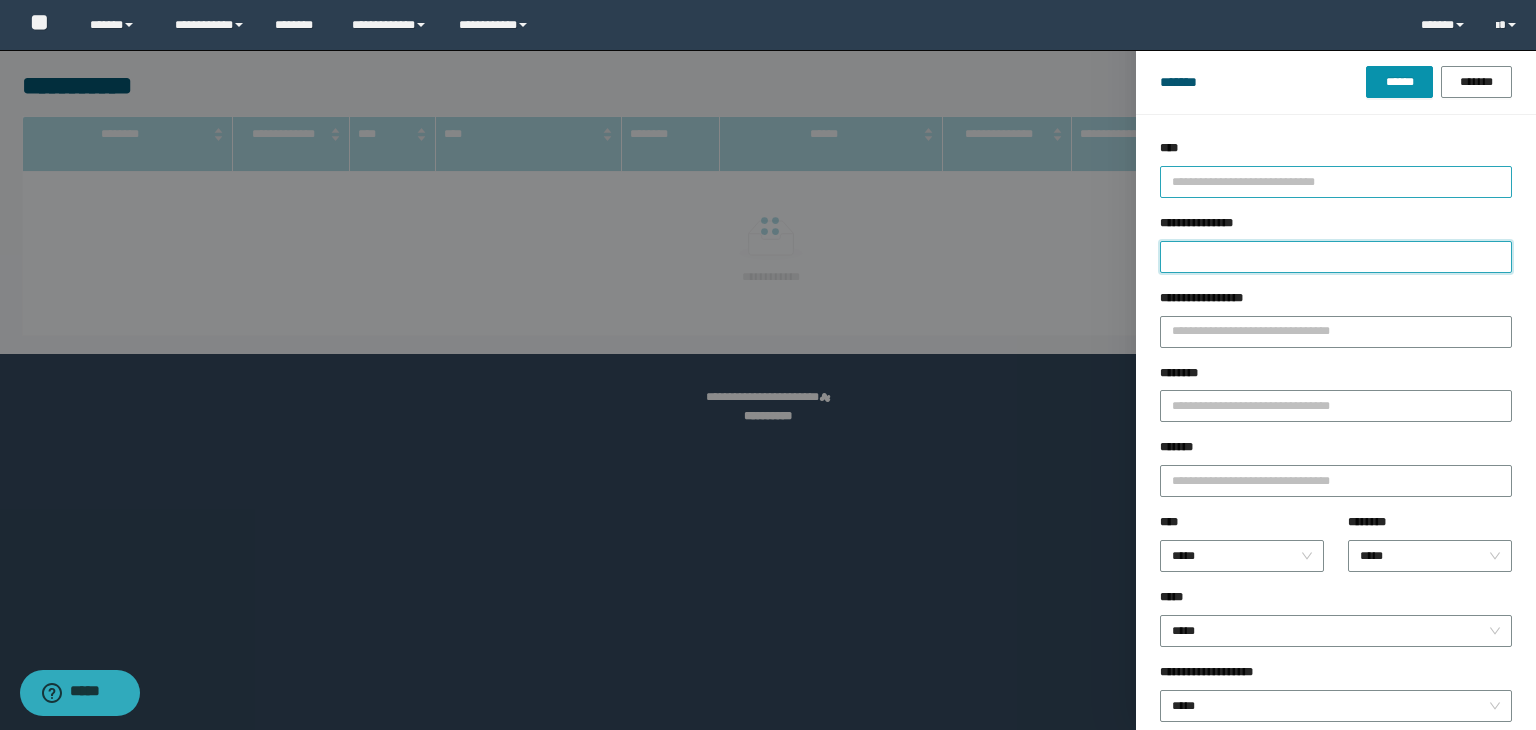 paste on "**********" 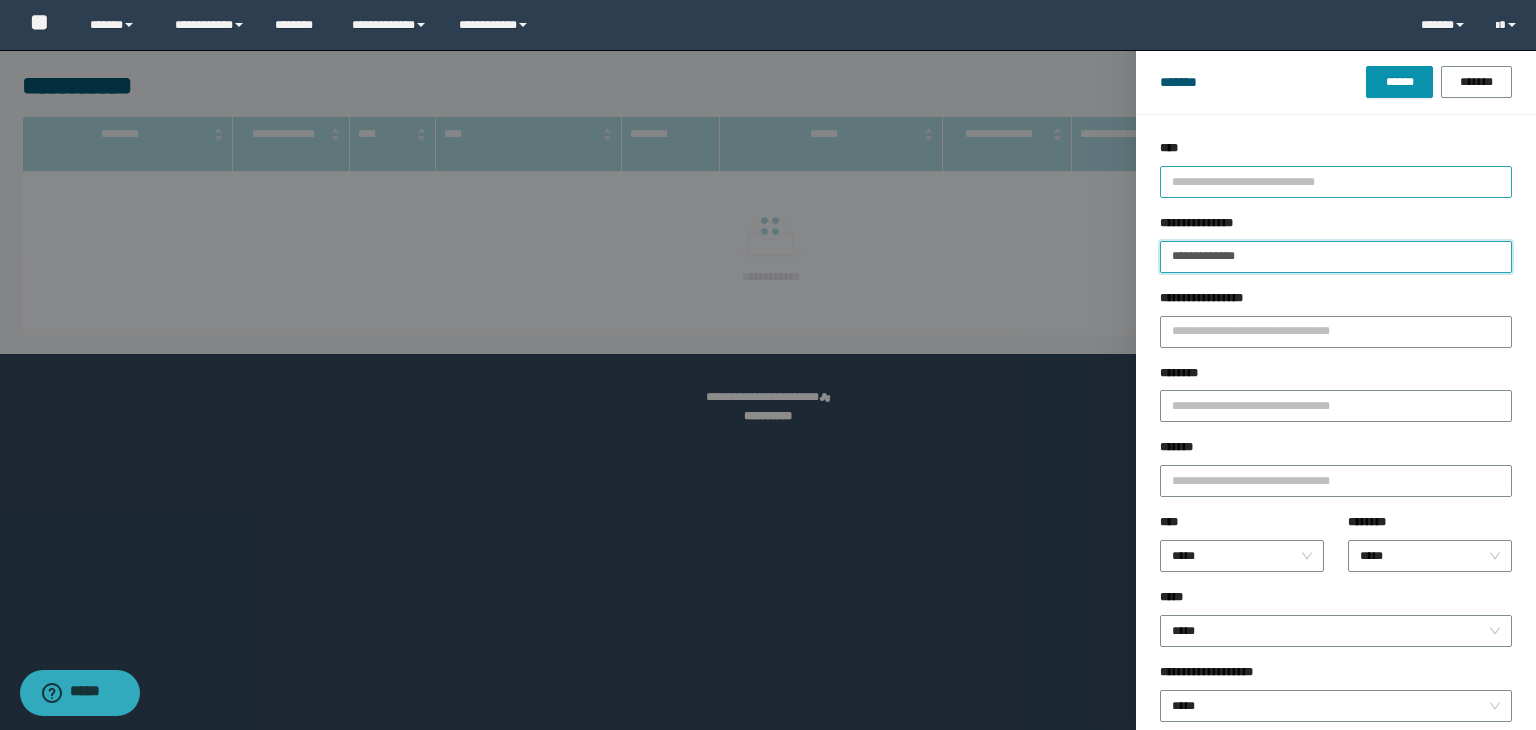 type on "**********" 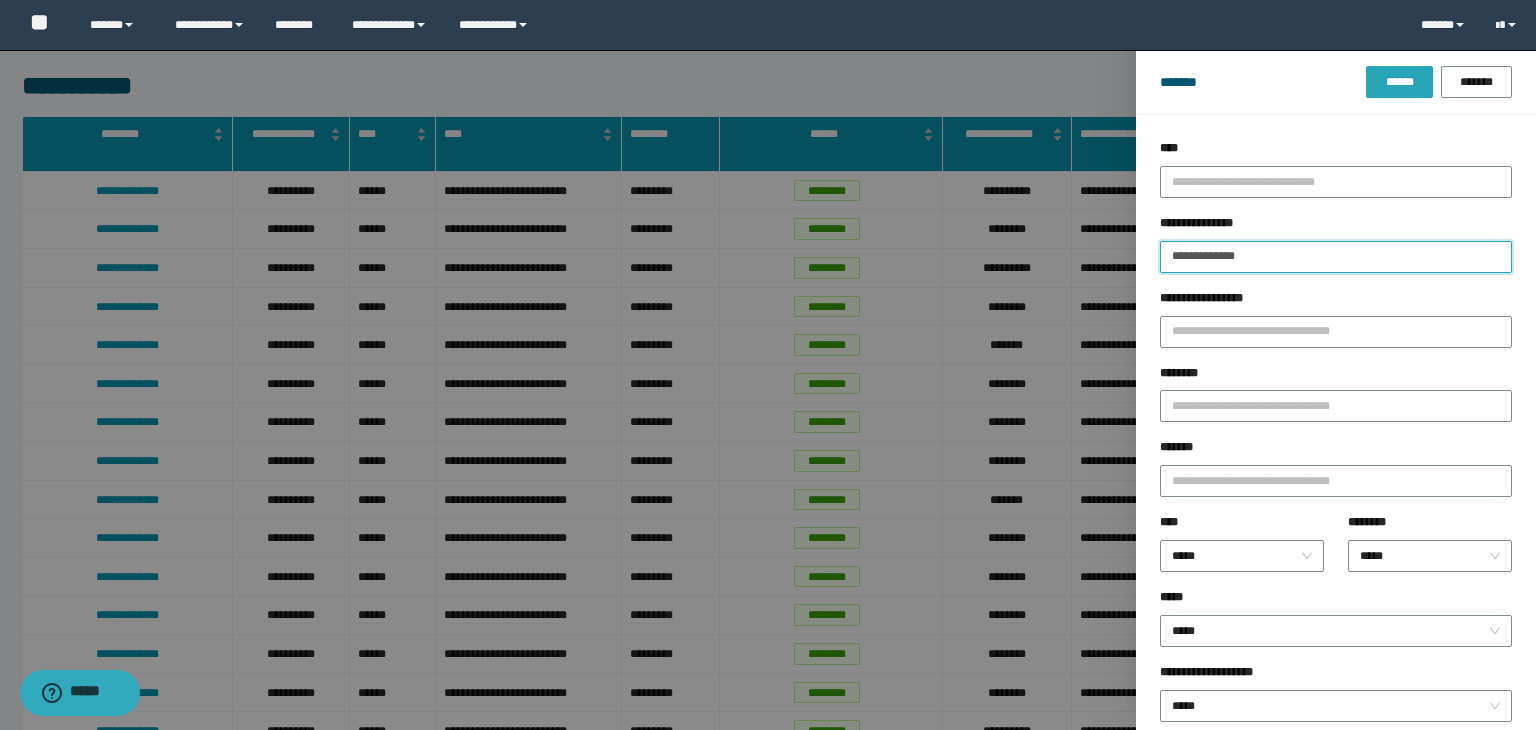 type on "**********" 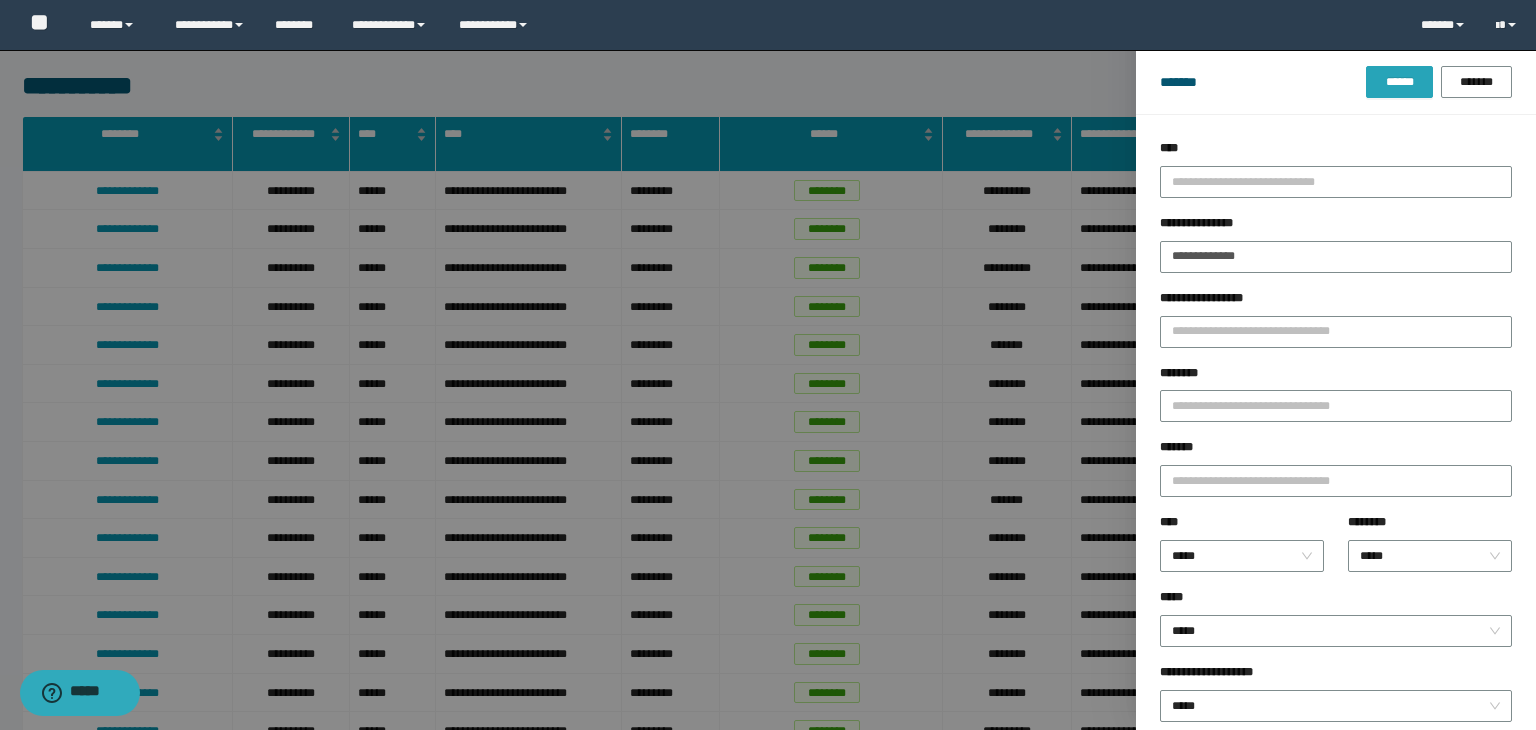 click on "******" at bounding box center [1399, 82] 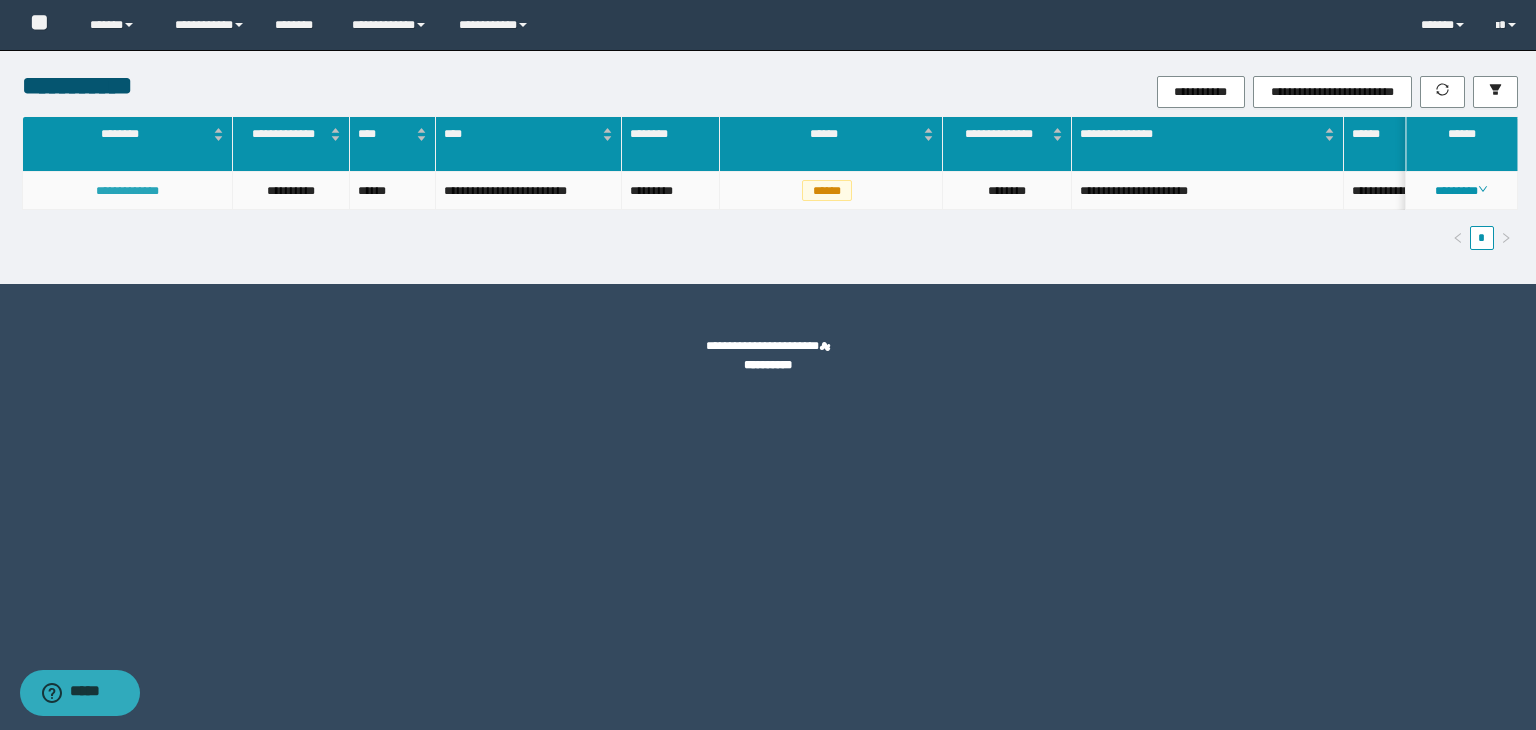 click on "**********" at bounding box center (127, 191) 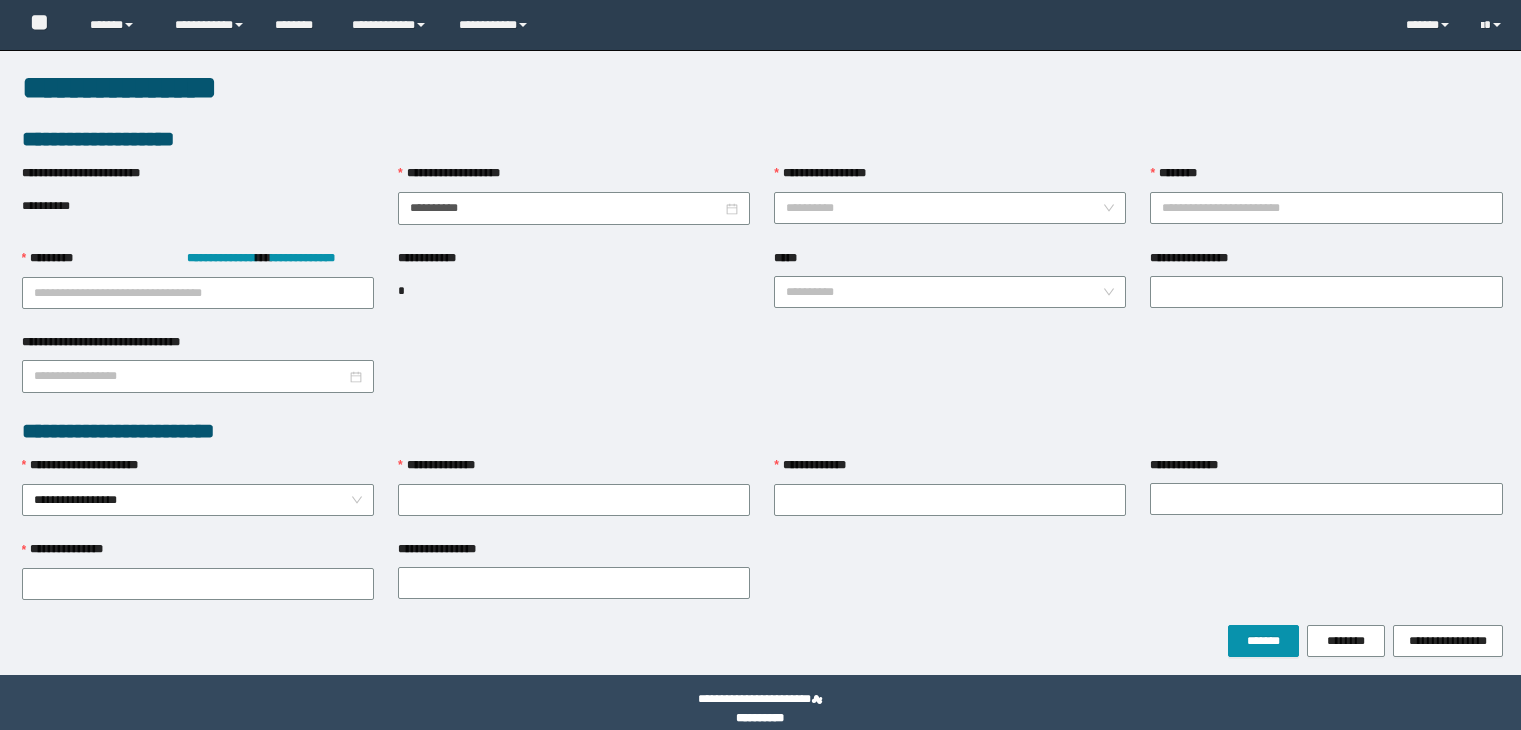 scroll, scrollTop: 0, scrollLeft: 0, axis: both 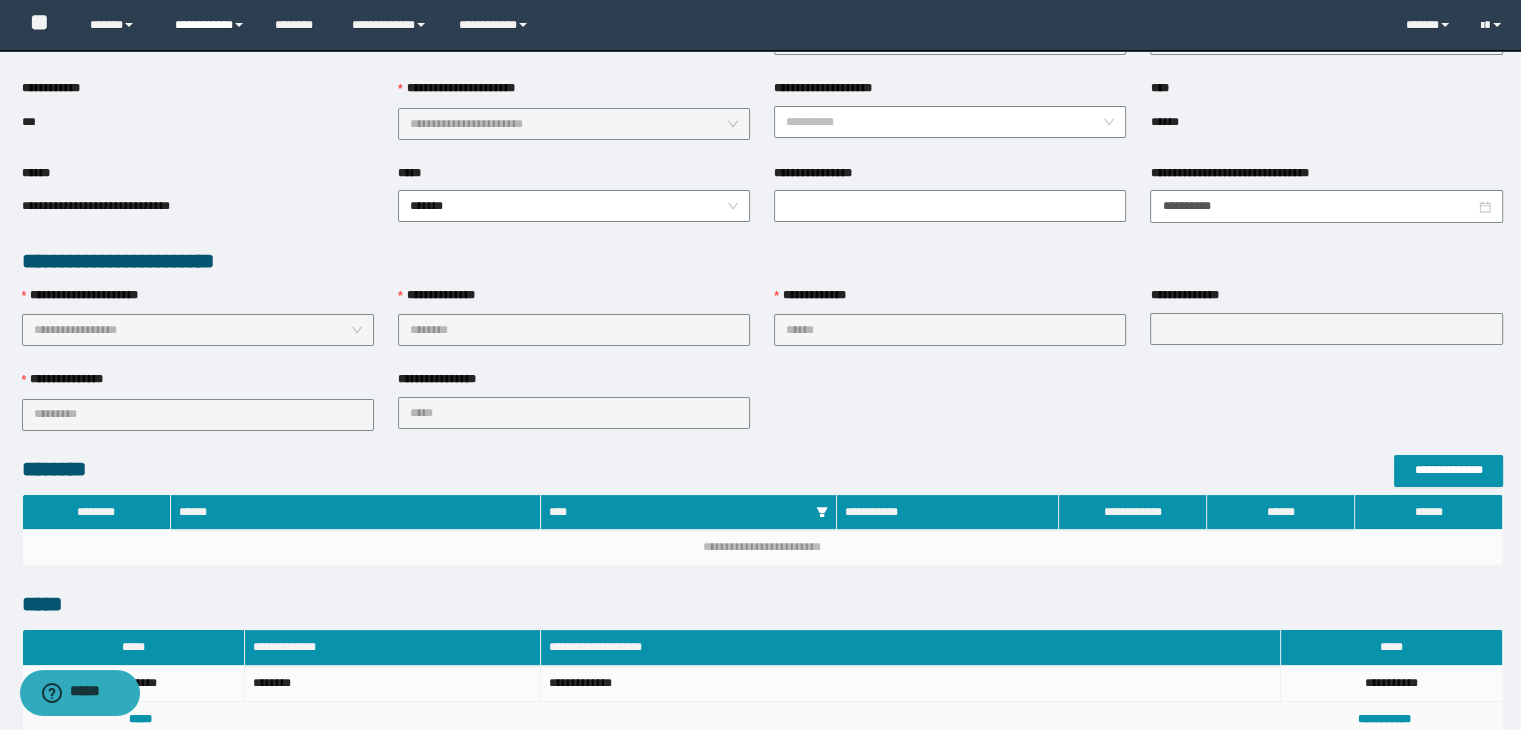 click on "**********" at bounding box center (210, 25) 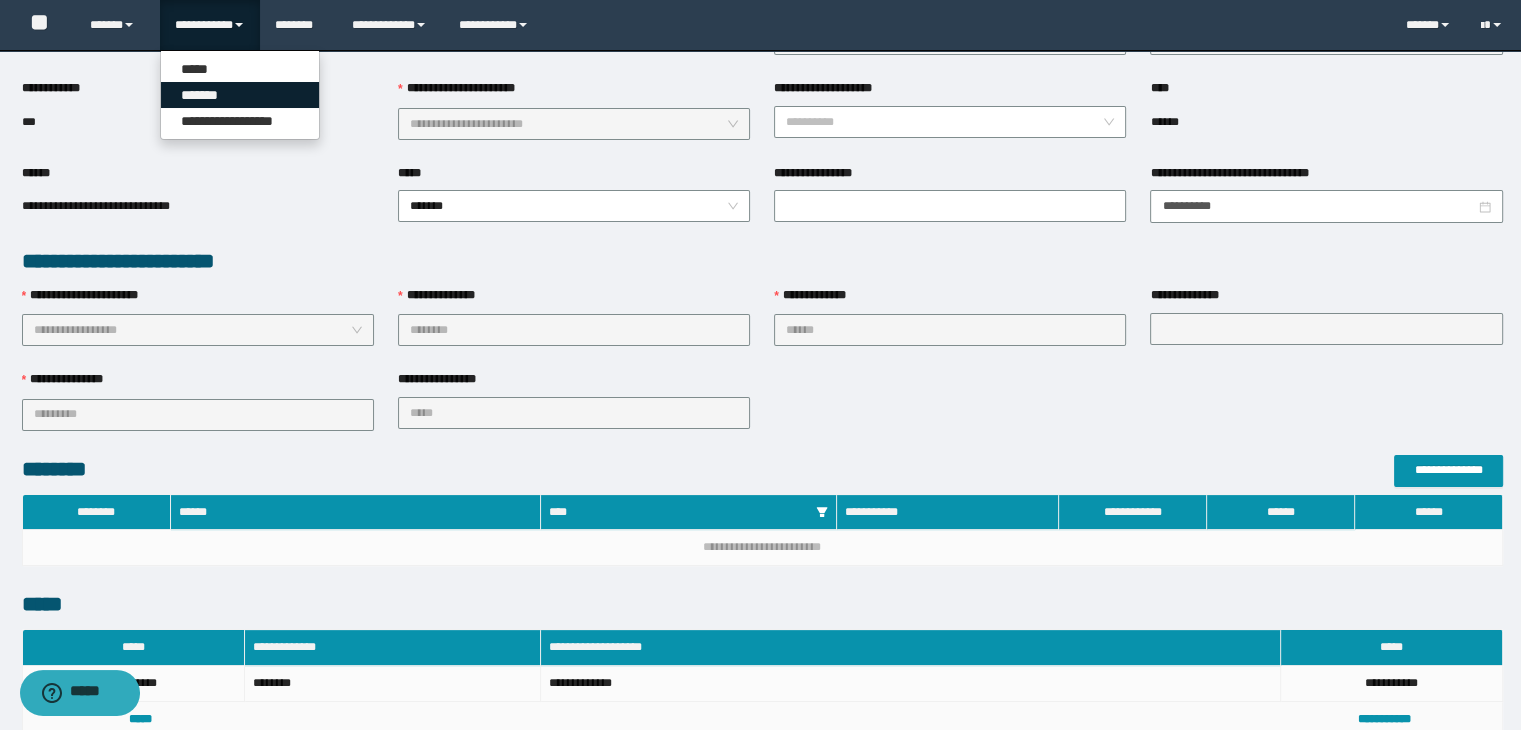 click on "*******" at bounding box center (240, 95) 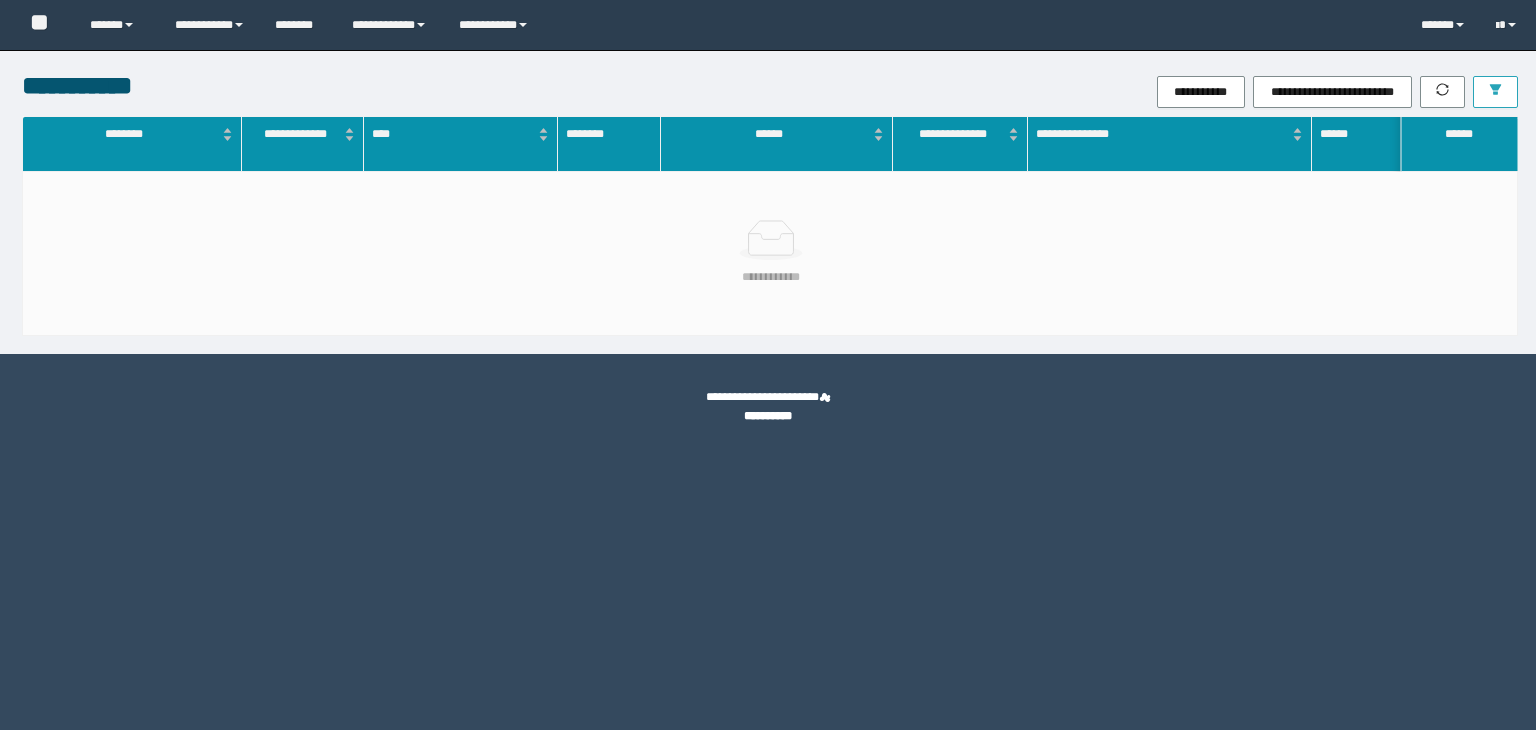 scroll, scrollTop: 0, scrollLeft: 0, axis: both 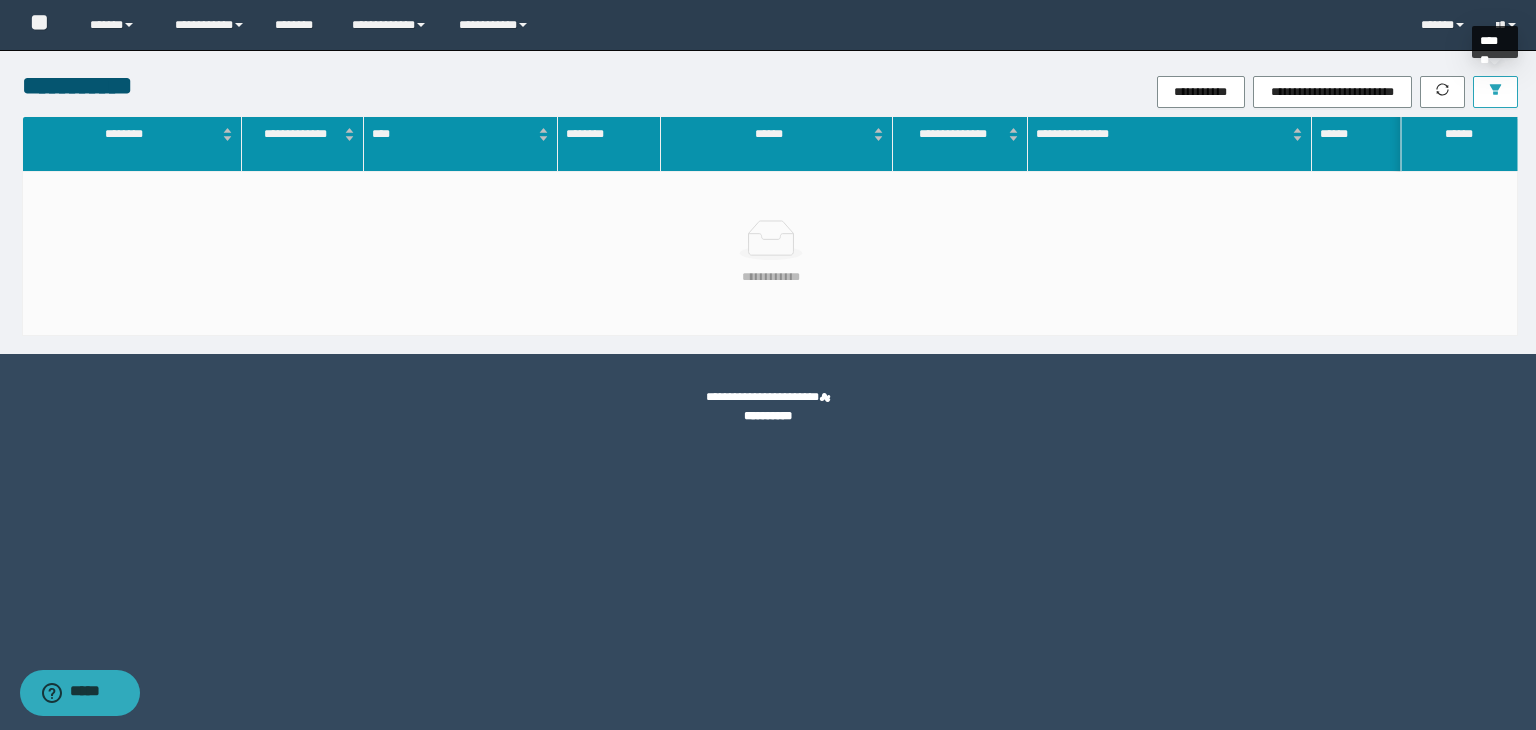 click 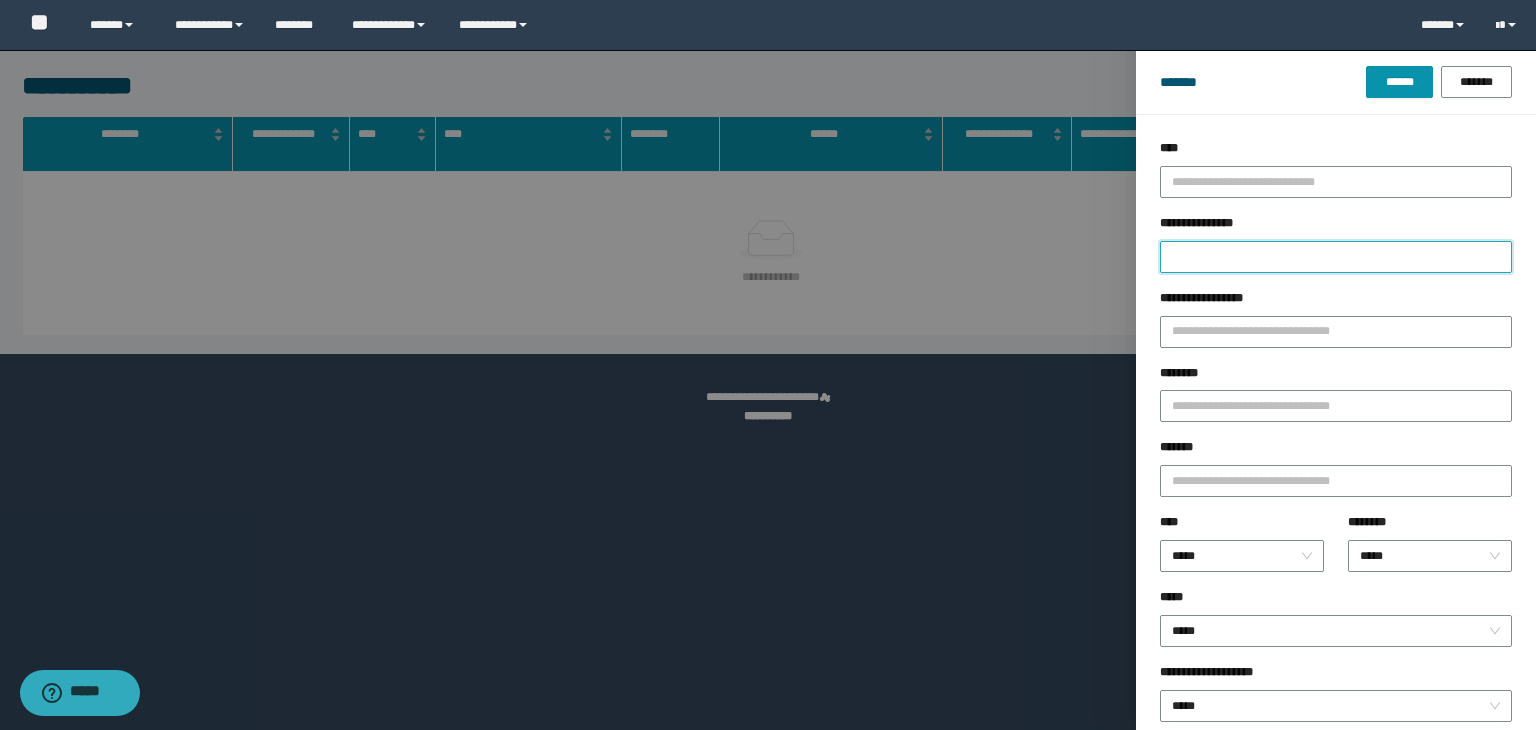 click on "**********" at bounding box center [1336, 257] 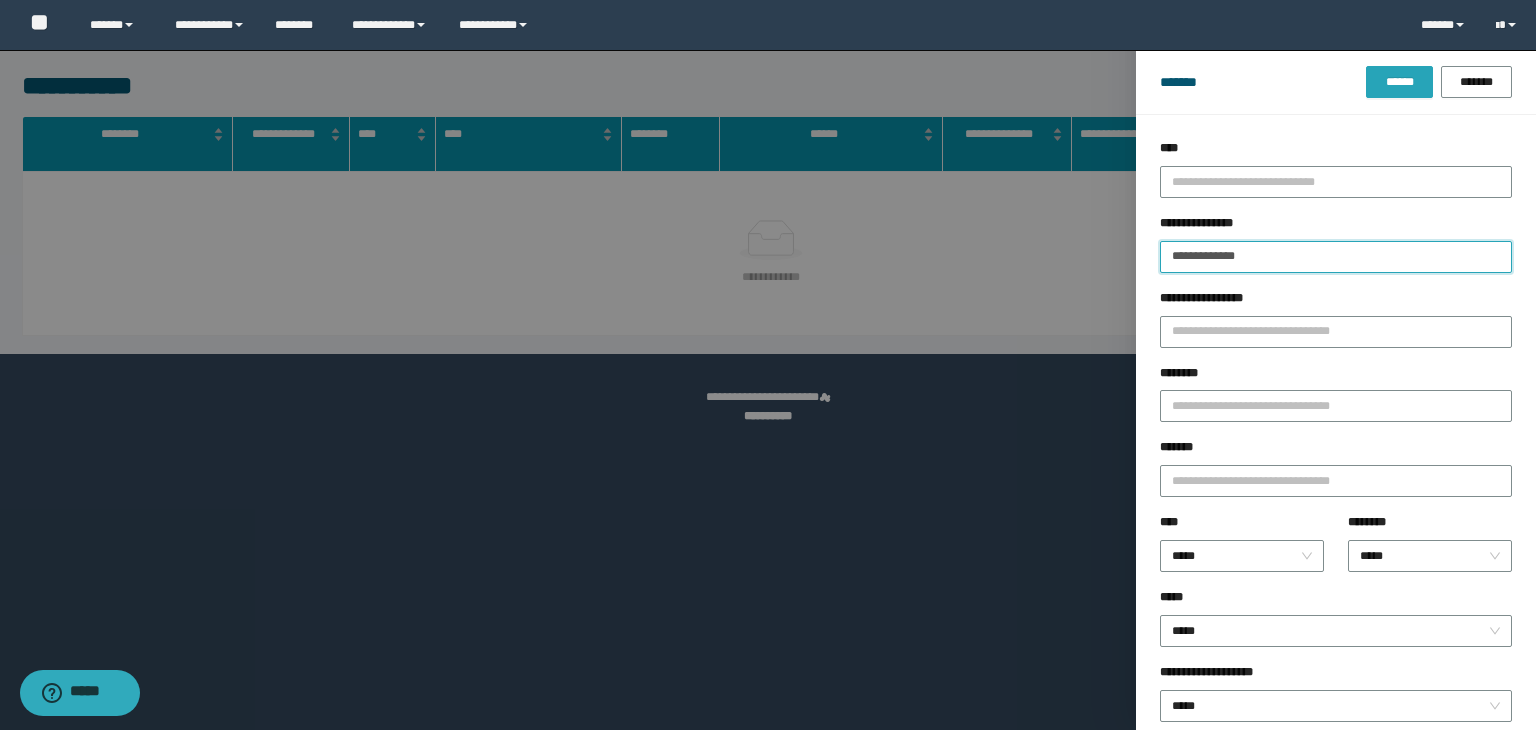 type on "**********" 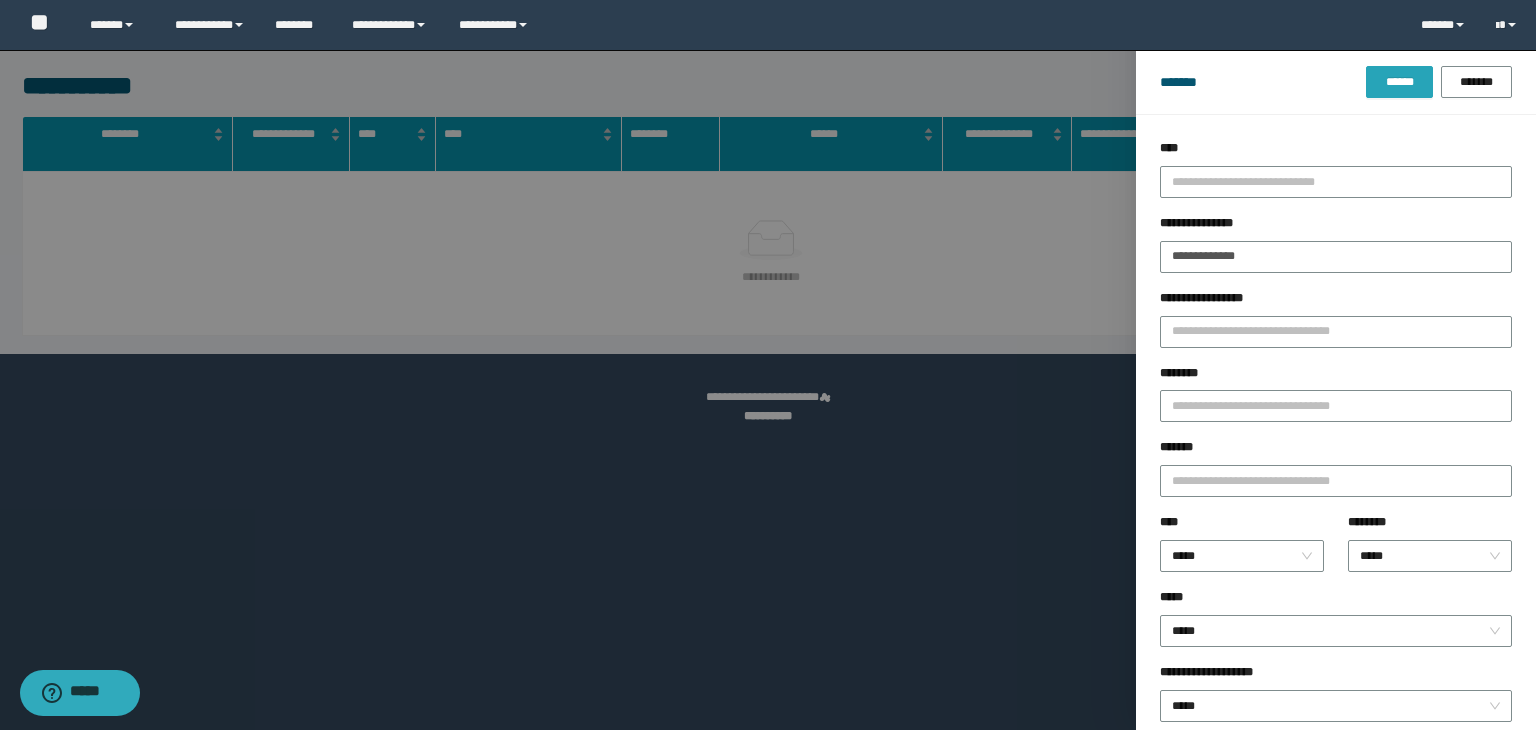 click on "******" at bounding box center [1399, 82] 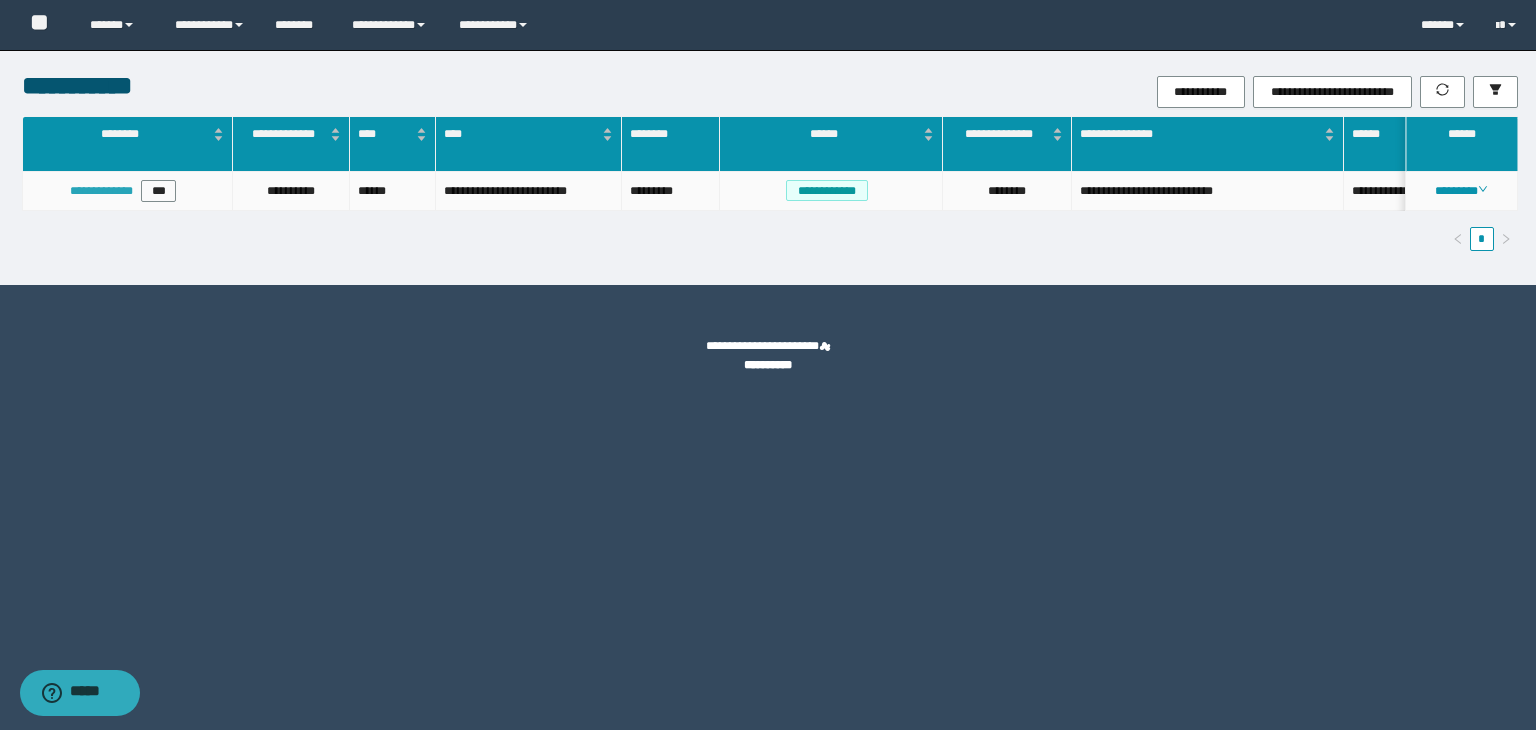 click on "**********" at bounding box center [101, 191] 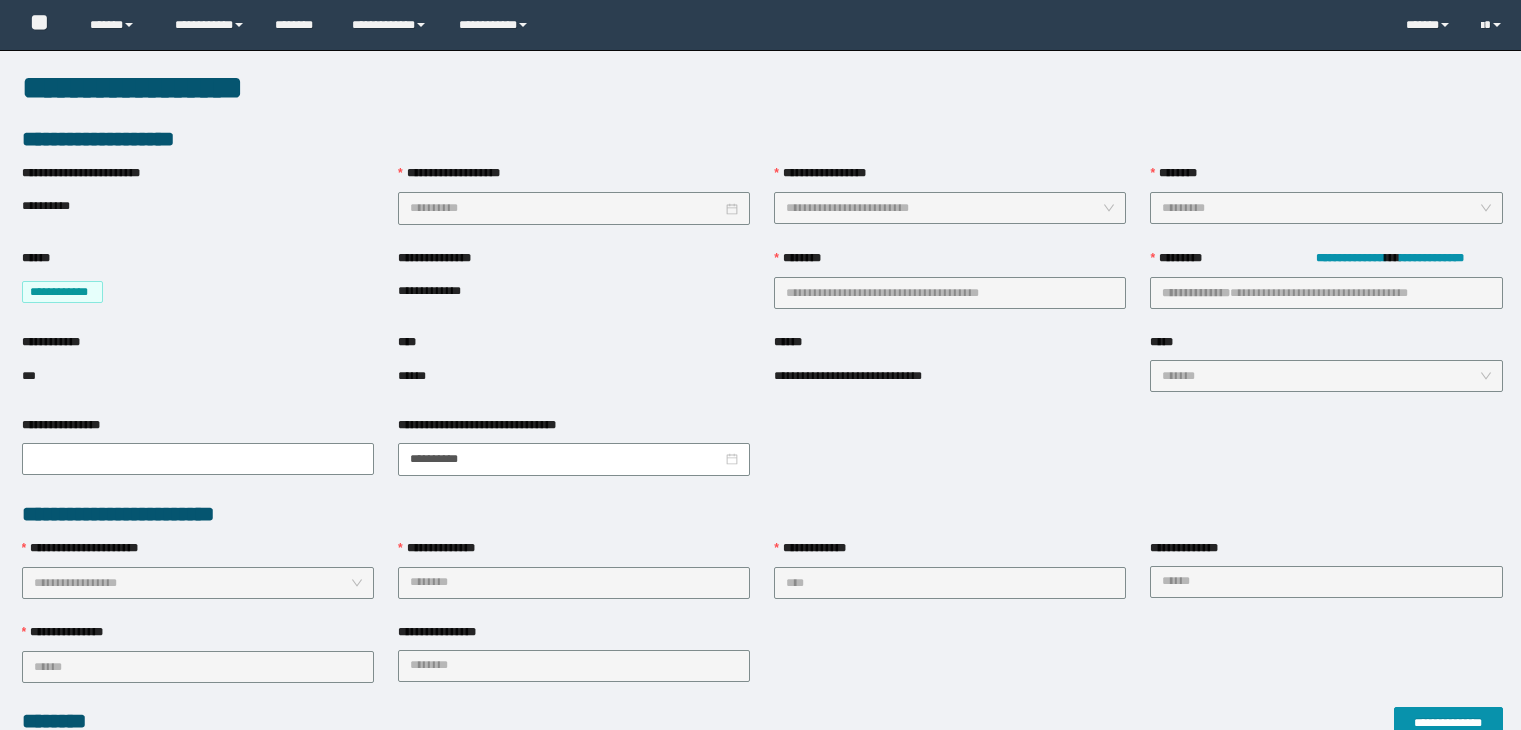 scroll, scrollTop: 0, scrollLeft: 0, axis: both 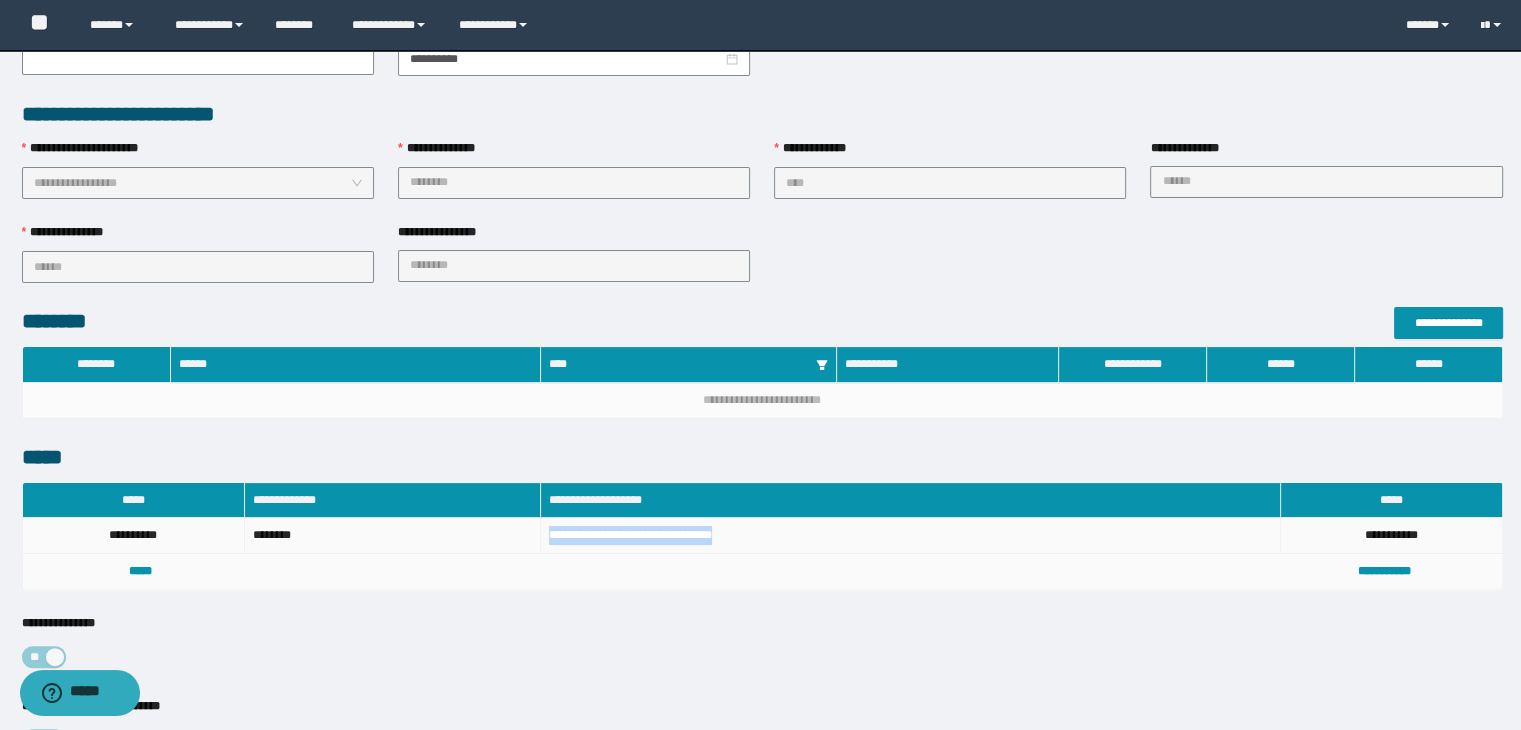 drag, startPoint x: 767, startPoint y: 529, endPoint x: 543, endPoint y: 542, distance: 224.37692 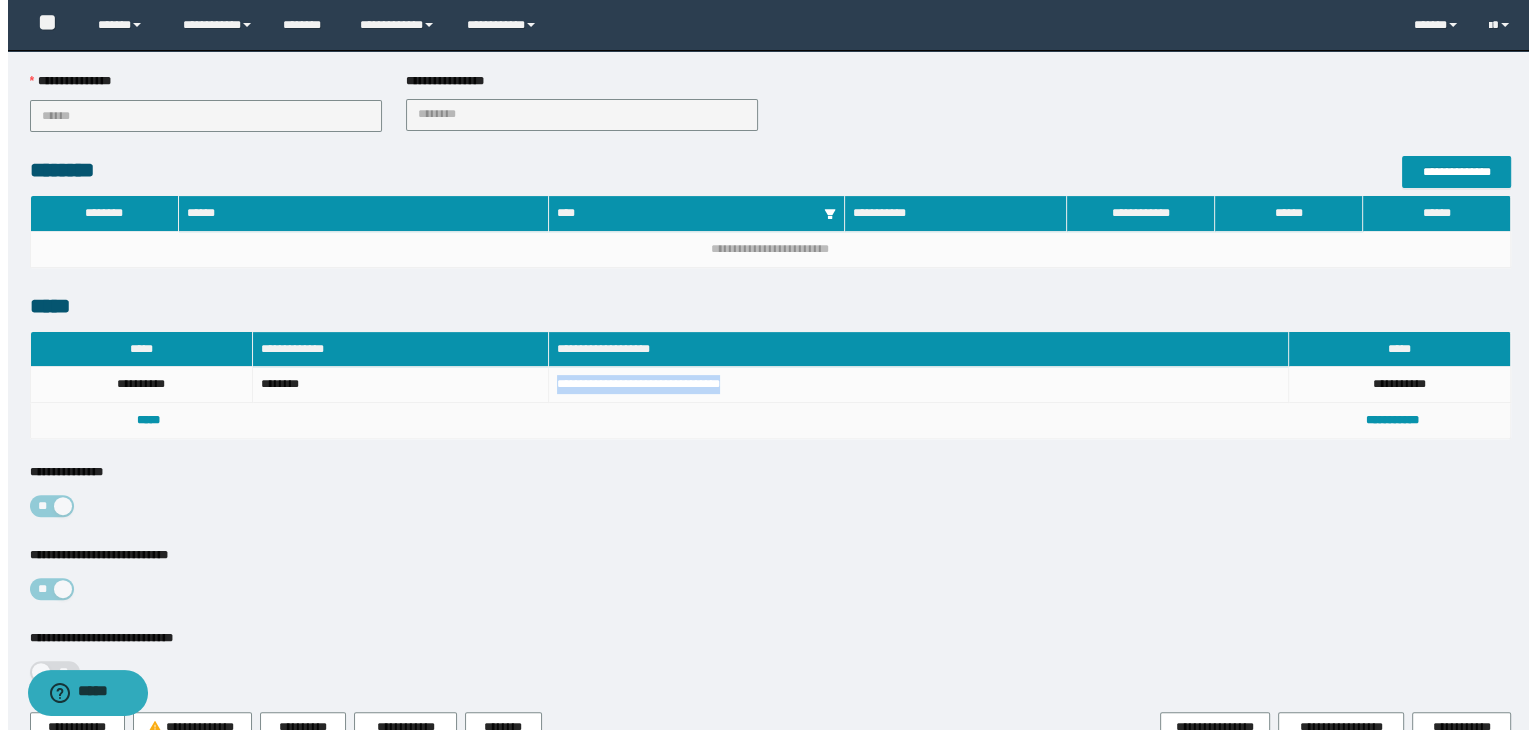 scroll, scrollTop: 653, scrollLeft: 0, axis: vertical 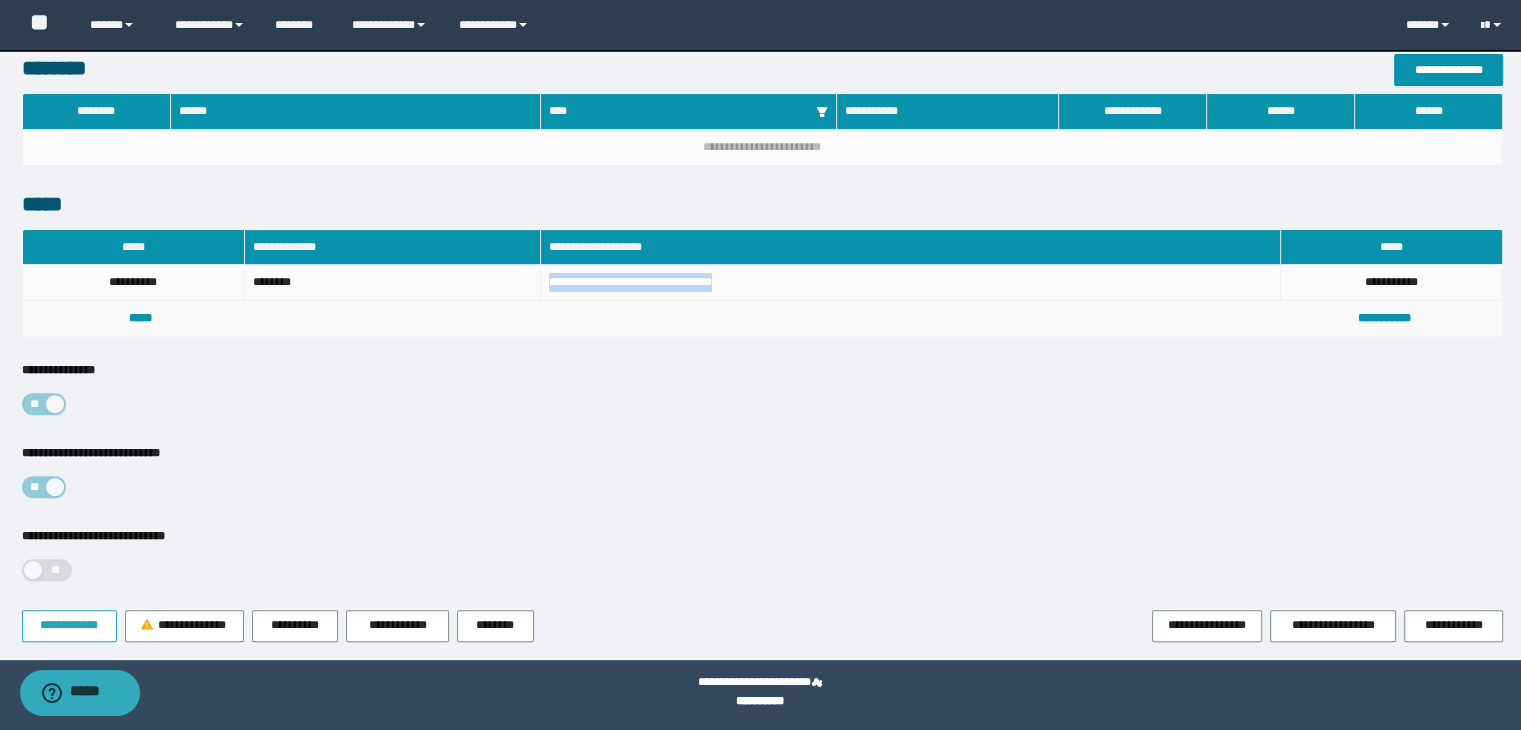 click on "**********" at bounding box center (69, 625) 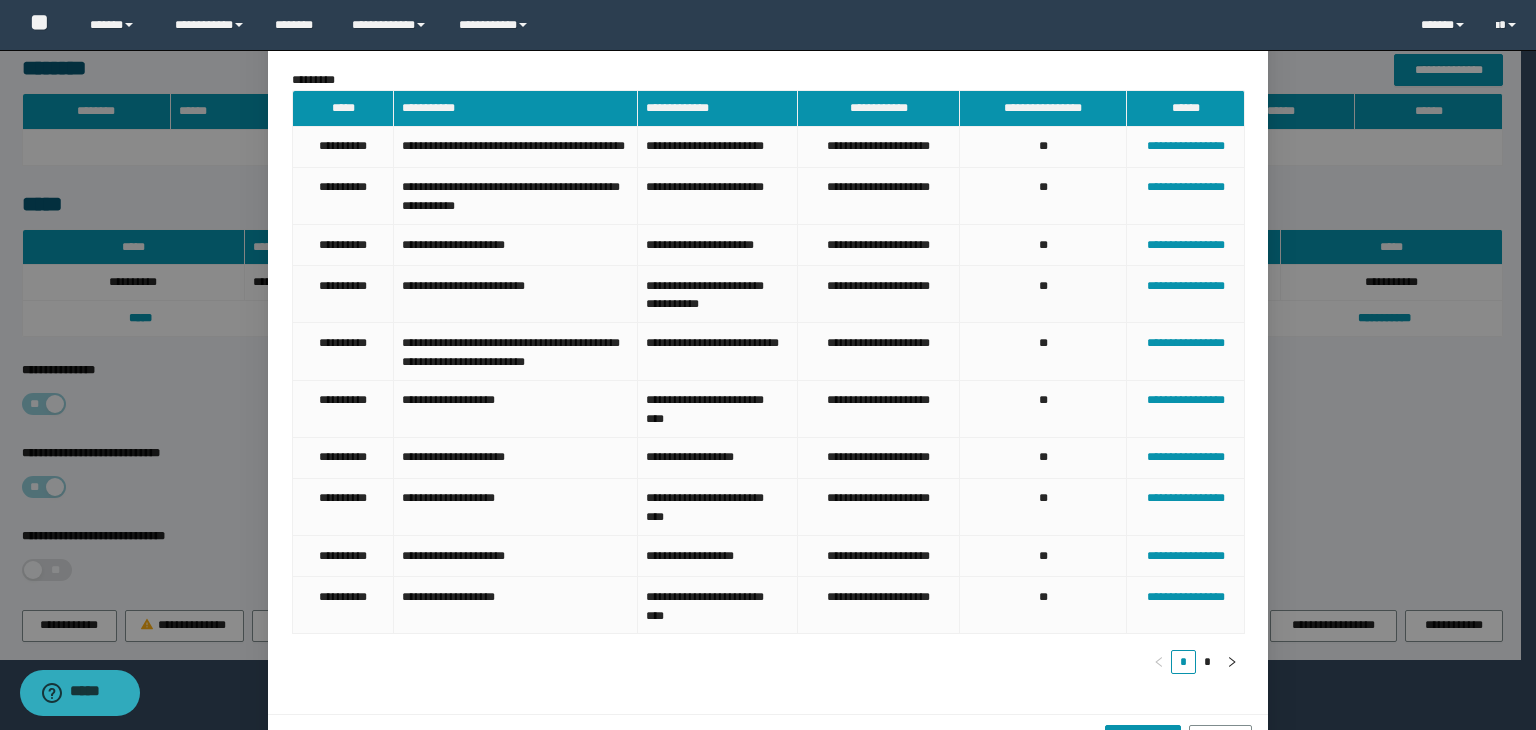 scroll, scrollTop: 167, scrollLeft: 0, axis: vertical 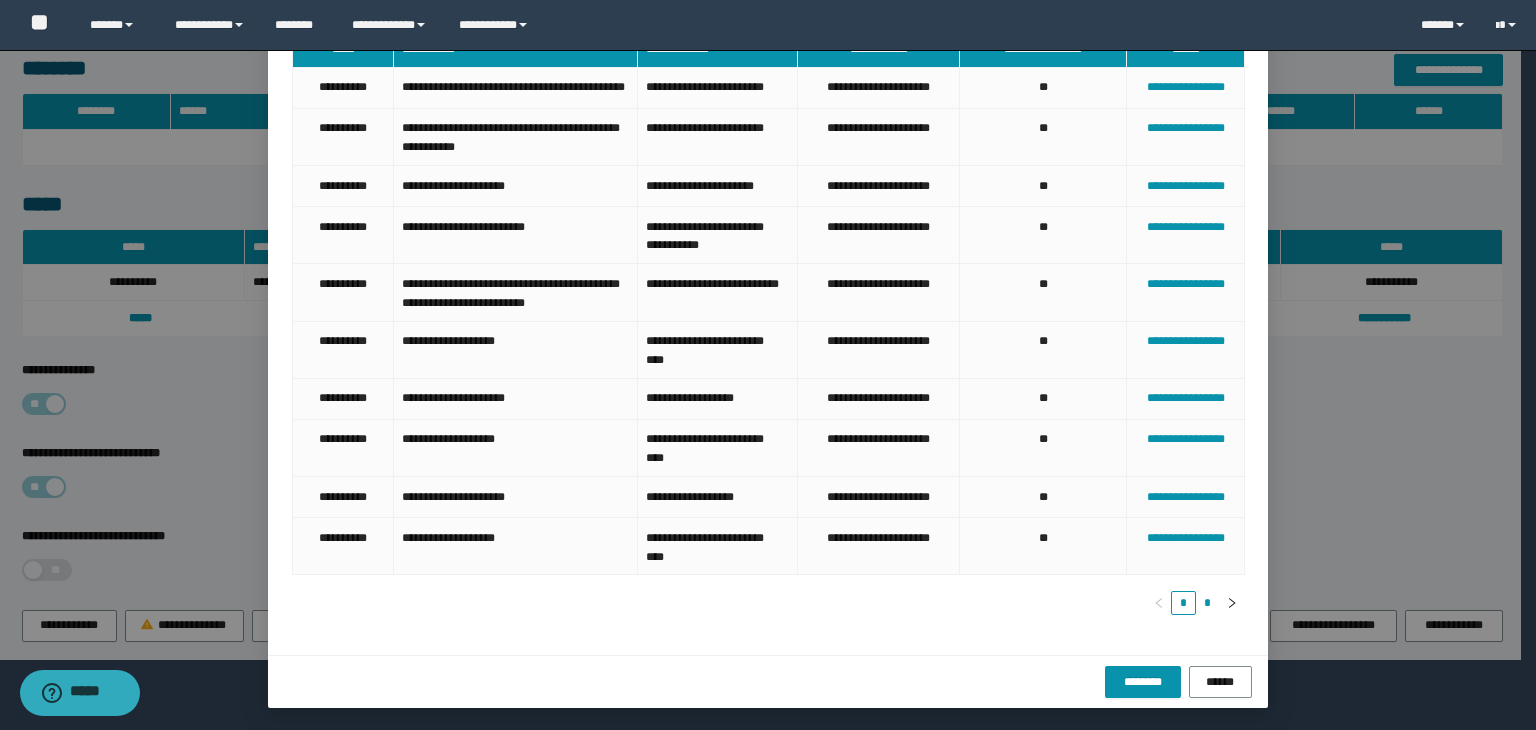 click on "*" at bounding box center [1208, 603] 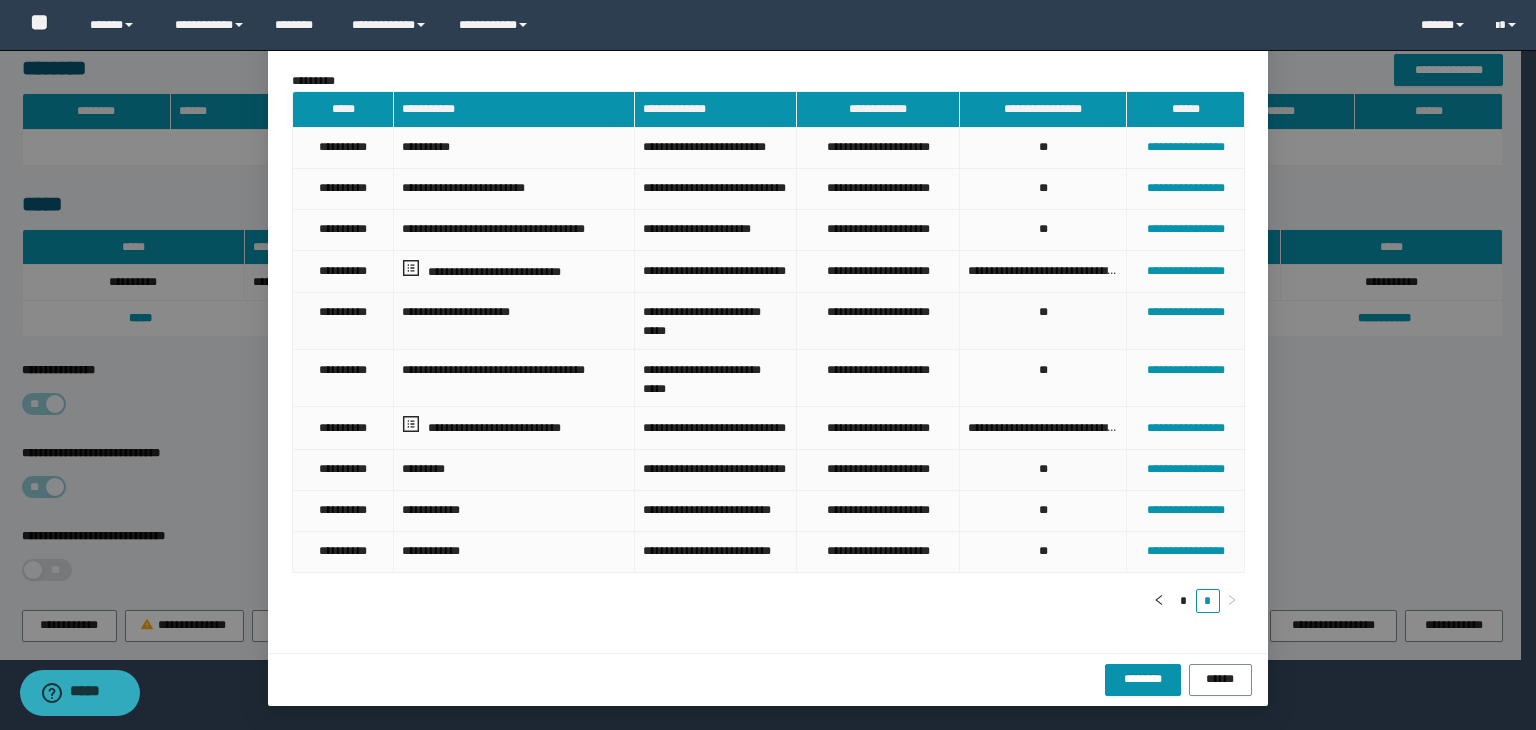 scroll, scrollTop: 167, scrollLeft: 0, axis: vertical 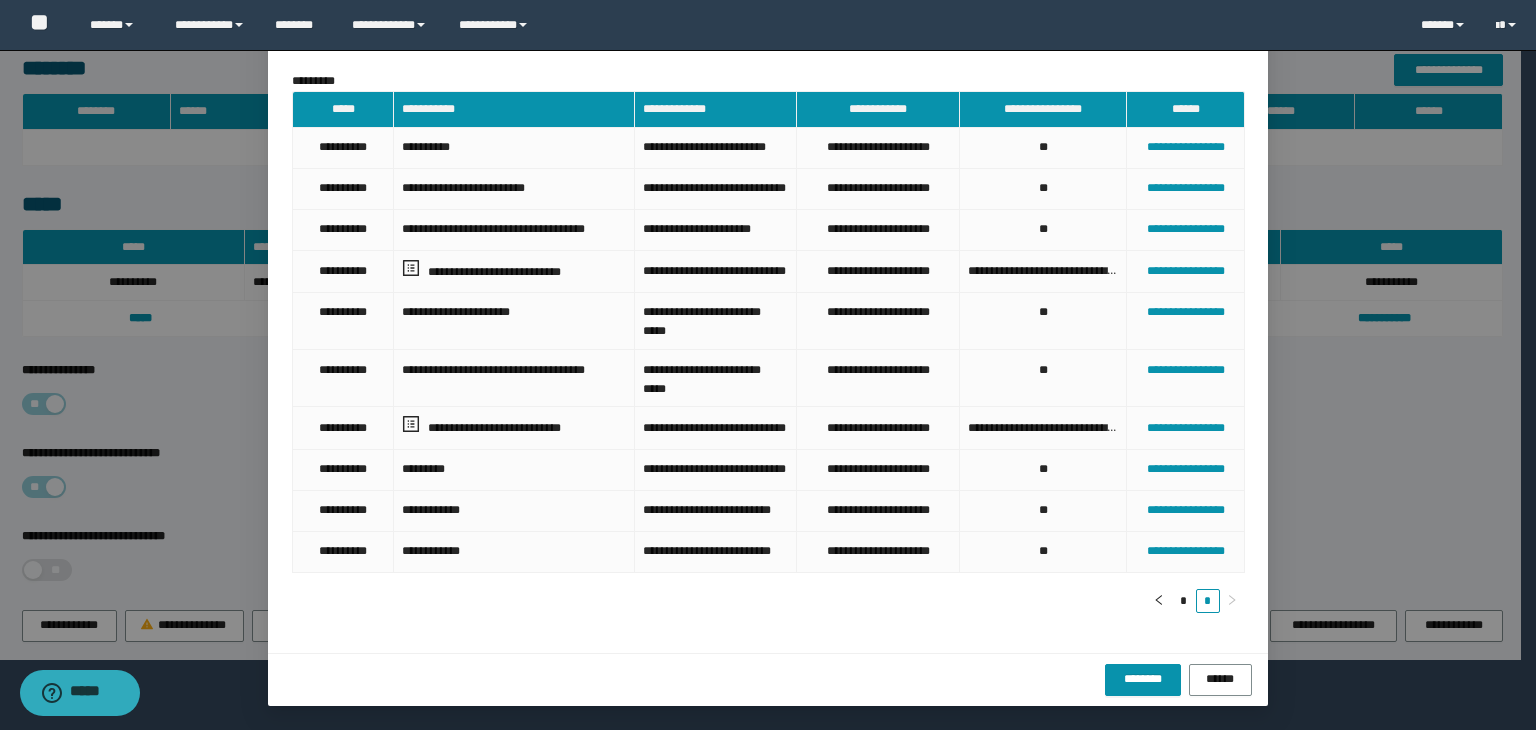 type 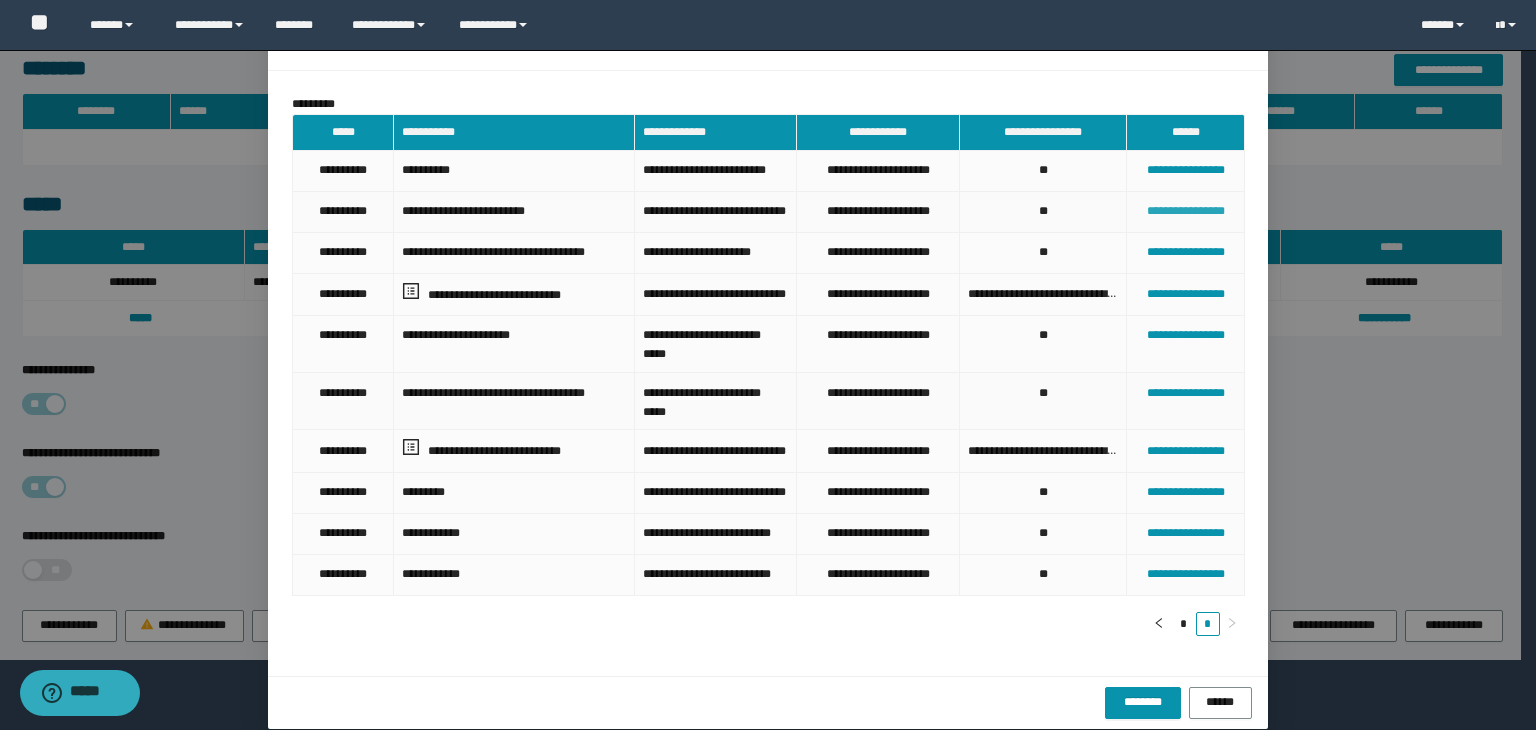 scroll, scrollTop: 0, scrollLeft: 0, axis: both 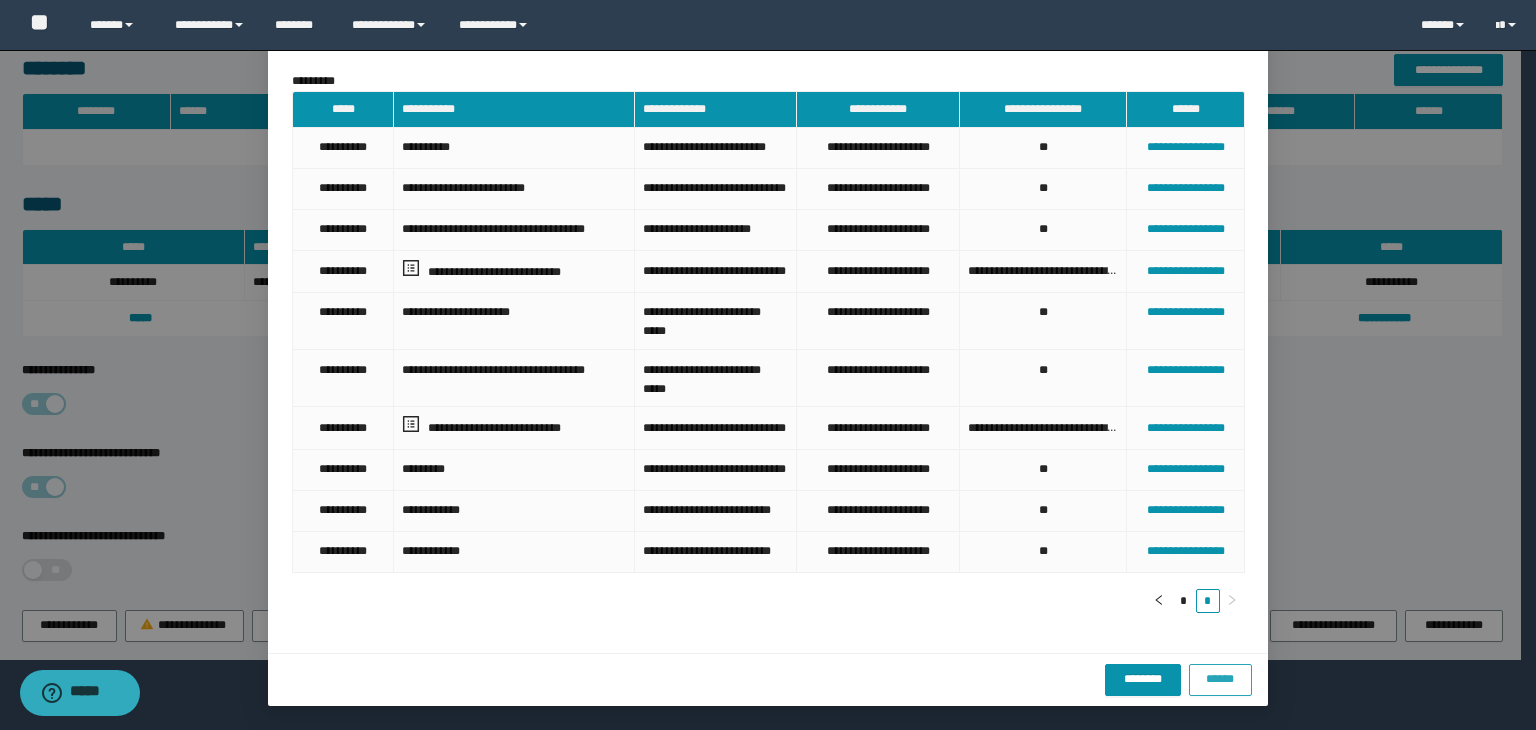 click on "******" at bounding box center [1220, 679] 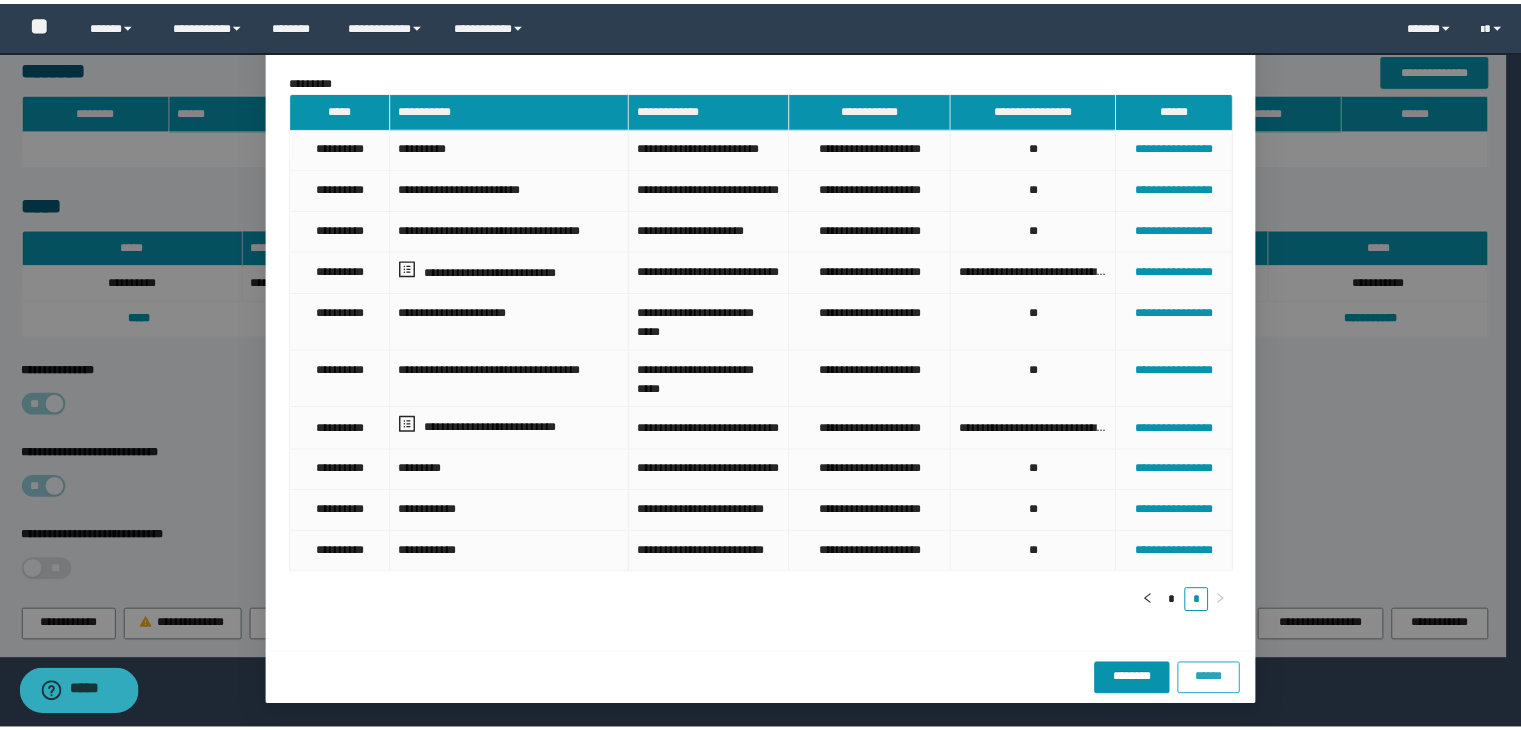 scroll, scrollTop: 67, scrollLeft: 0, axis: vertical 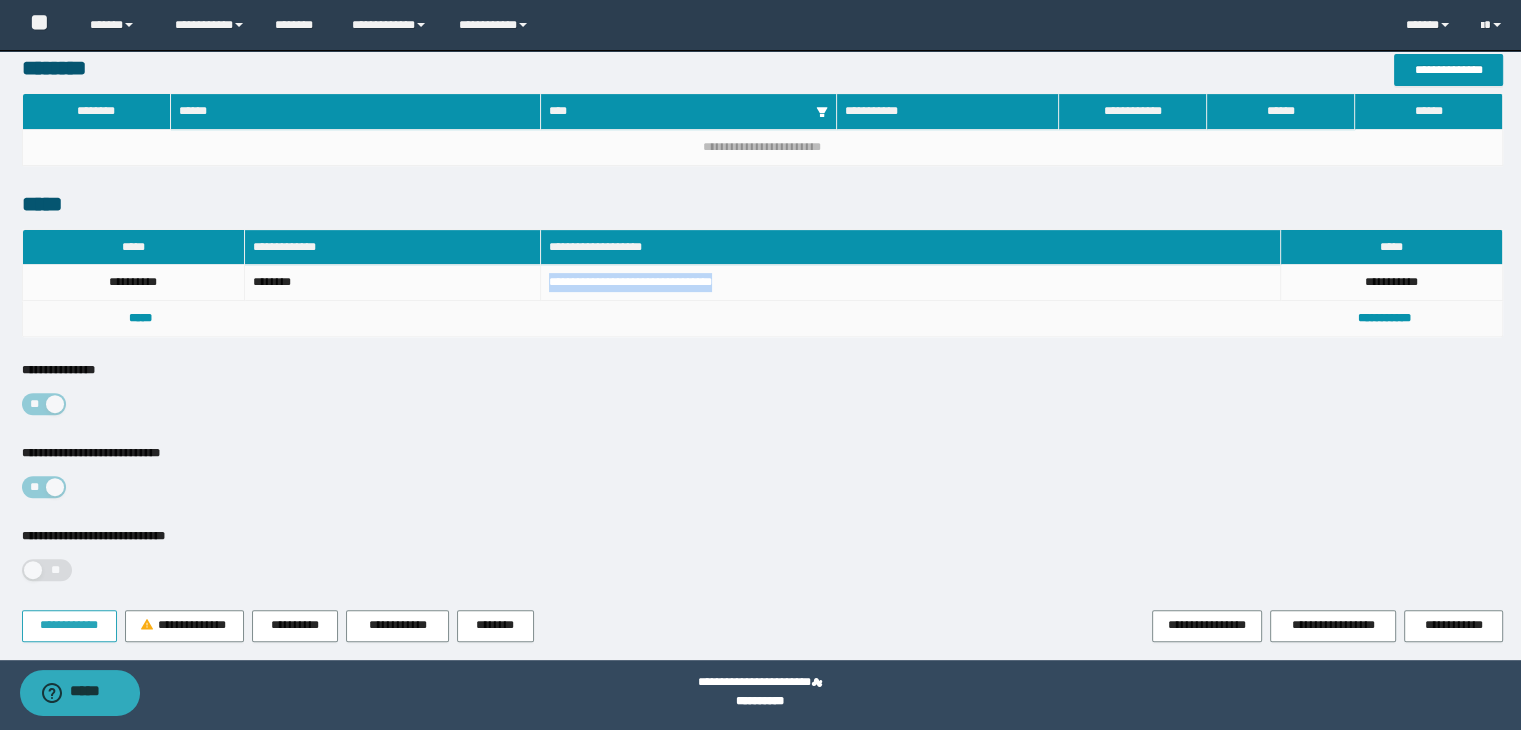 type 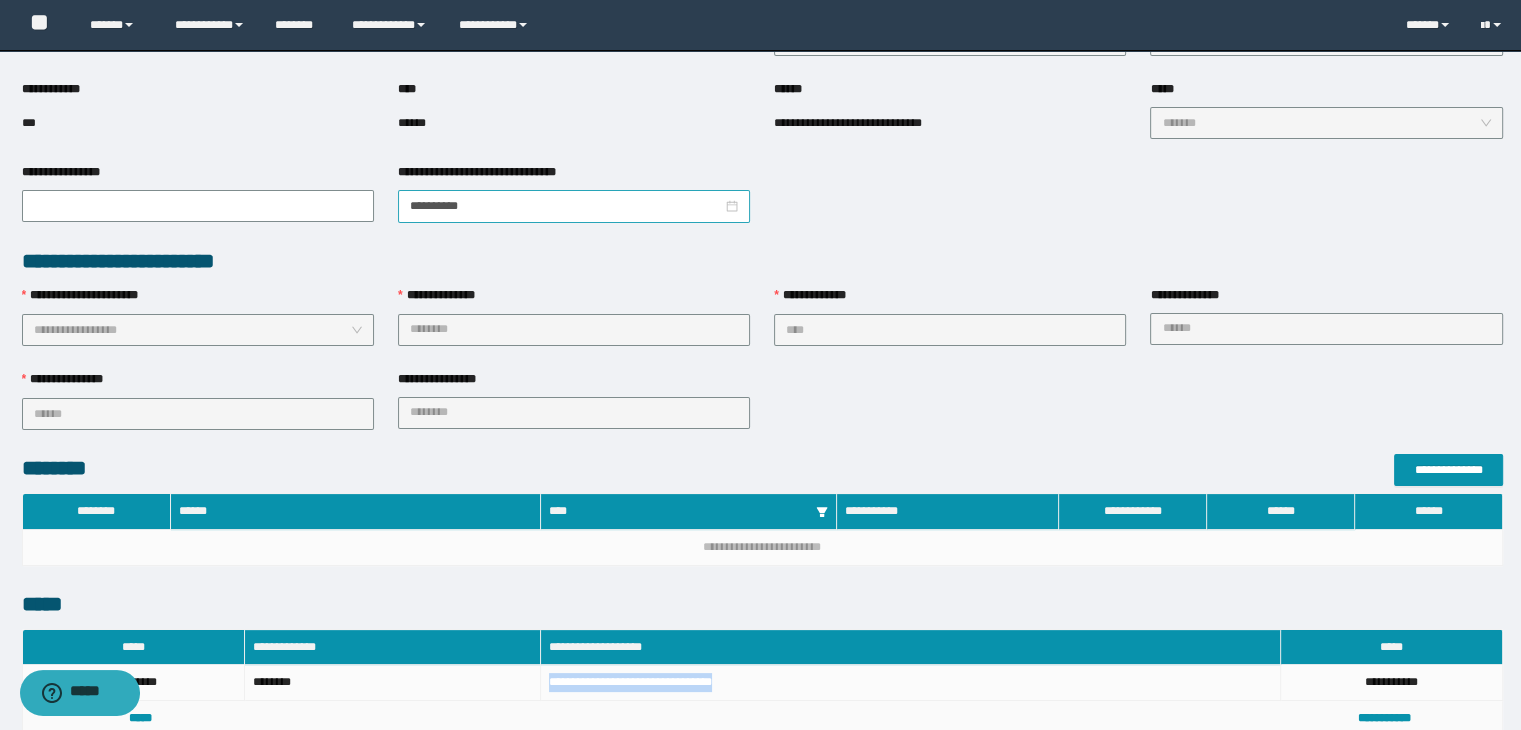 scroll, scrollTop: 0, scrollLeft: 0, axis: both 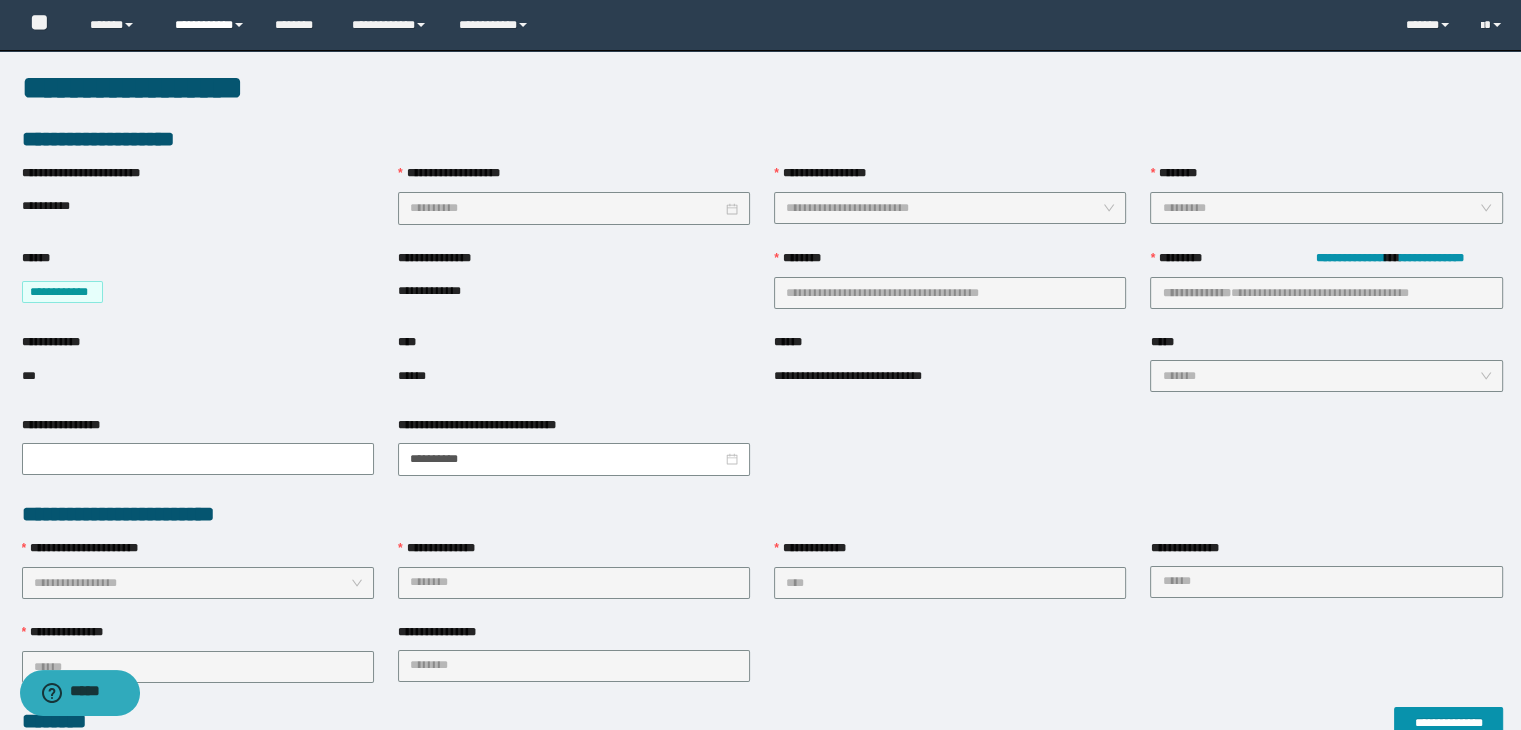 drag, startPoint x: 212, startPoint y: 21, endPoint x: 215, endPoint y: 44, distance: 23.194826 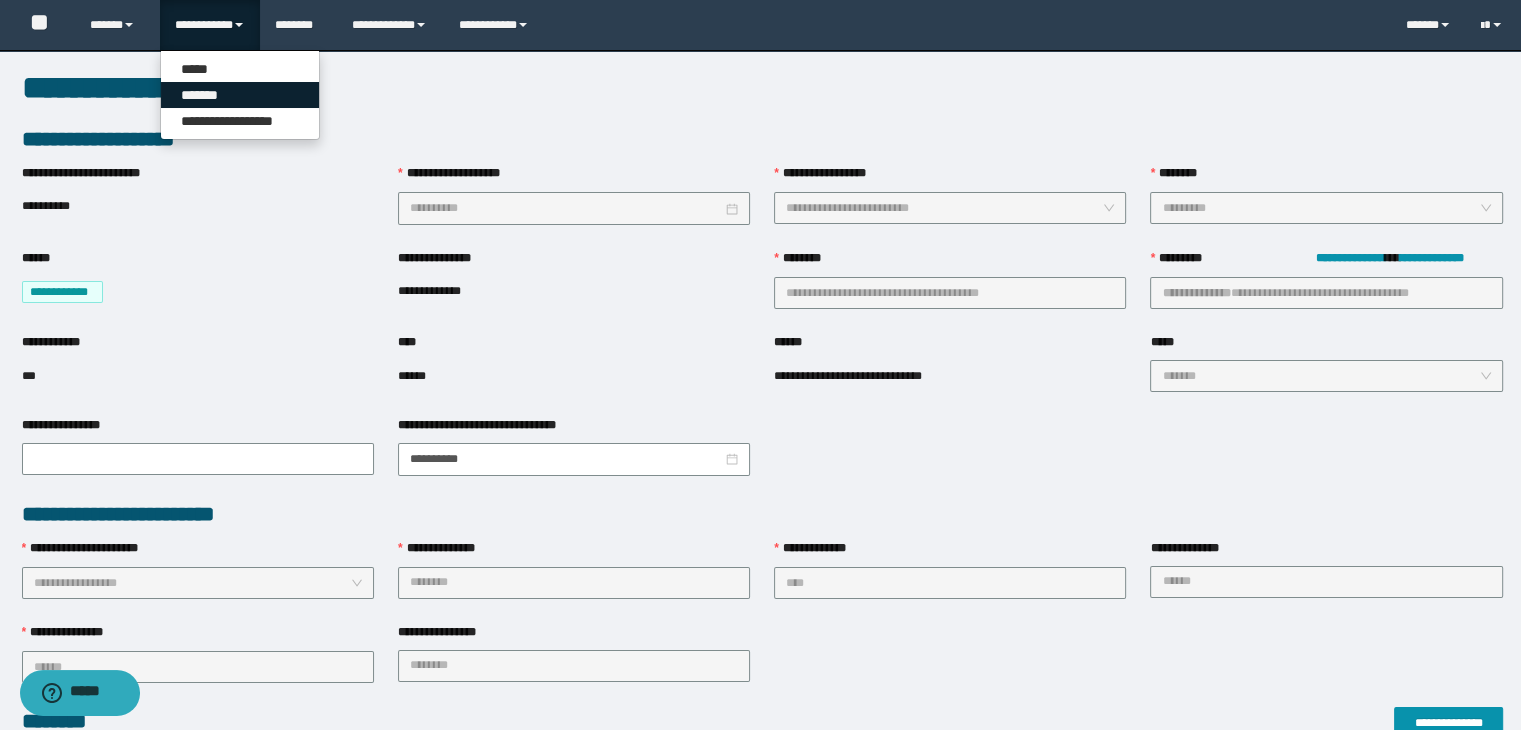 click on "*******" at bounding box center (240, 95) 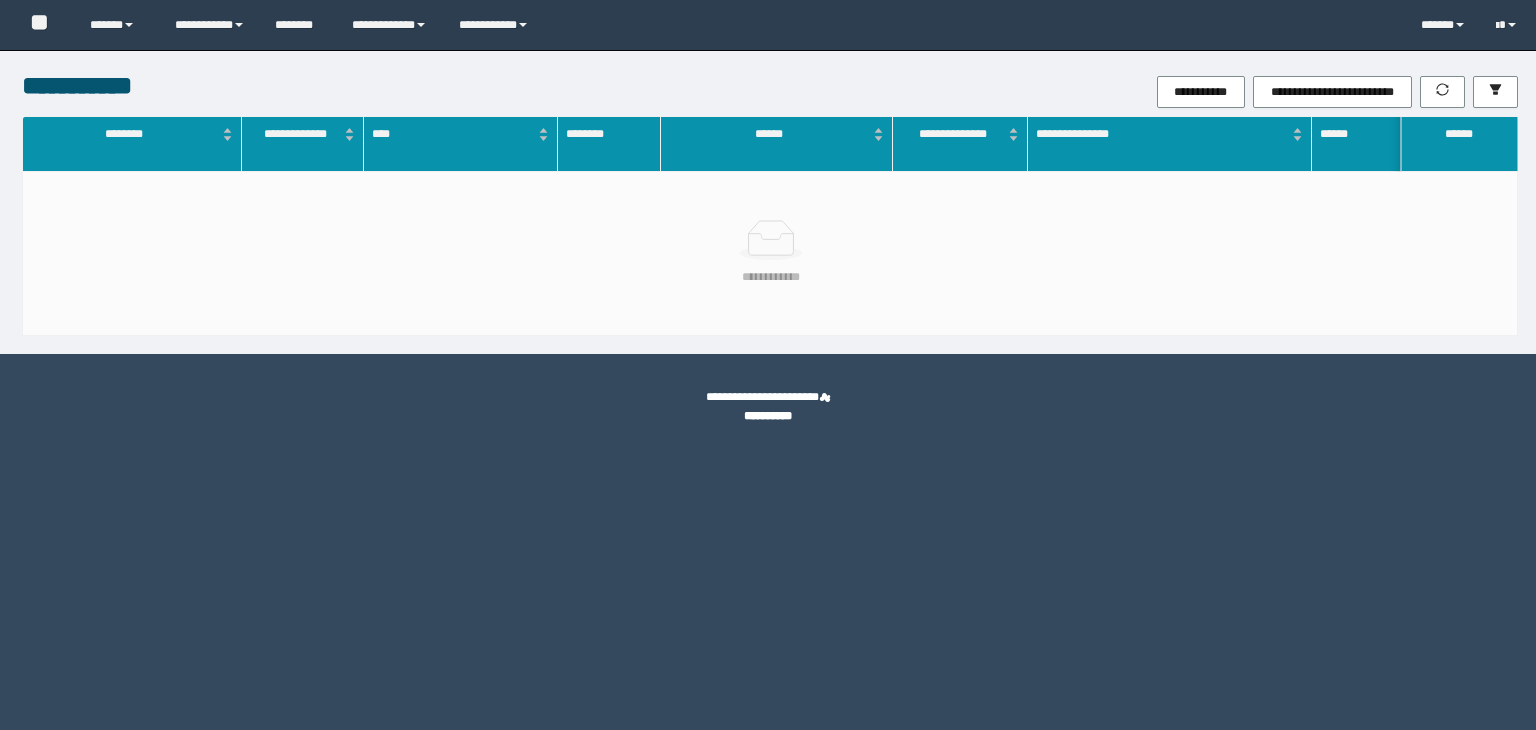 scroll, scrollTop: 0, scrollLeft: 0, axis: both 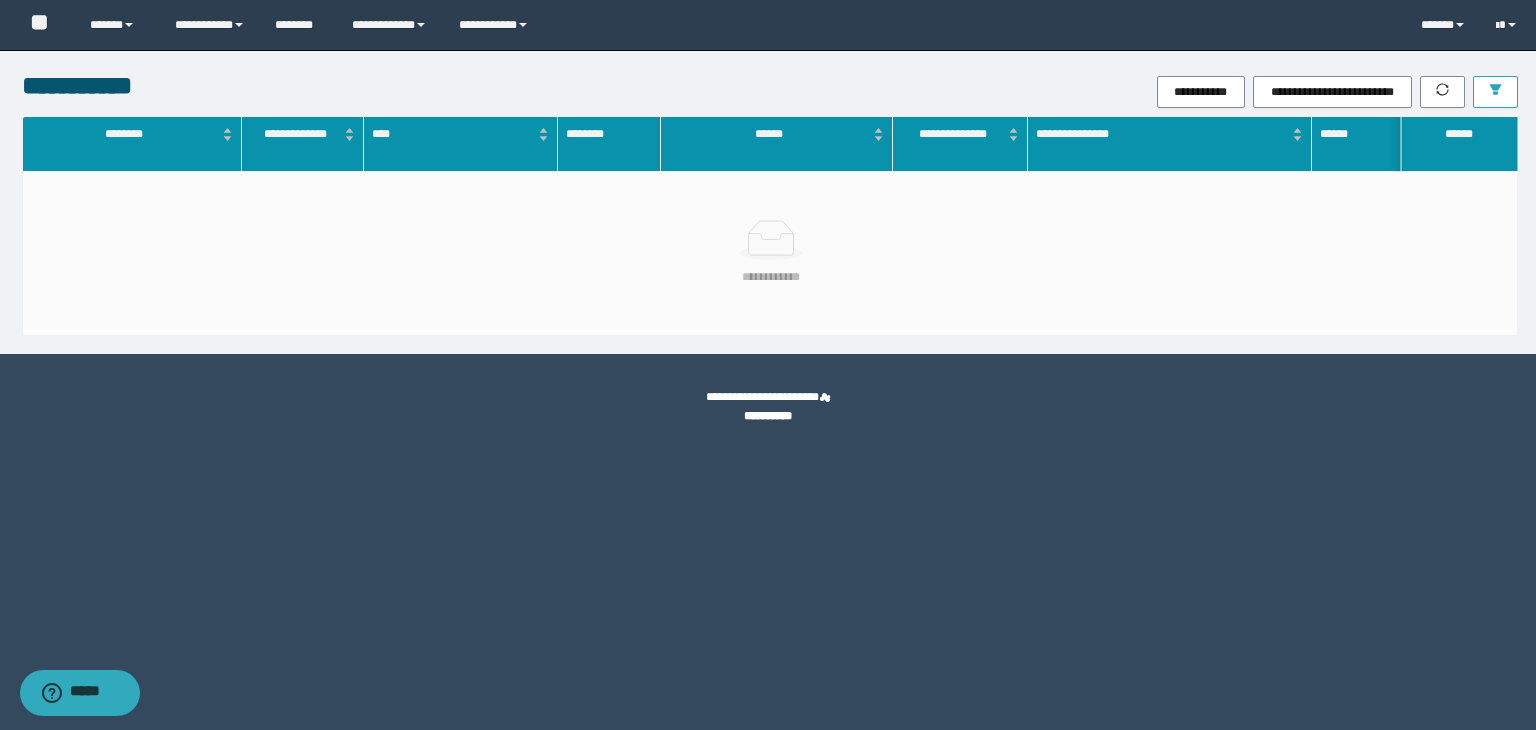 click 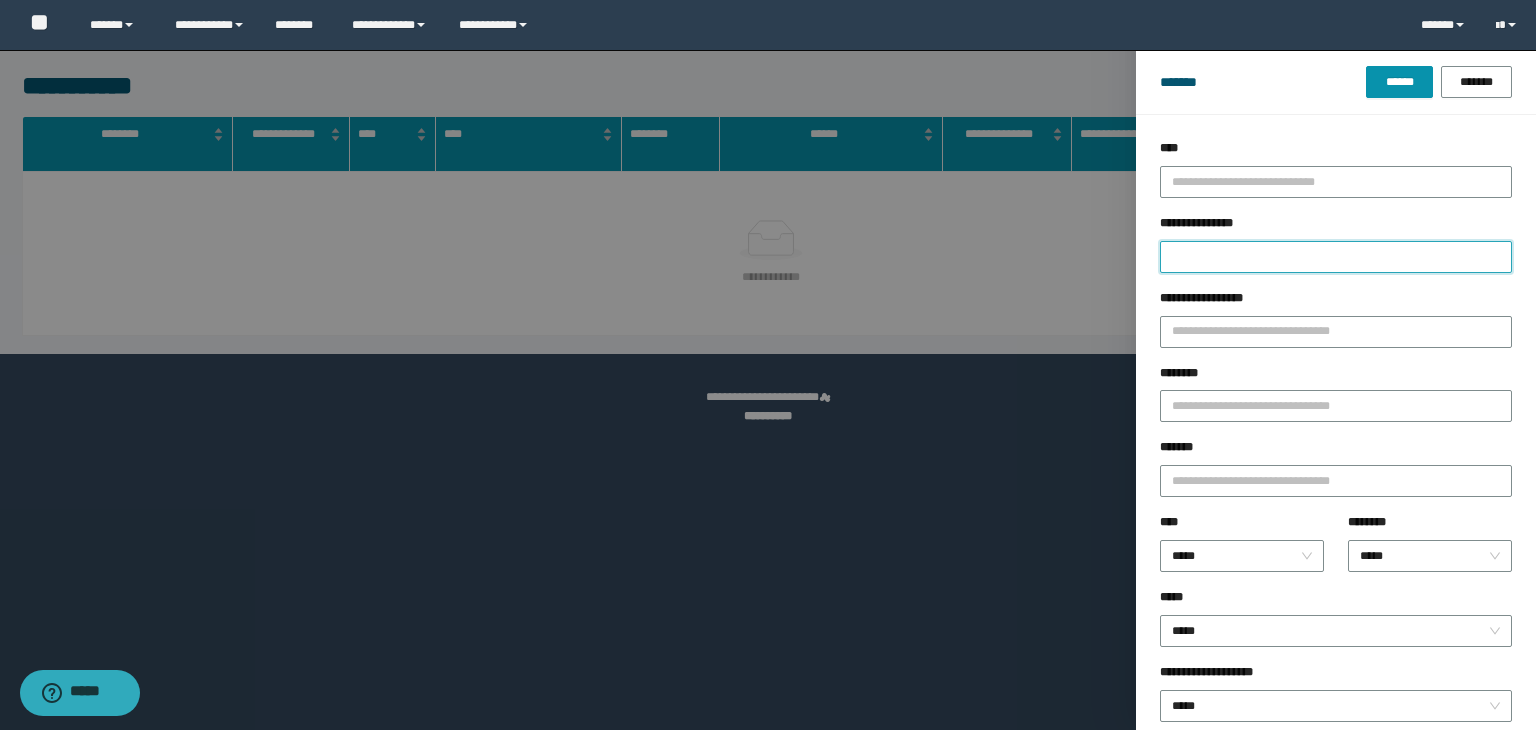 click on "**********" at bounding box center [1336, 257] 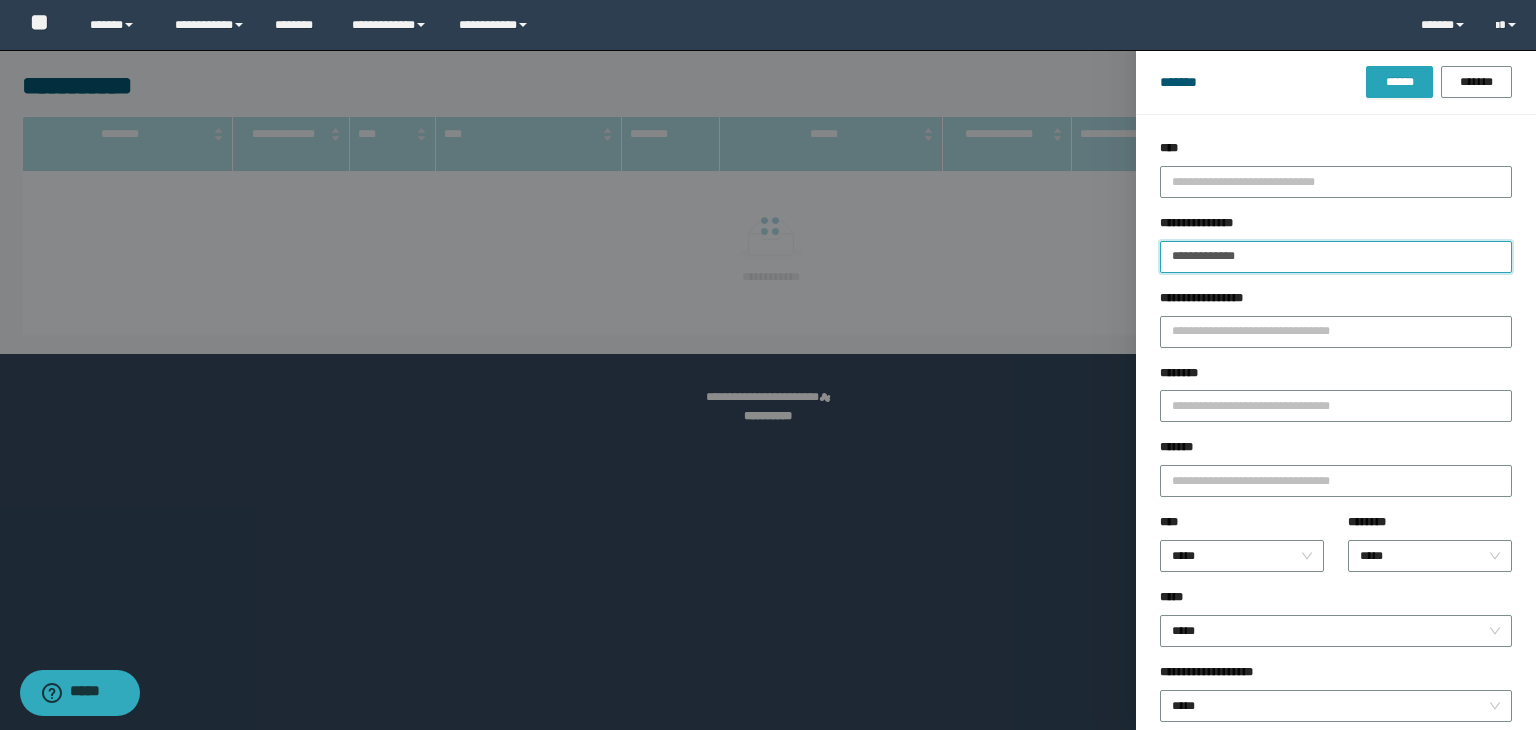 type on "**********" 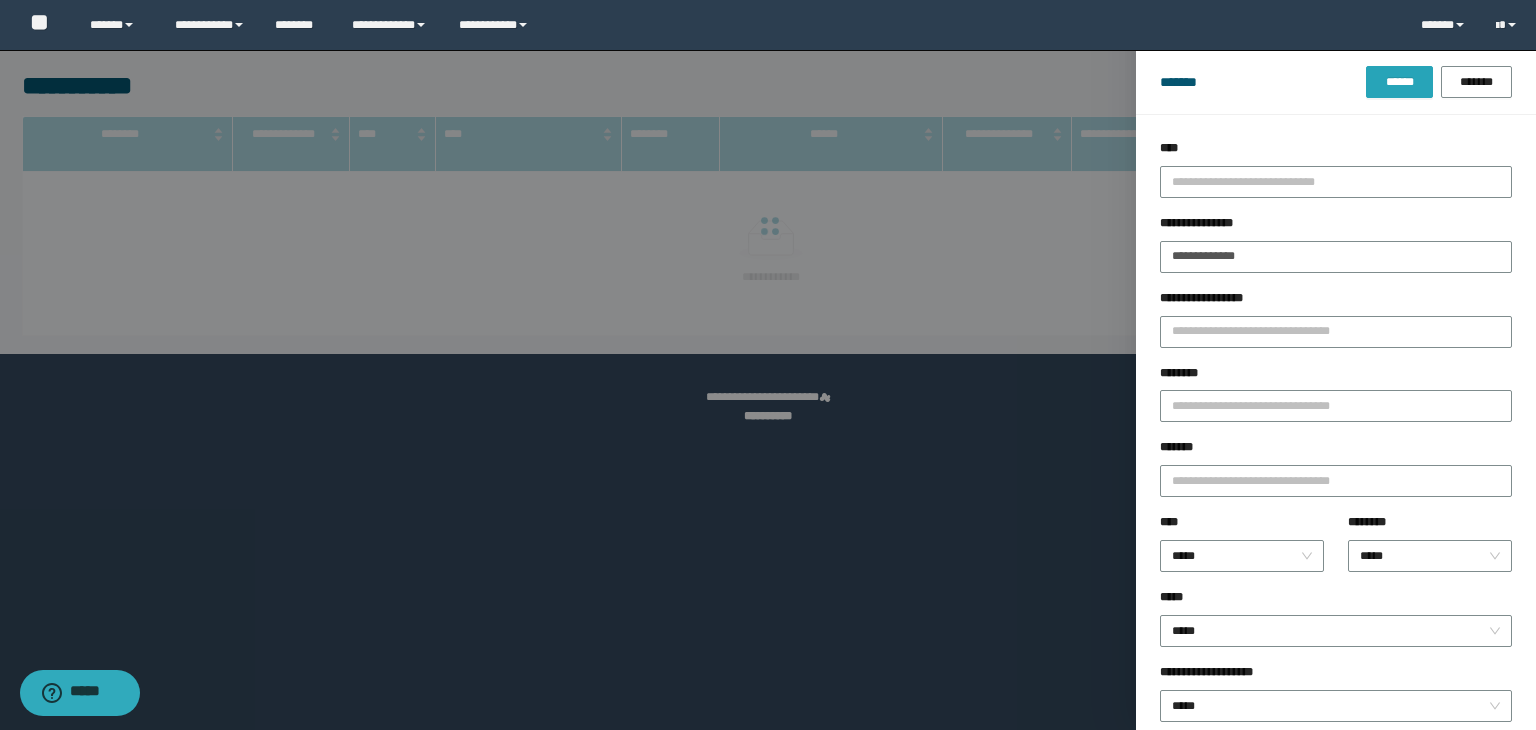 click on "******" at bounding box center (1399, 82) 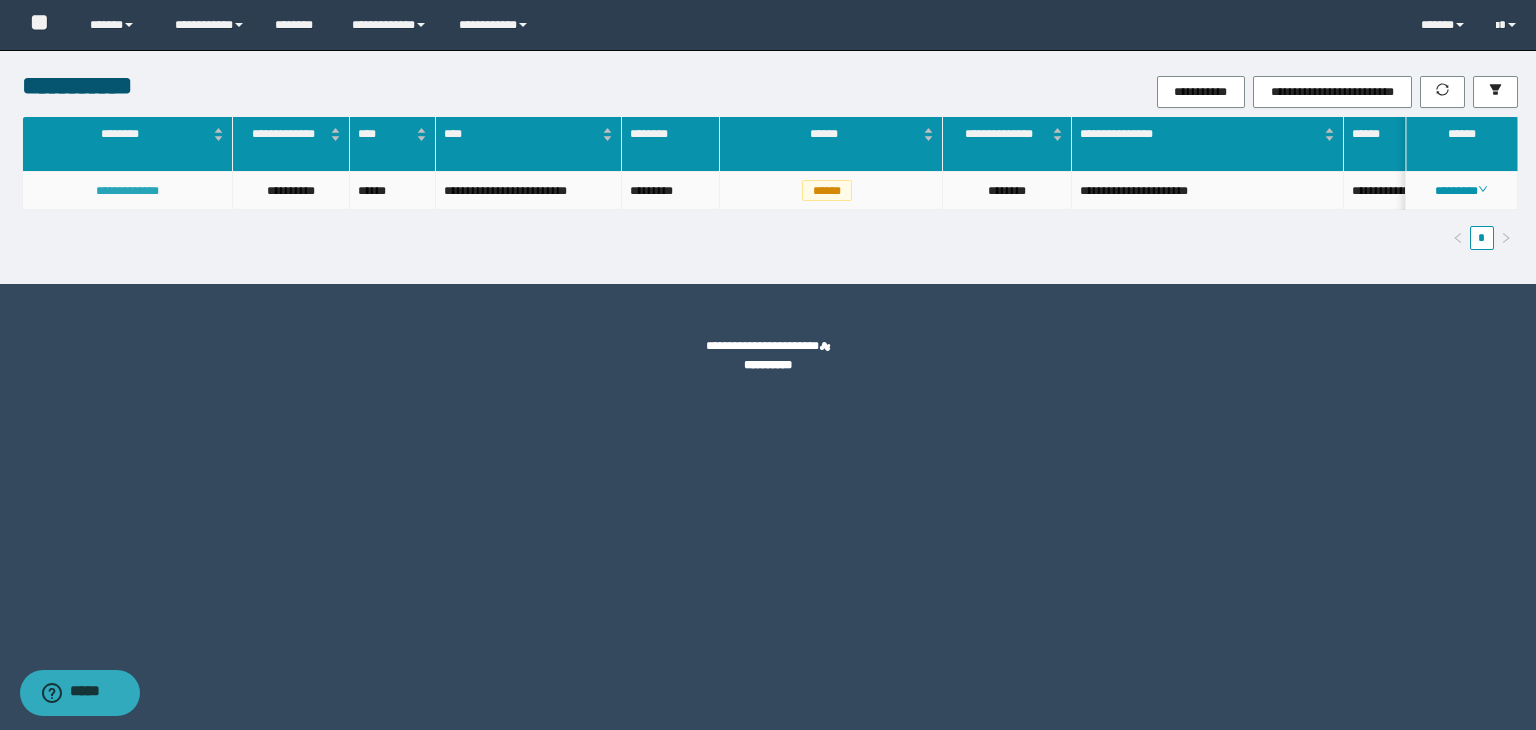 click on "**********" at bounding box center [127, 191] 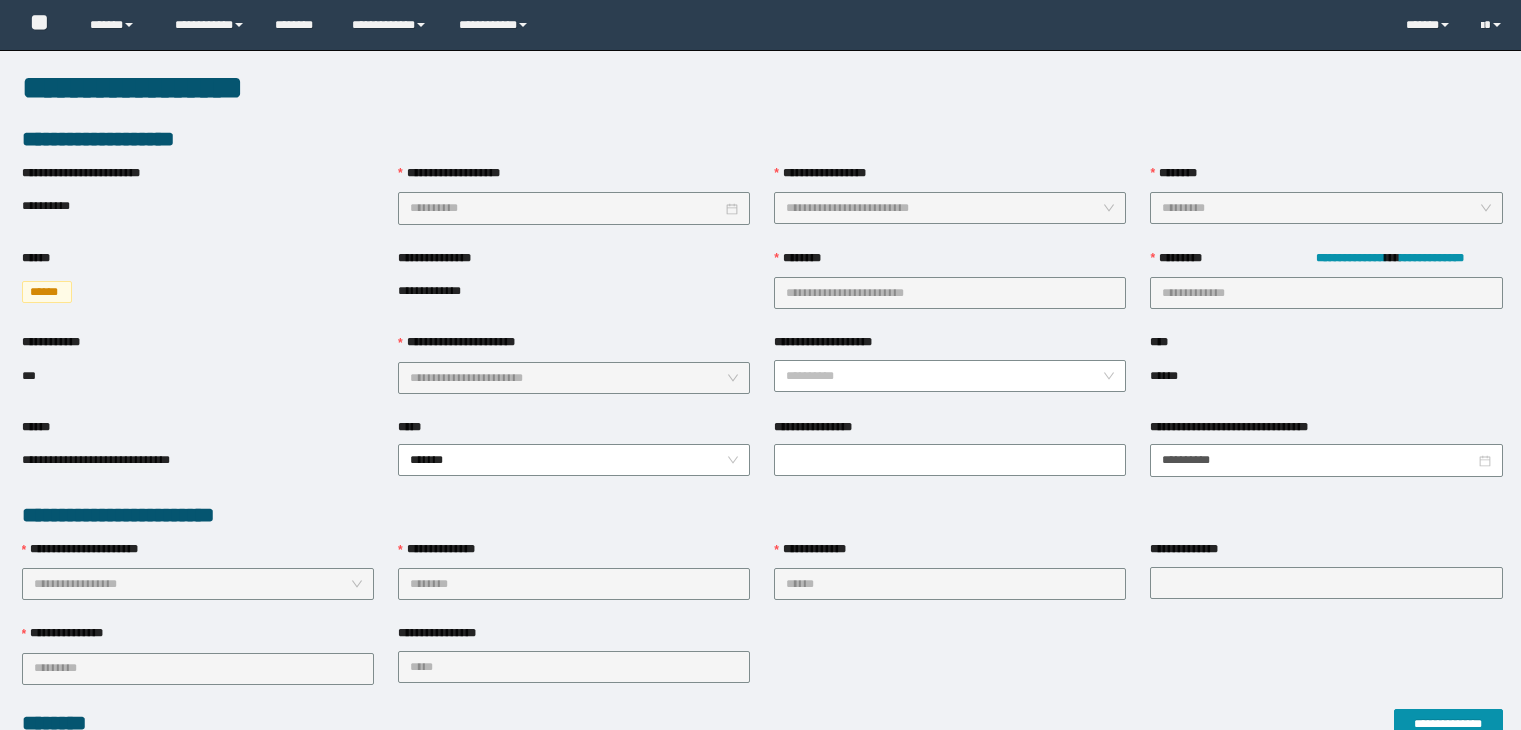 scroll, scrollTop: 0, scrollLeft: 0, axis: both 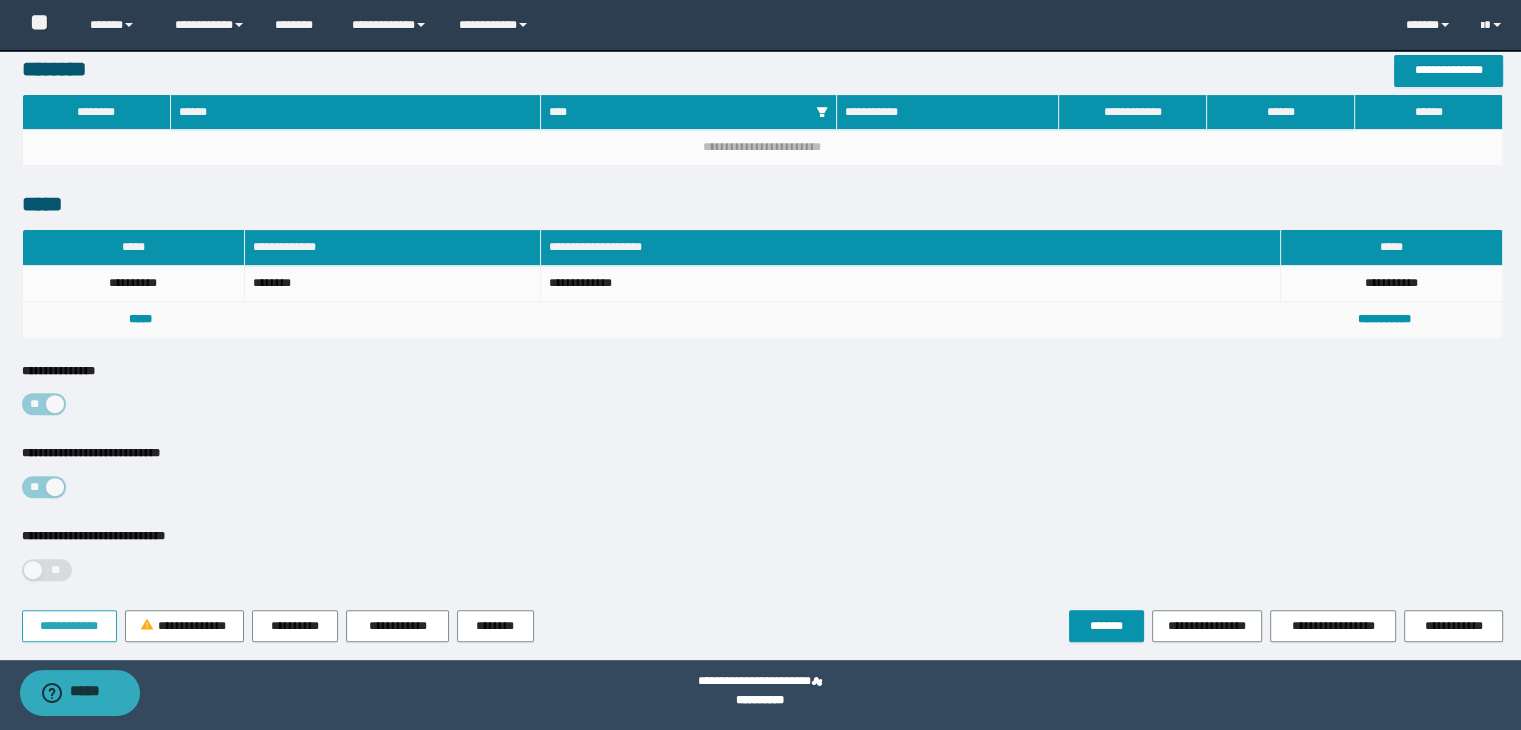 click on "**********" at bounding box center (69, 626) 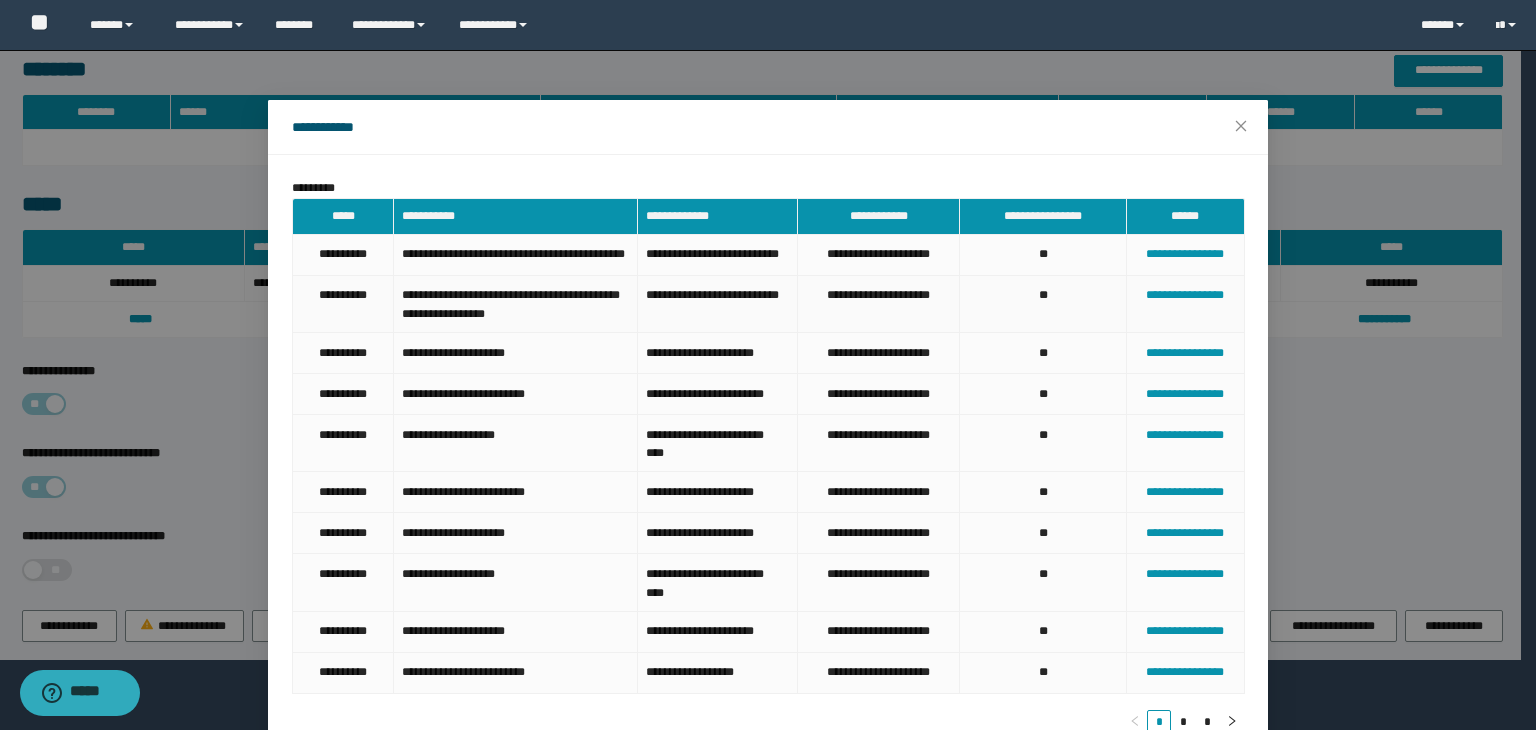 scroll, scrollTop: 134, scrollLeft: 0, axis: vertical 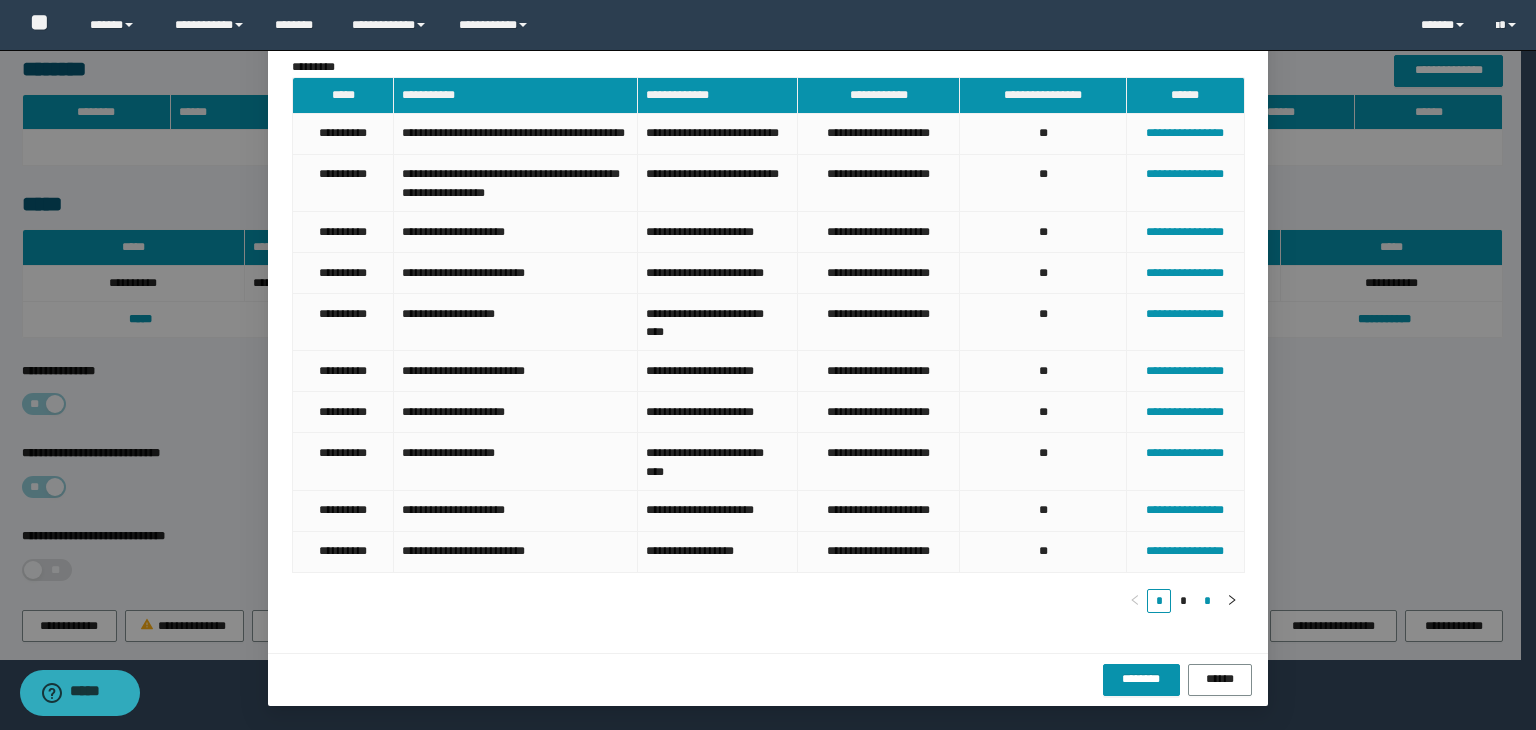click on "*" at bounding box center [1208, 601] 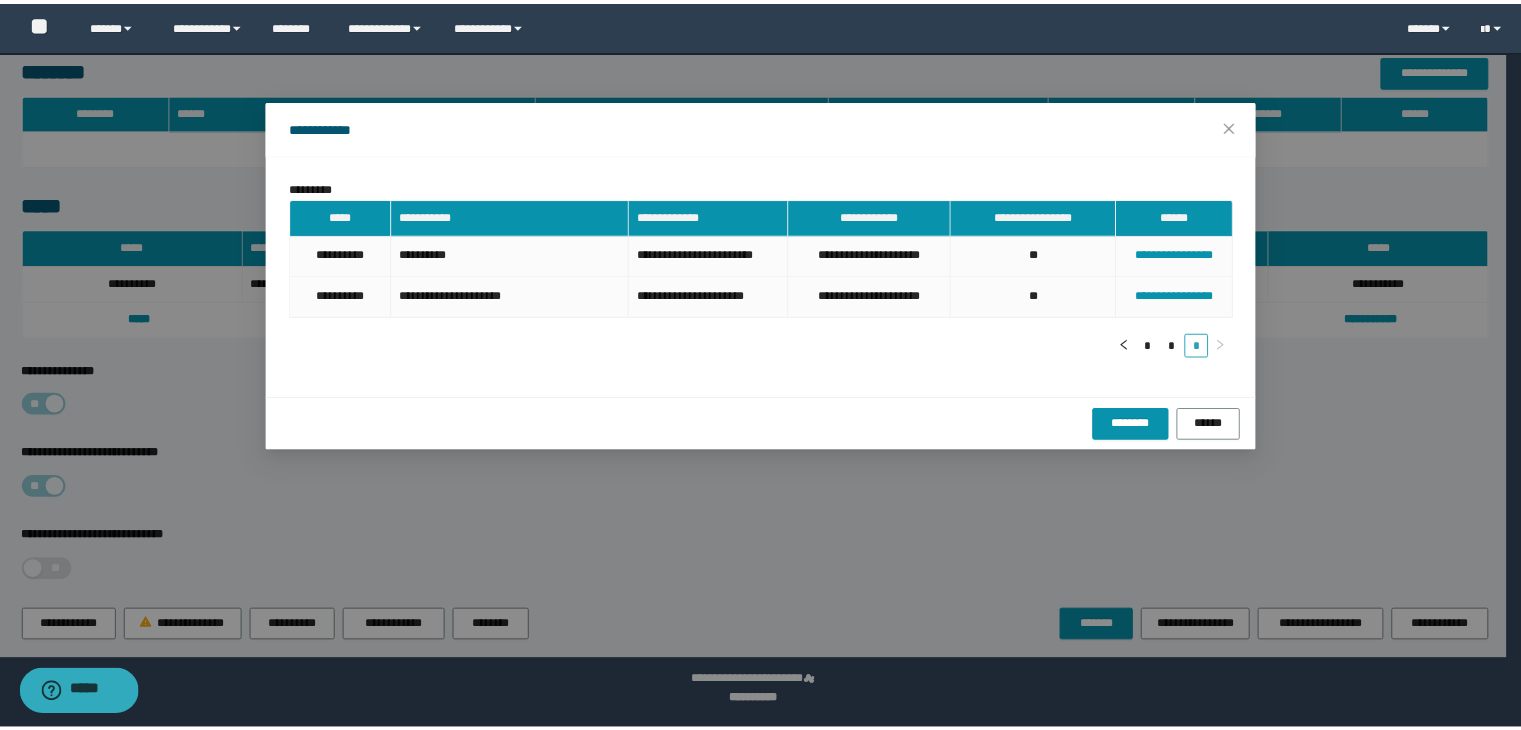 scroll, scrollTop: 0, scrollLeft: 0, axis: both 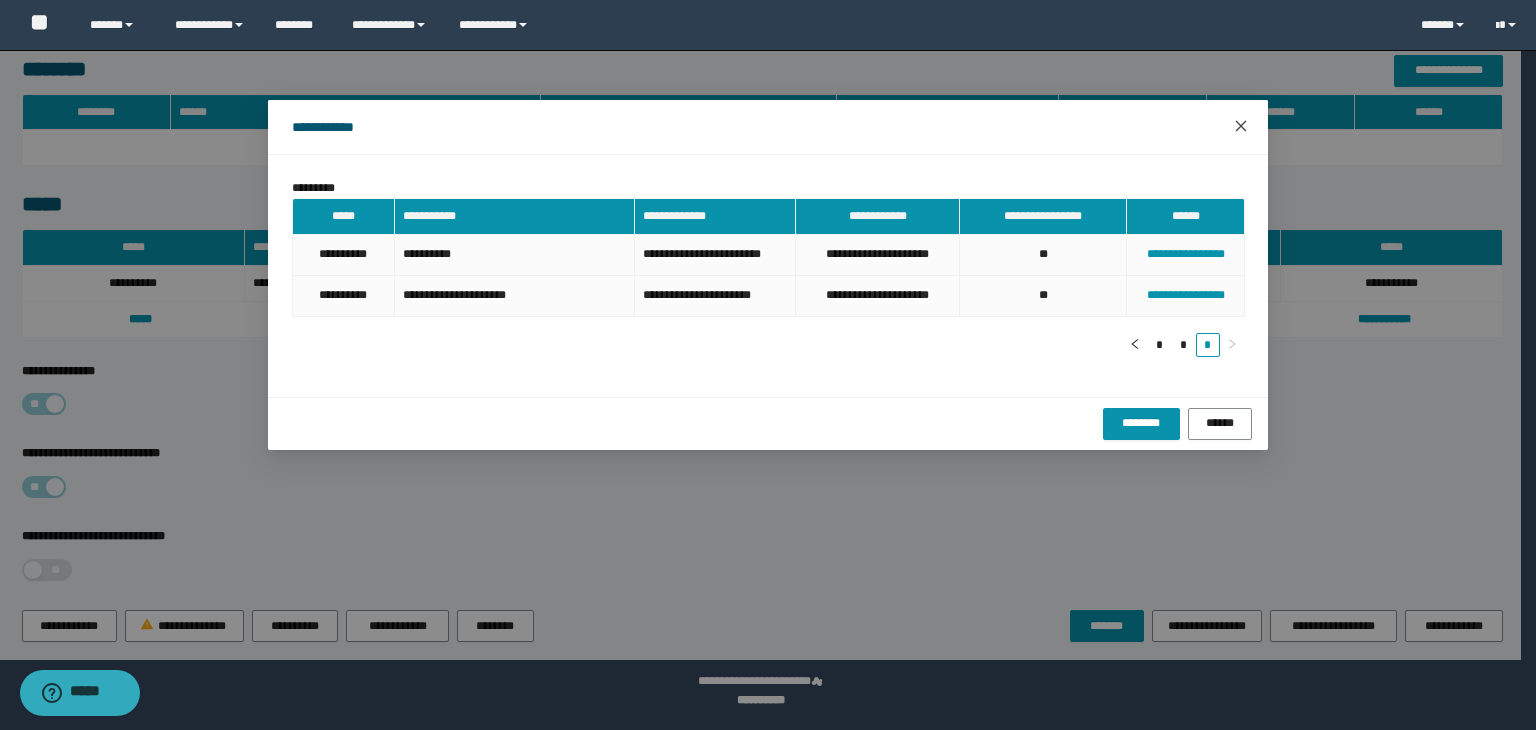 click 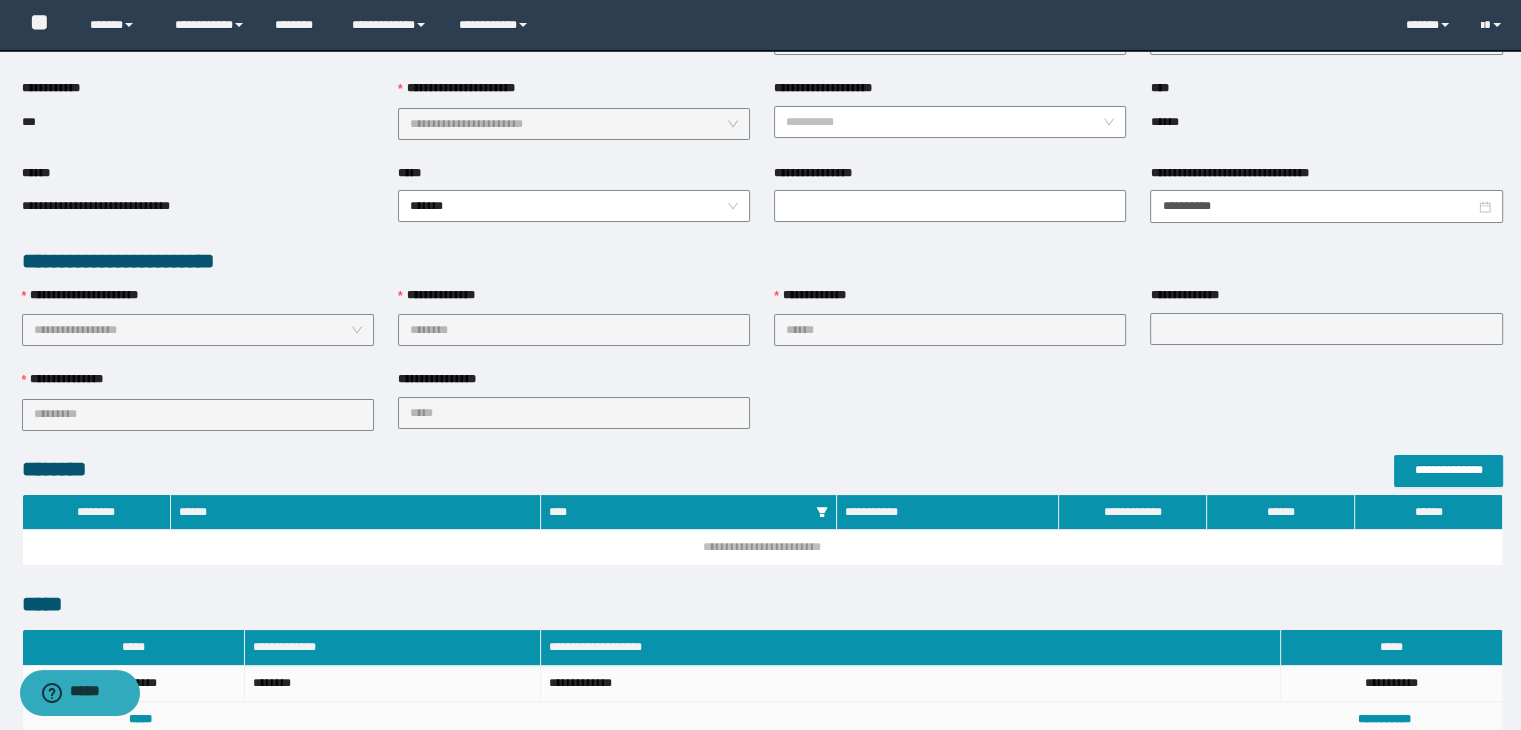 scroll, scrollTop: 0, scrollLeft: 0, axis: both 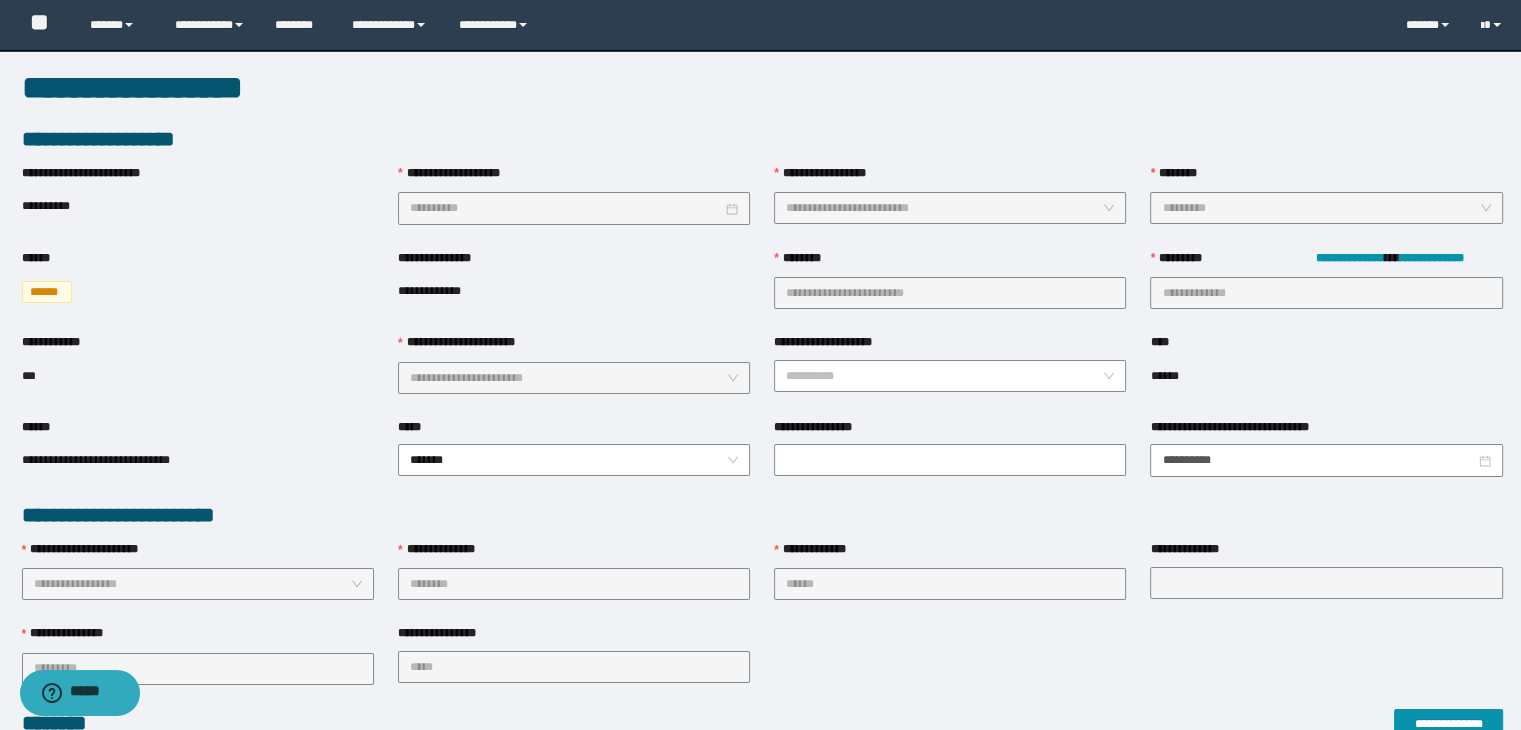 type 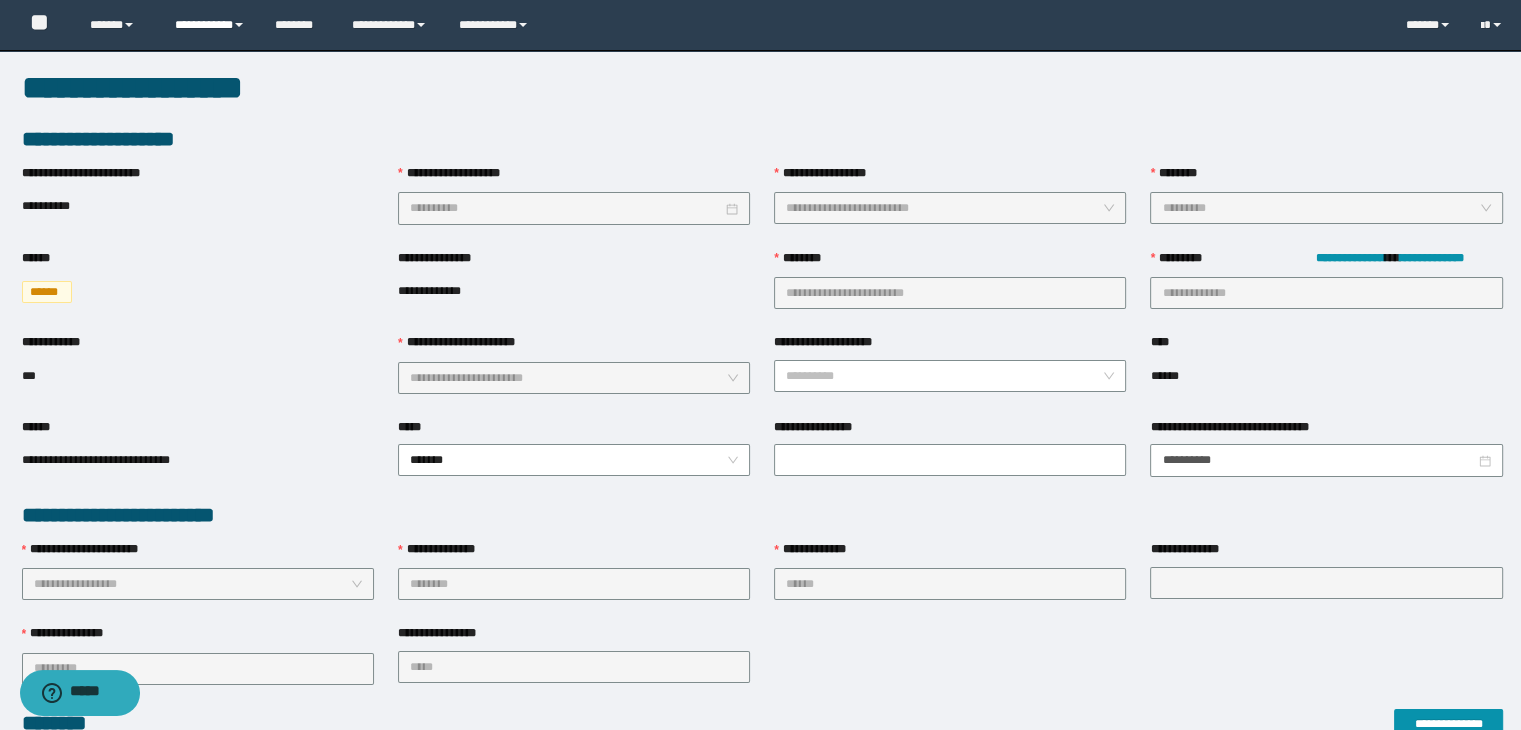 click on "**********" at bounding box center [210, 25] 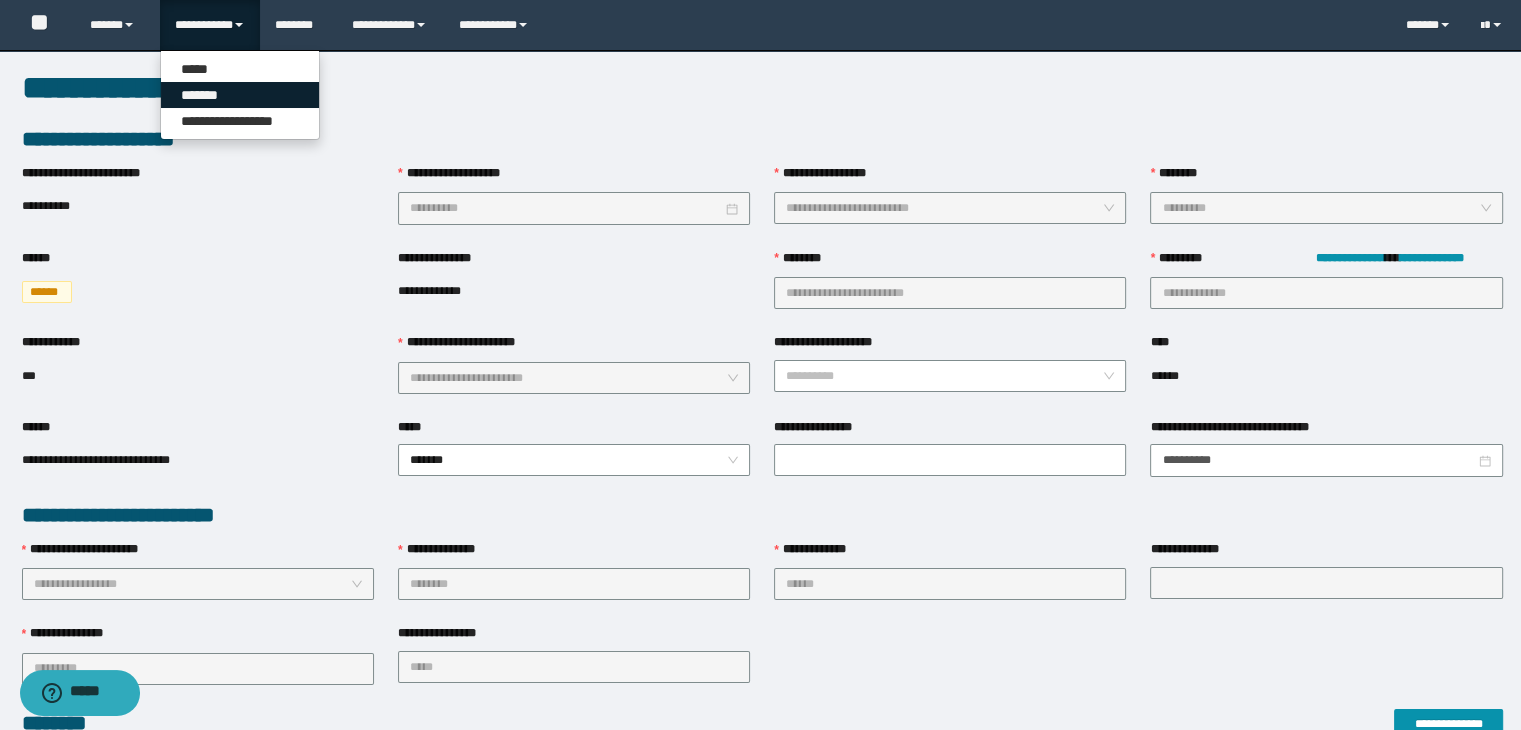 click on "*******" at bounding box center [240, 95] 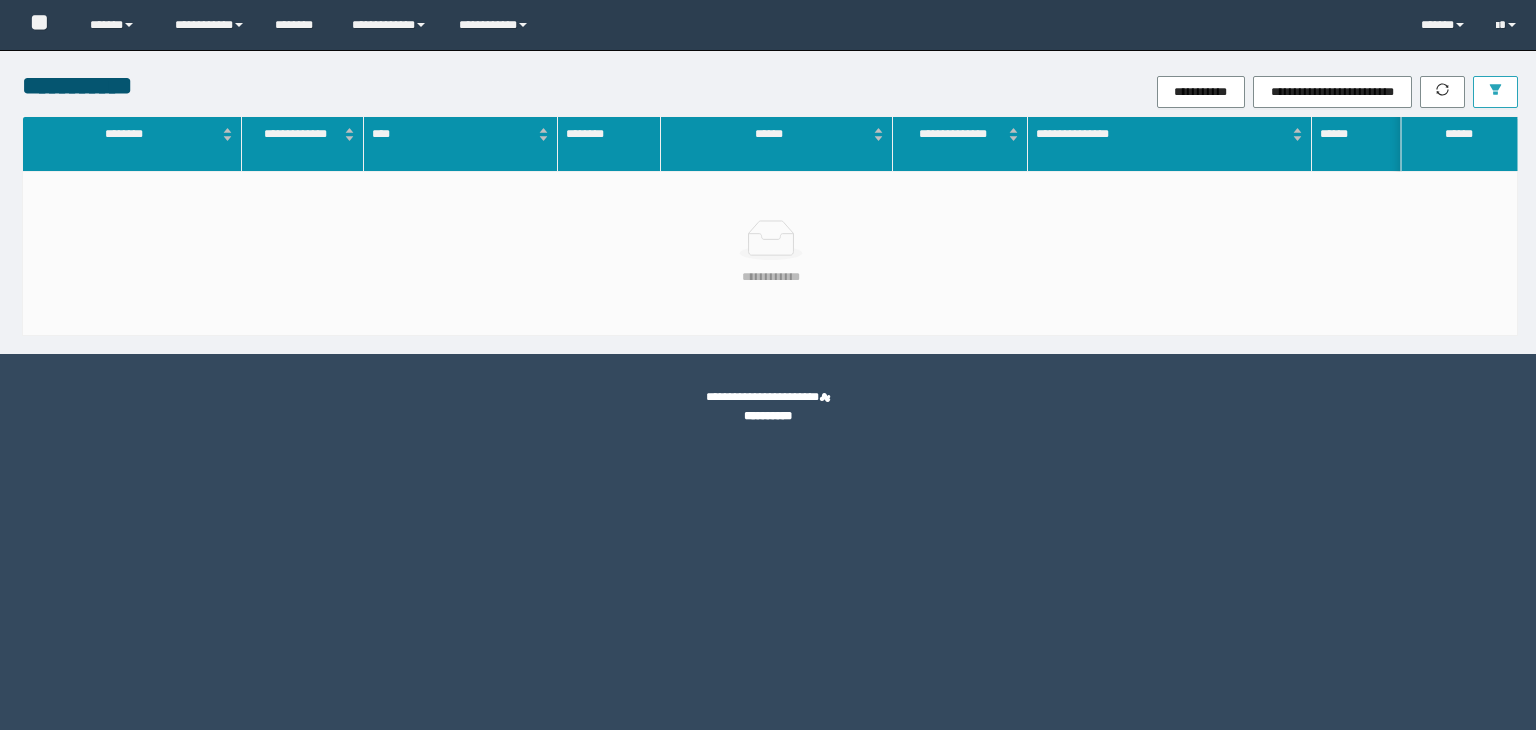 scroll, scrollTop: 0, scrollLeft: 0, axis: both 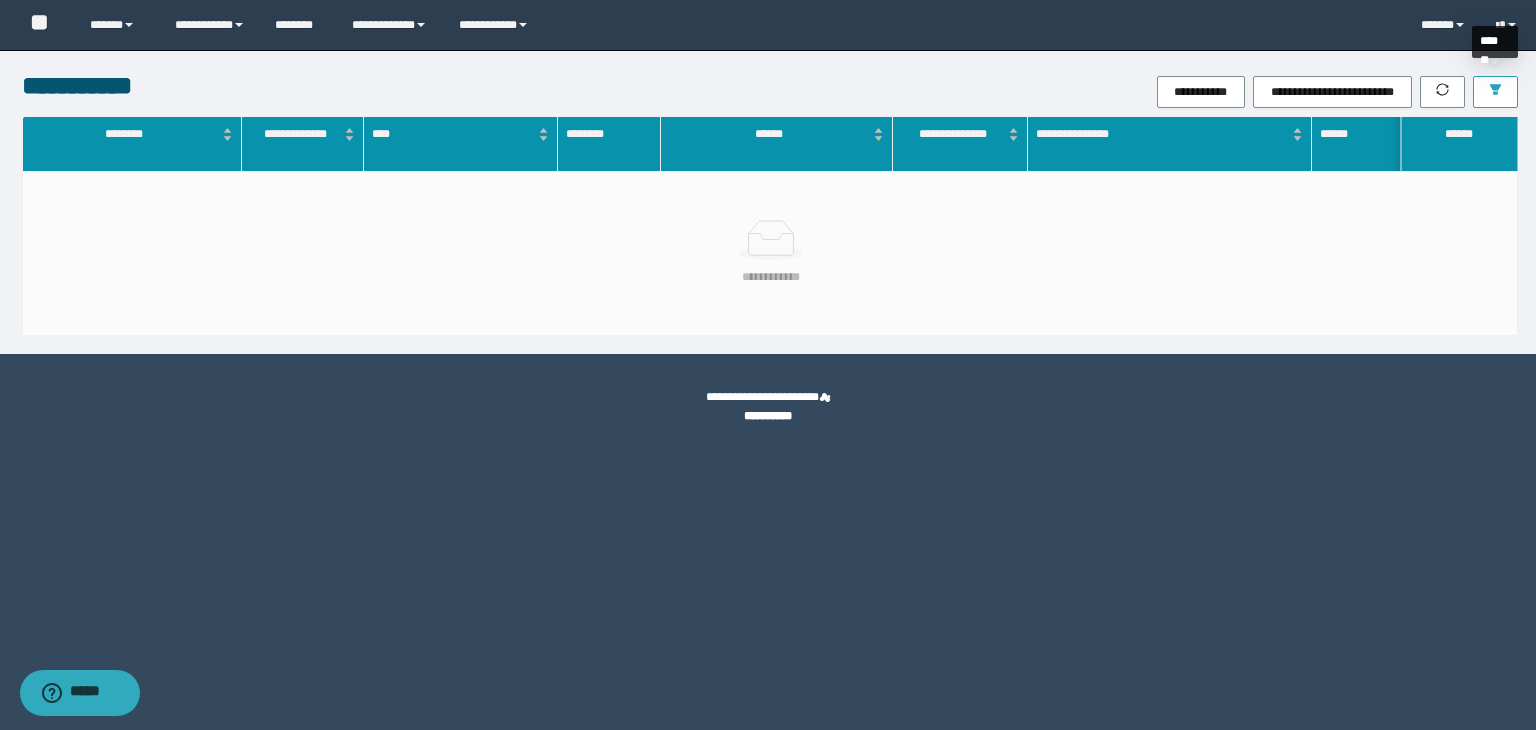 click at bounding box center (1495, 92) 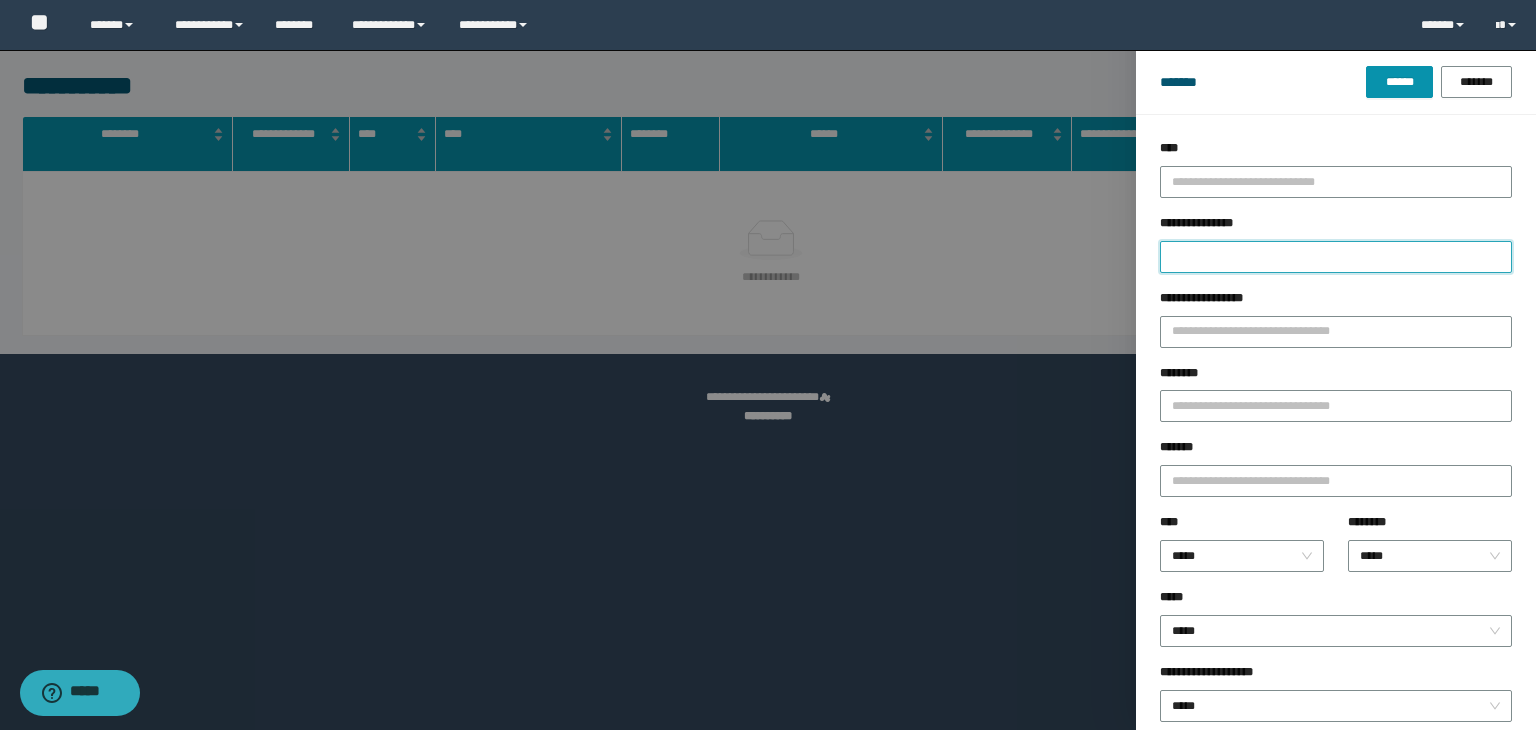 click on "**********" at bounding box center (1336, 257) 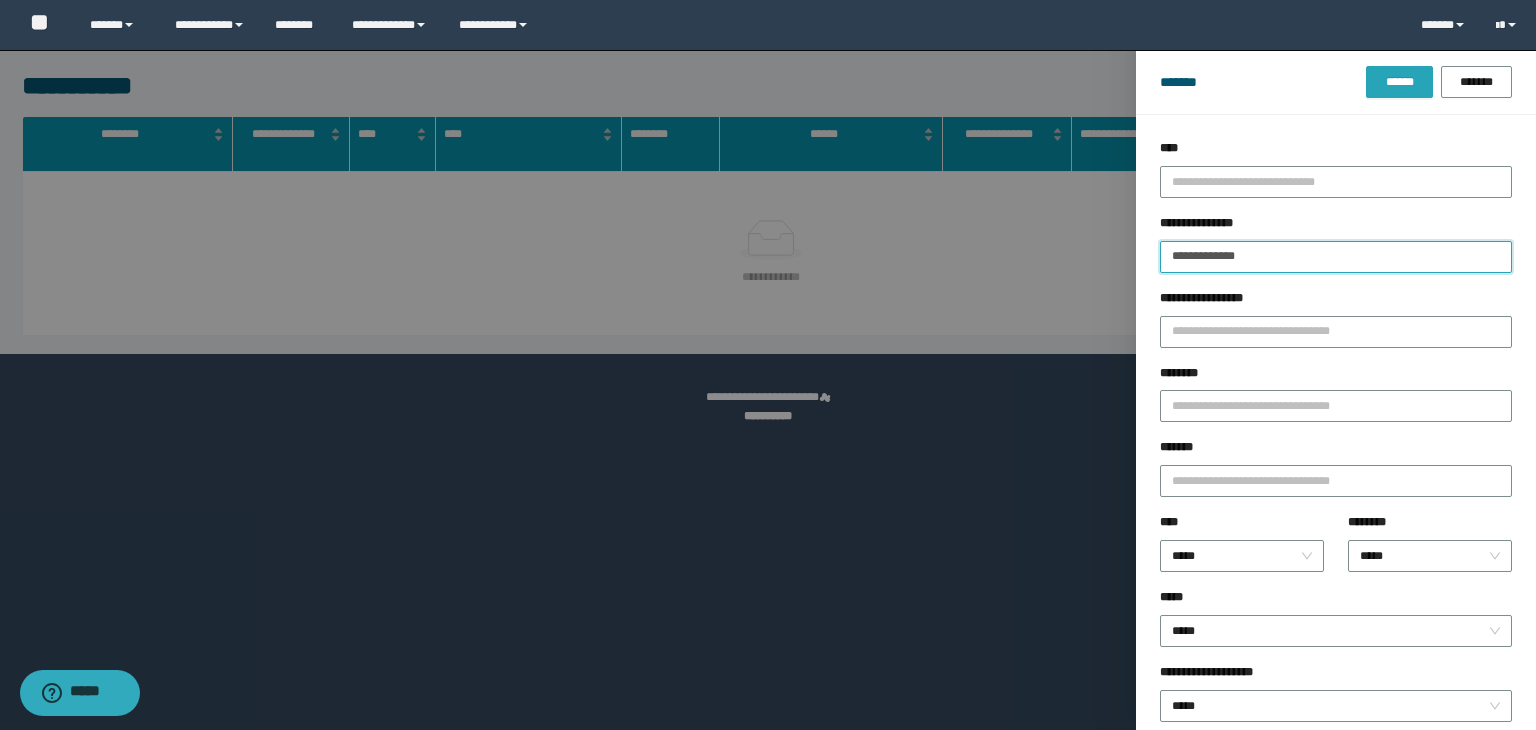 type on "**********" 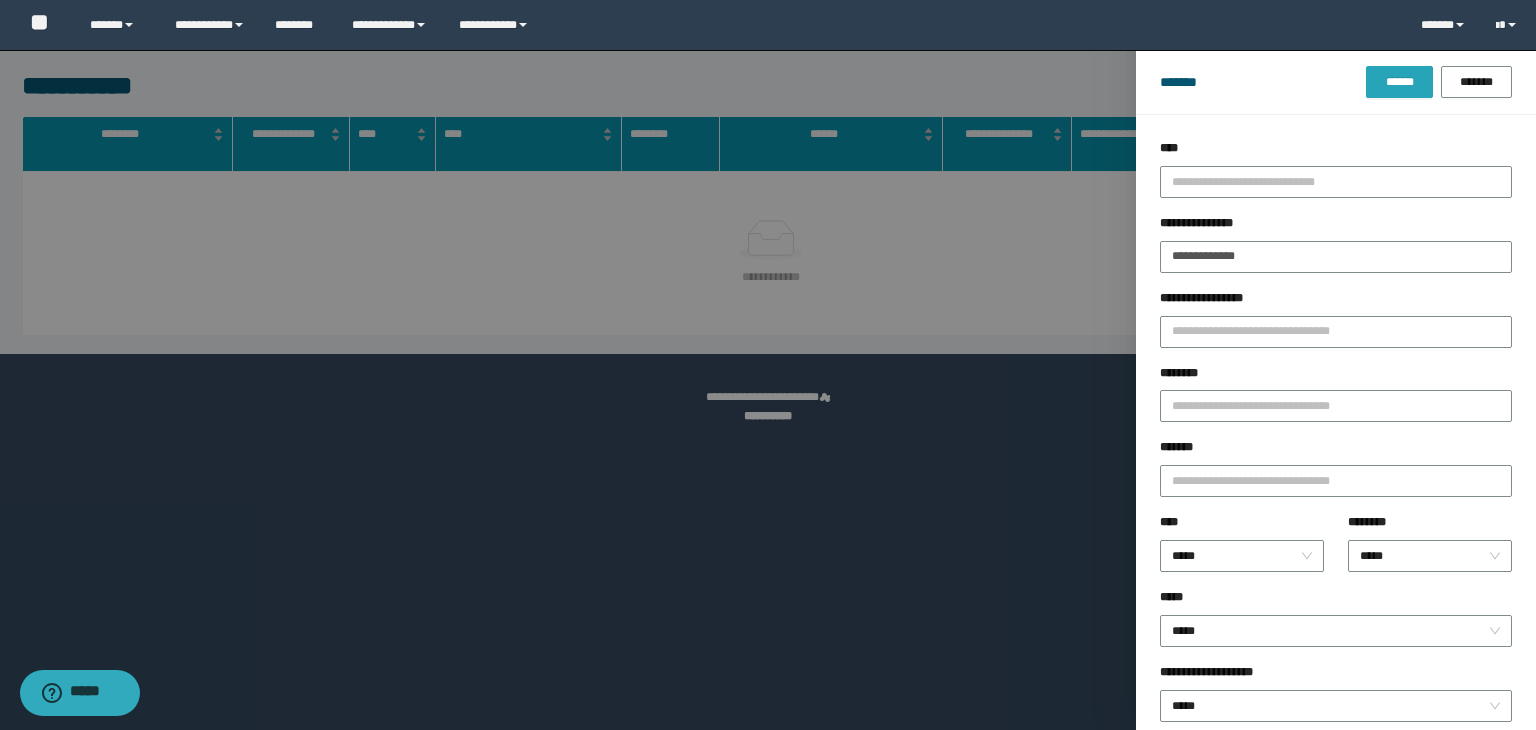 click on "******" at bounding box center (1399, 82) 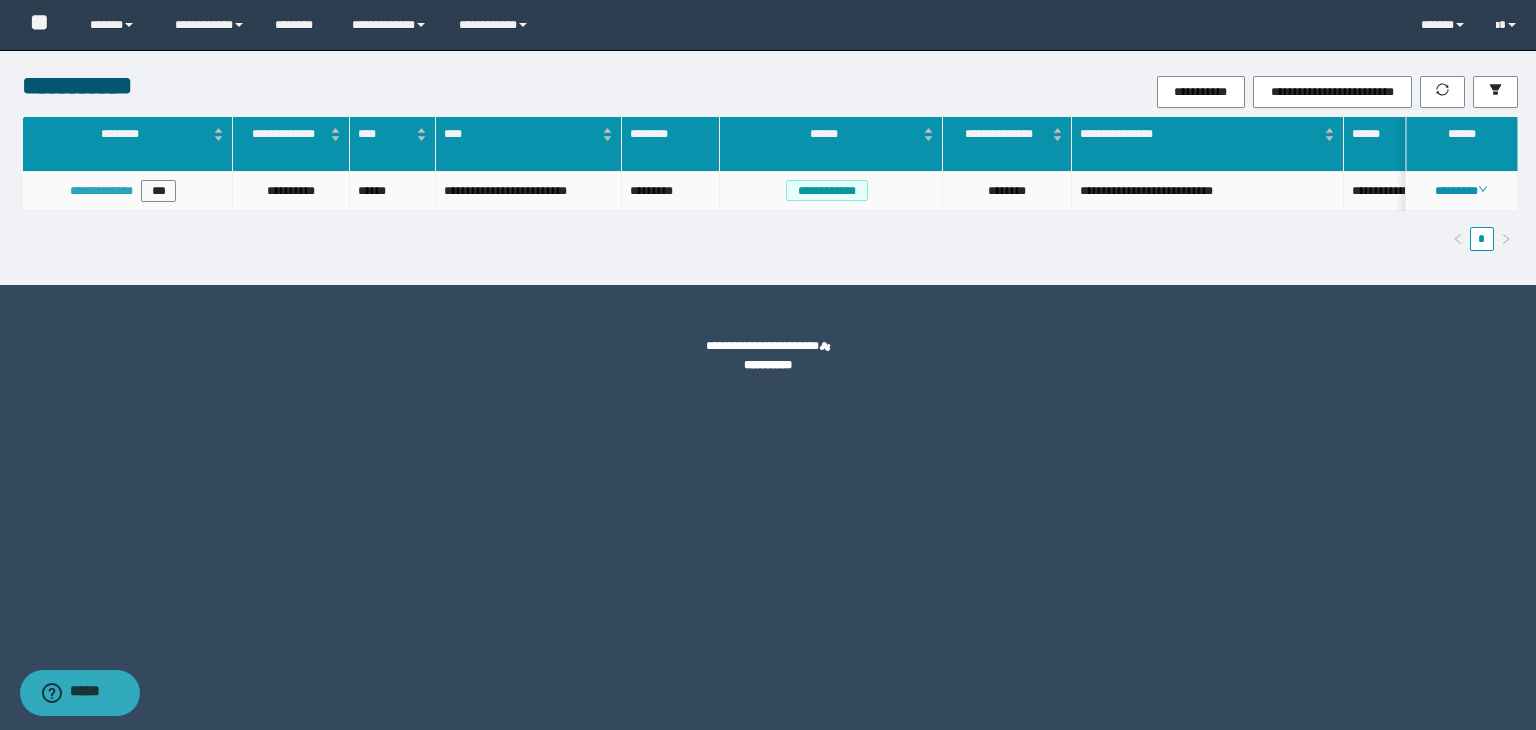 click on "**********" at bounding box center (101, 191) 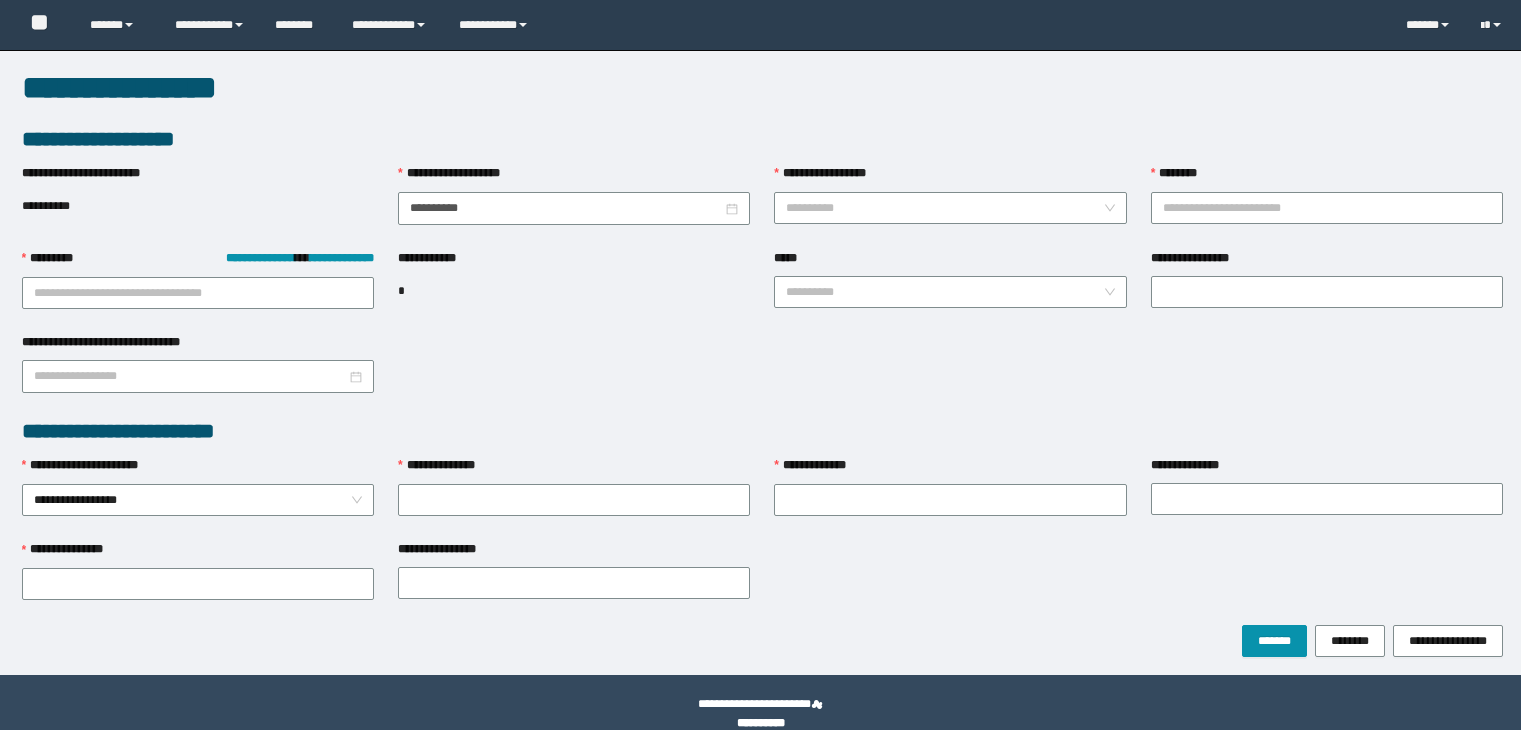 scroll, scrollTop: 0, scrollLeft: 0, axis: both 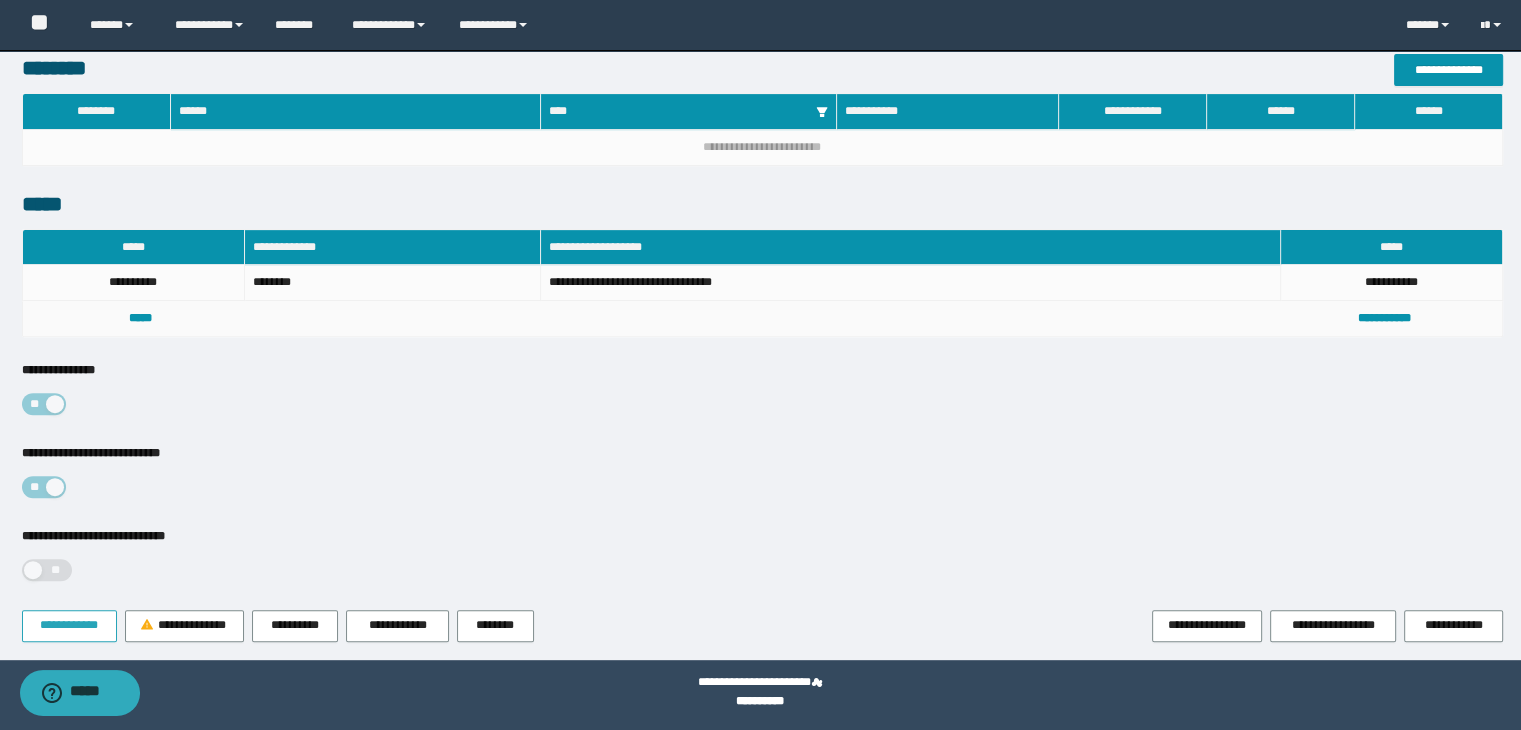 click on "**********" at bounding box center (69, 625) 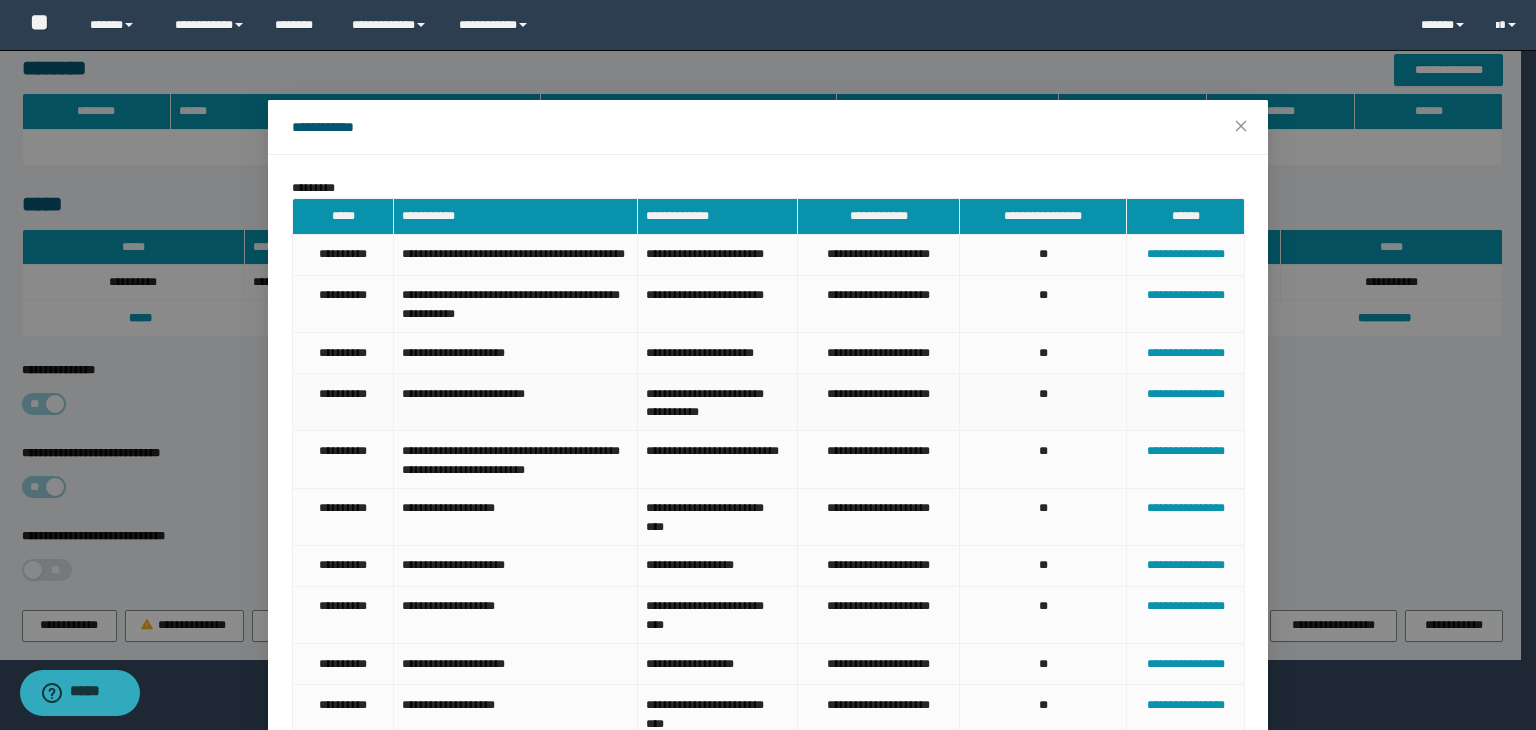 scroll, scrollTop: 167, scrollLeft: 0, axis: vertical 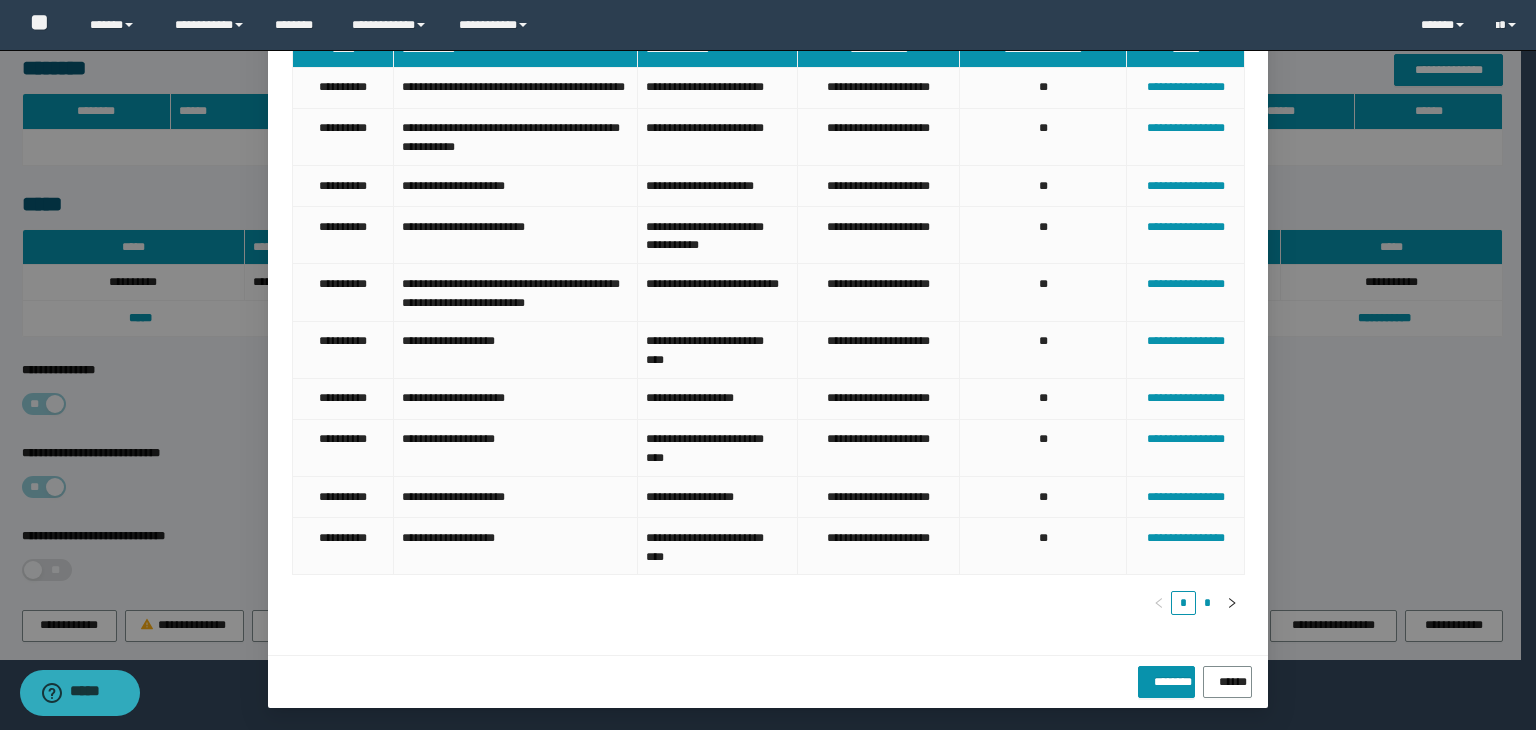 click on "*" at bounding box center [1208, 603] 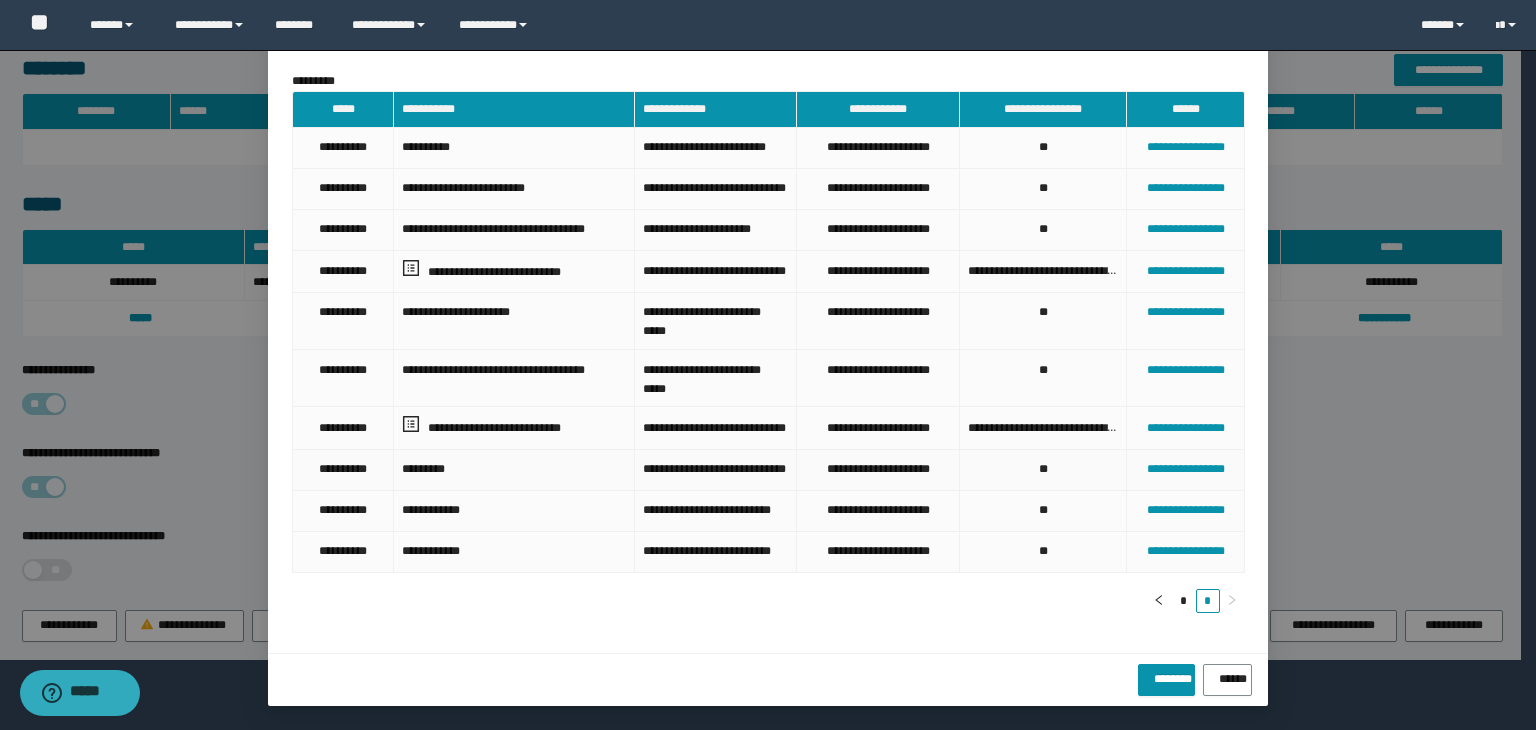 type 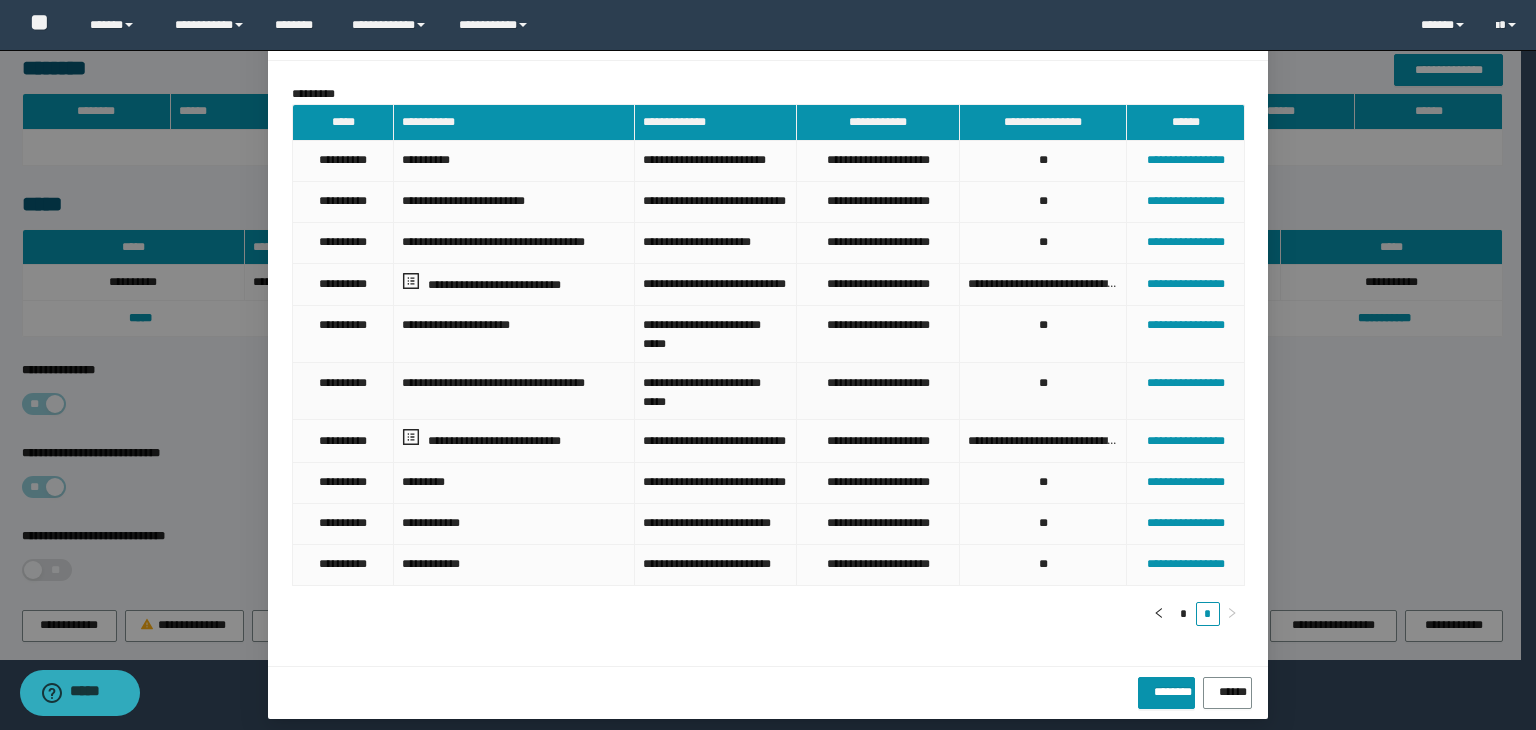 scroll, scrollTop: 167, scrollLeft: 0, axis: vertical 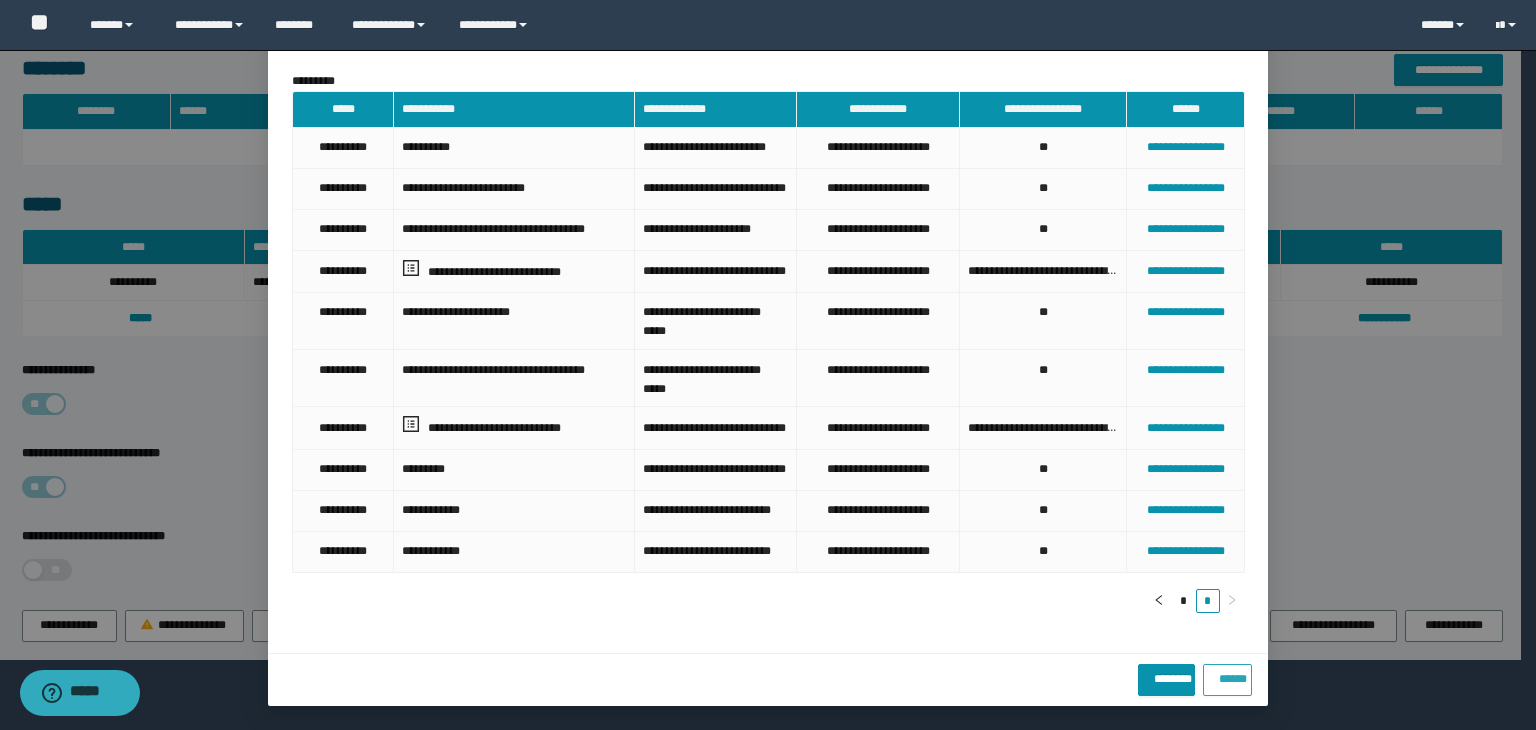 click on "******" at bounding box center (1227, 675) 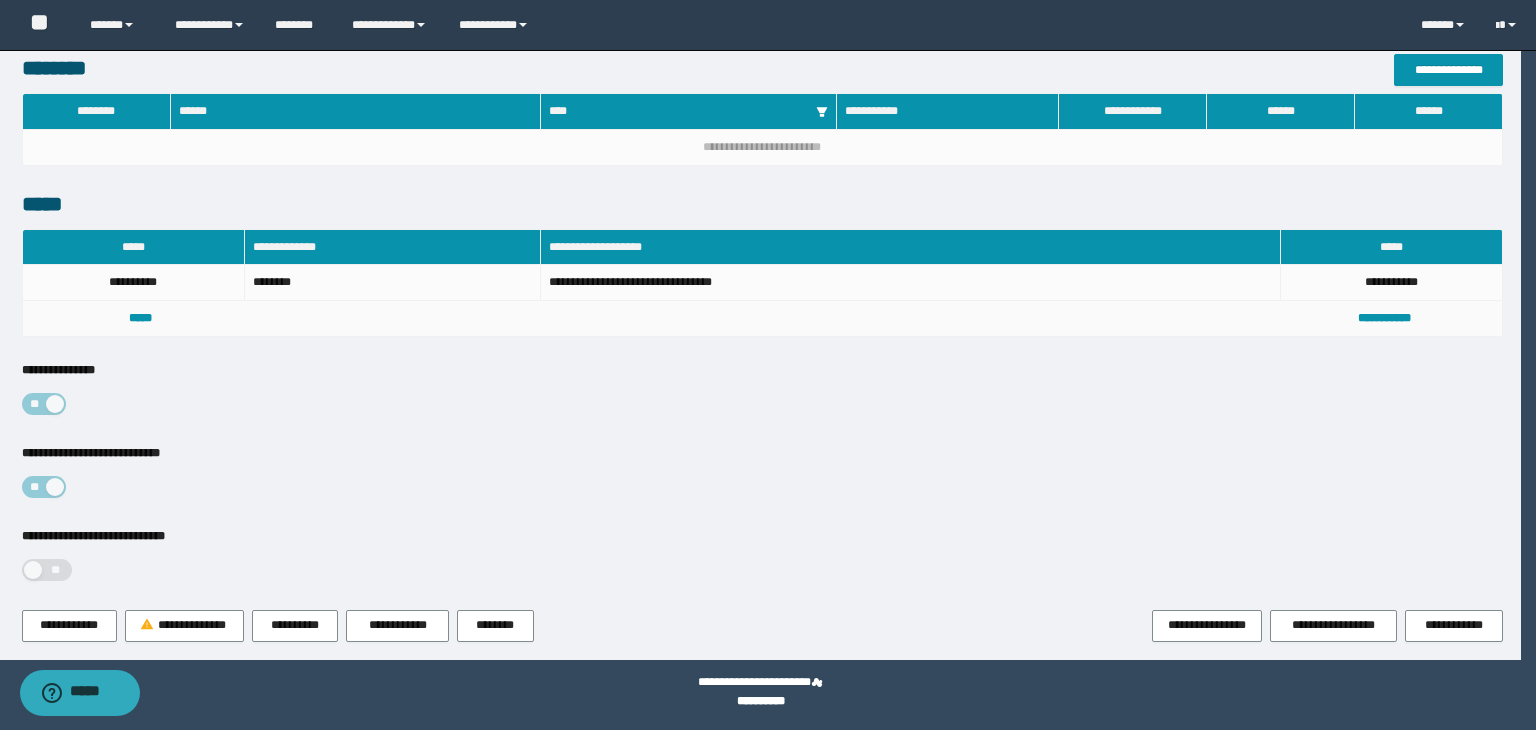 scroll, scrollTop: 67, scrollLeft: 0, axis: vertical 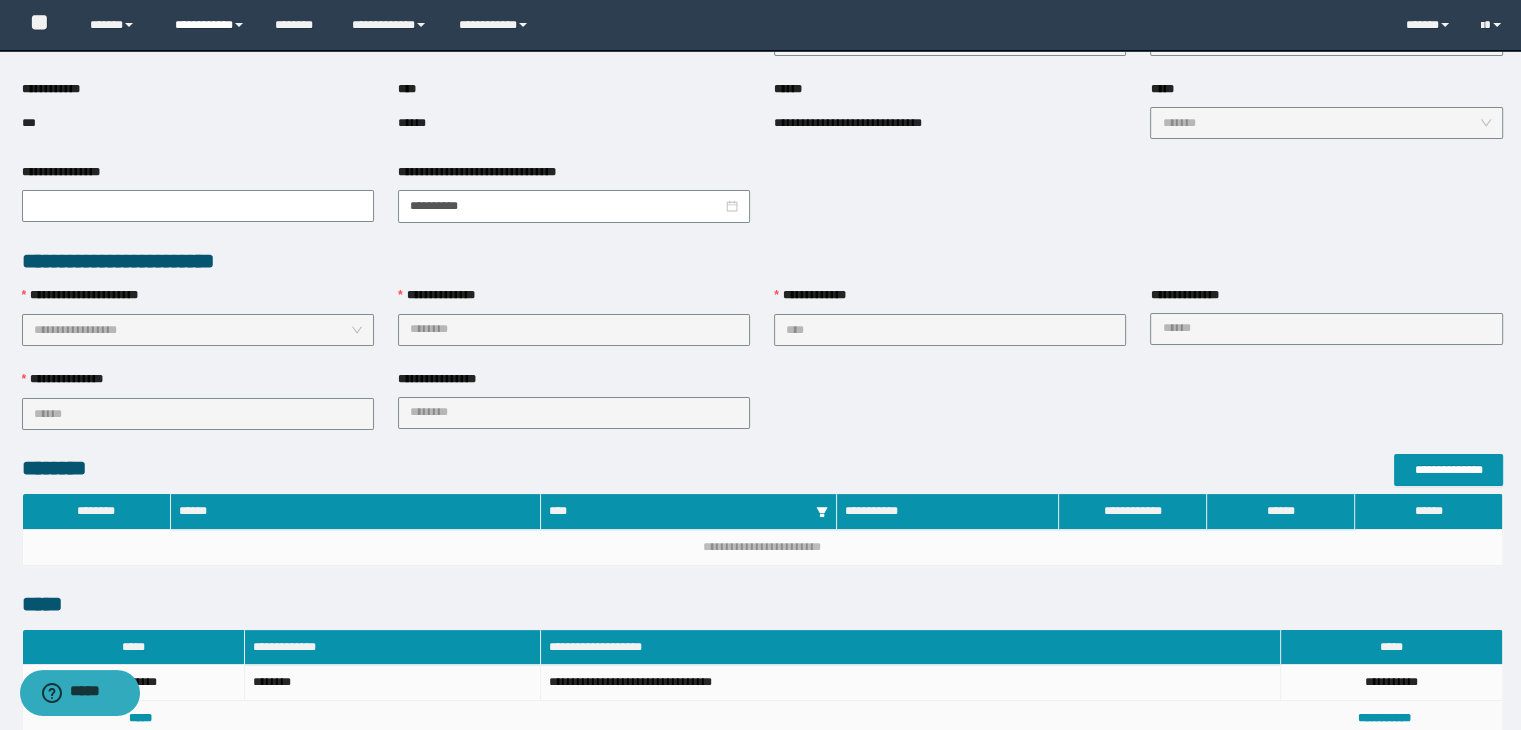 click on "**********" at bounding box center [210, 25] 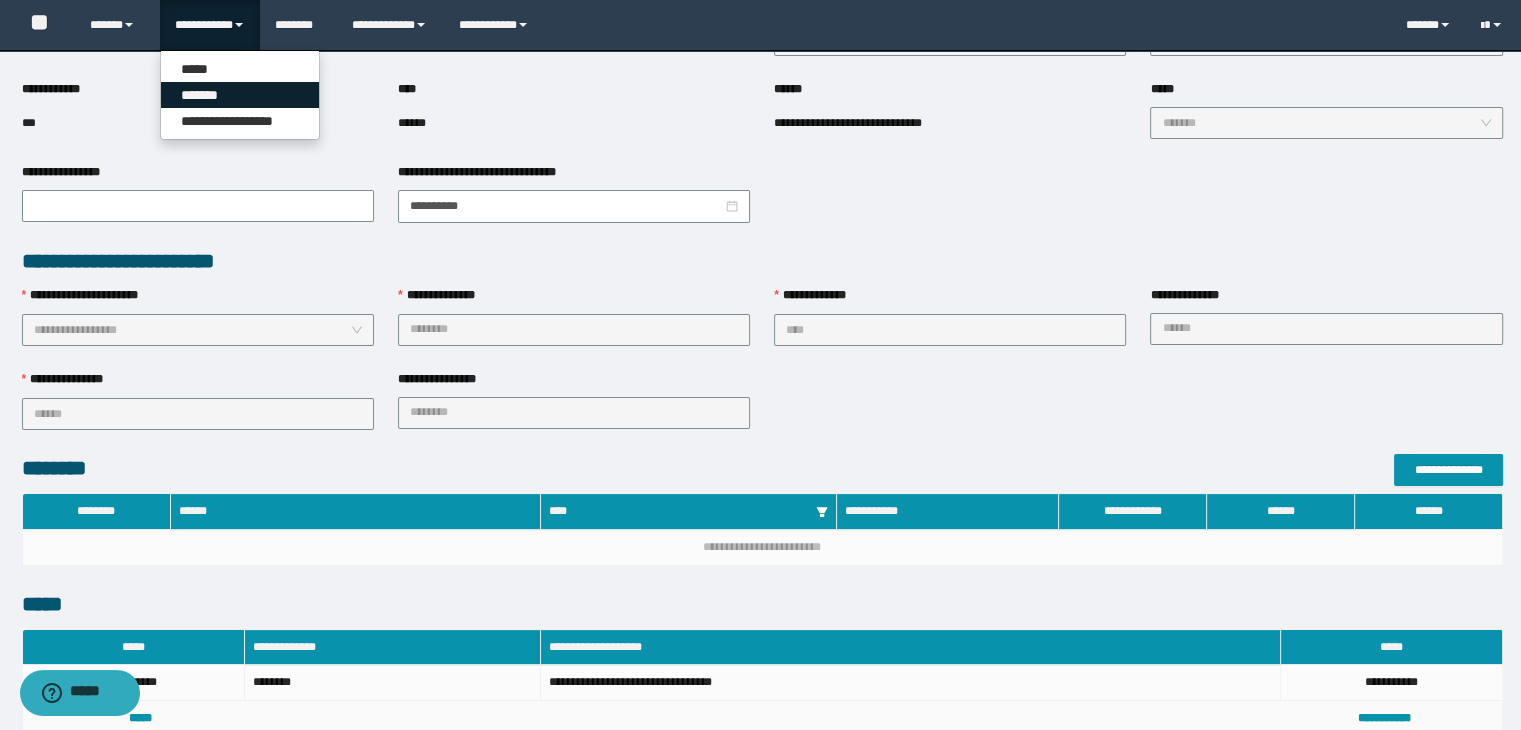 drag, startPoint x: 220, startPoint y: 90, endPoint x: 1344, endPoint y: 79, distance: 1124.0538 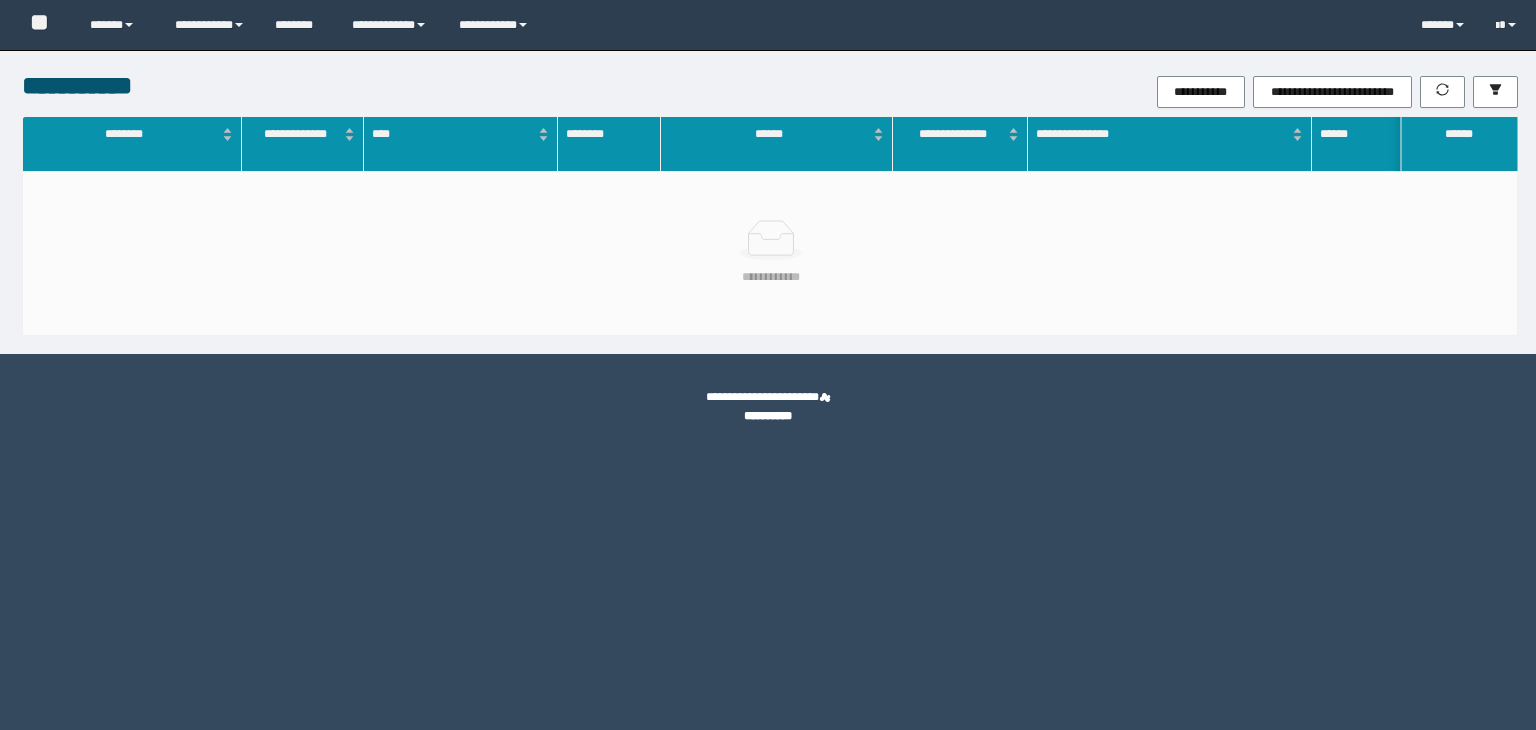 scroll, scrollTop: 0, scrollLeft: 0, axis: both 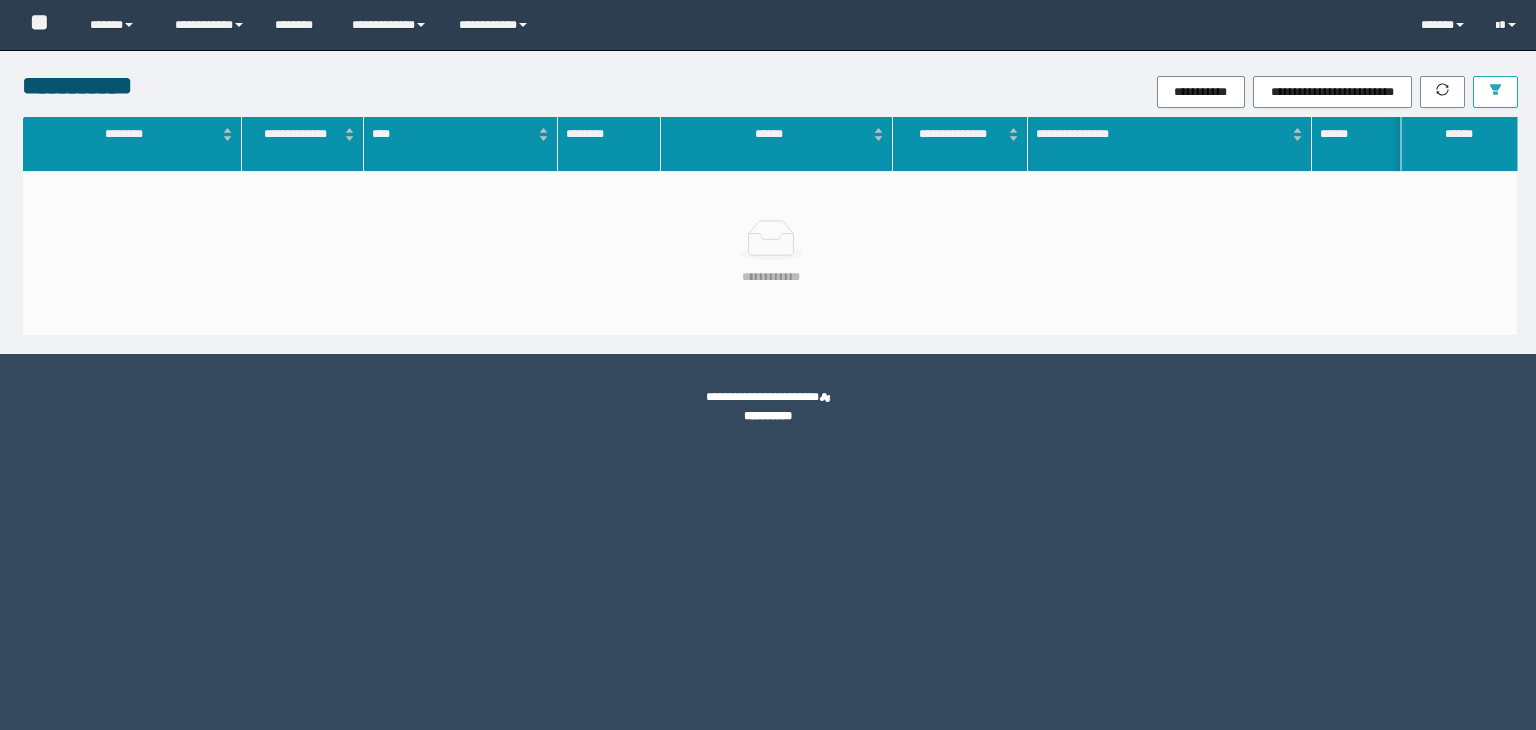 click at bounding box center [1495, 92] 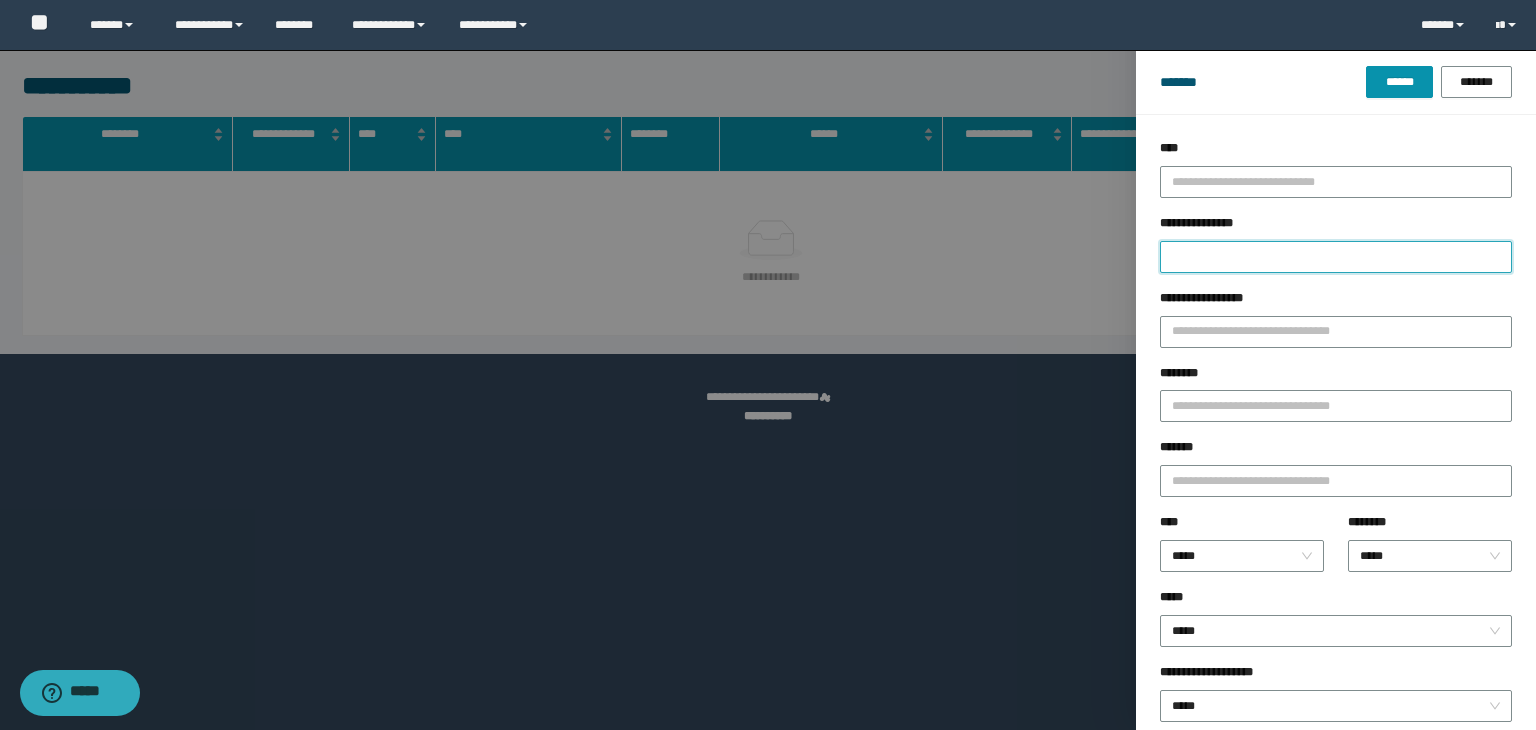 click on "**********" at bounding box center [1336, 257] 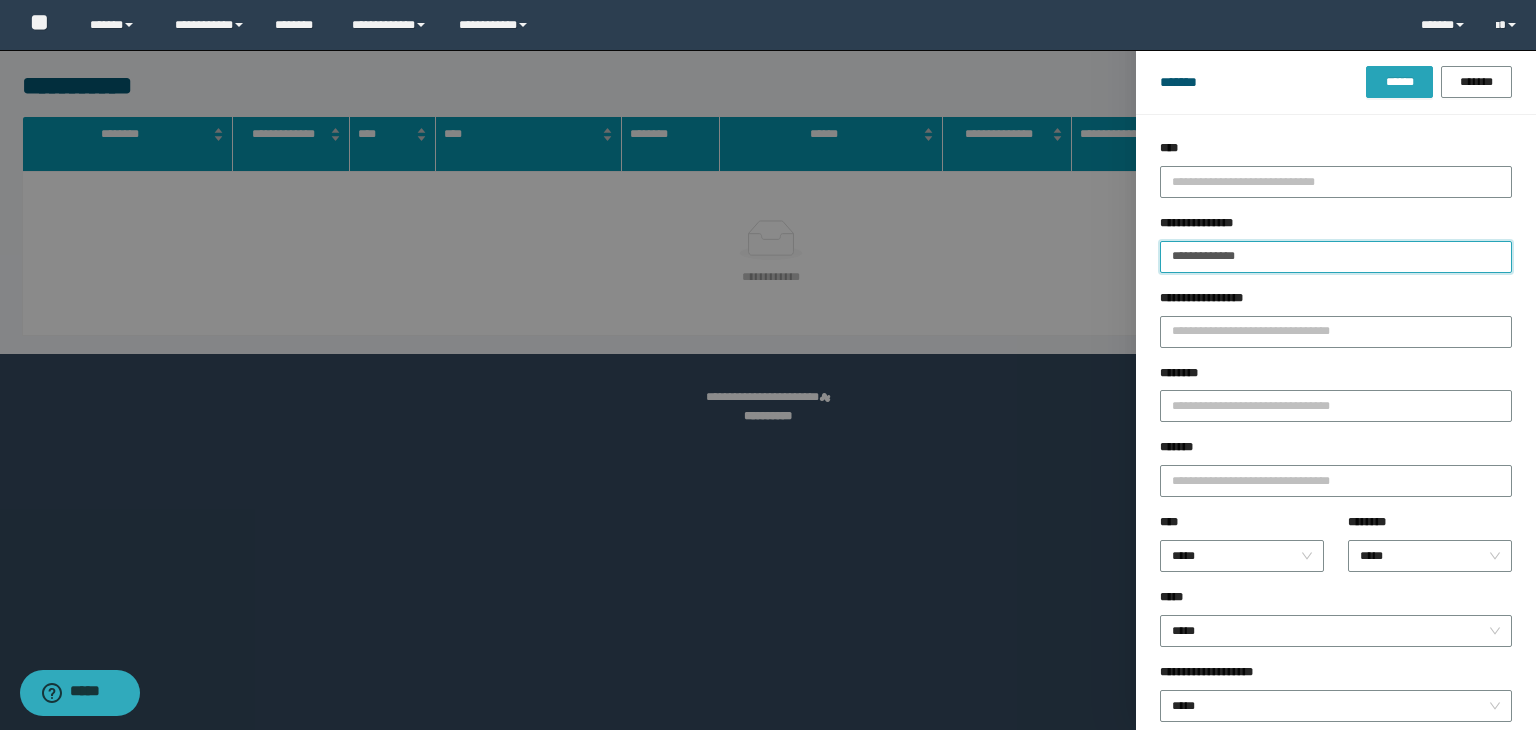 type on "**********" 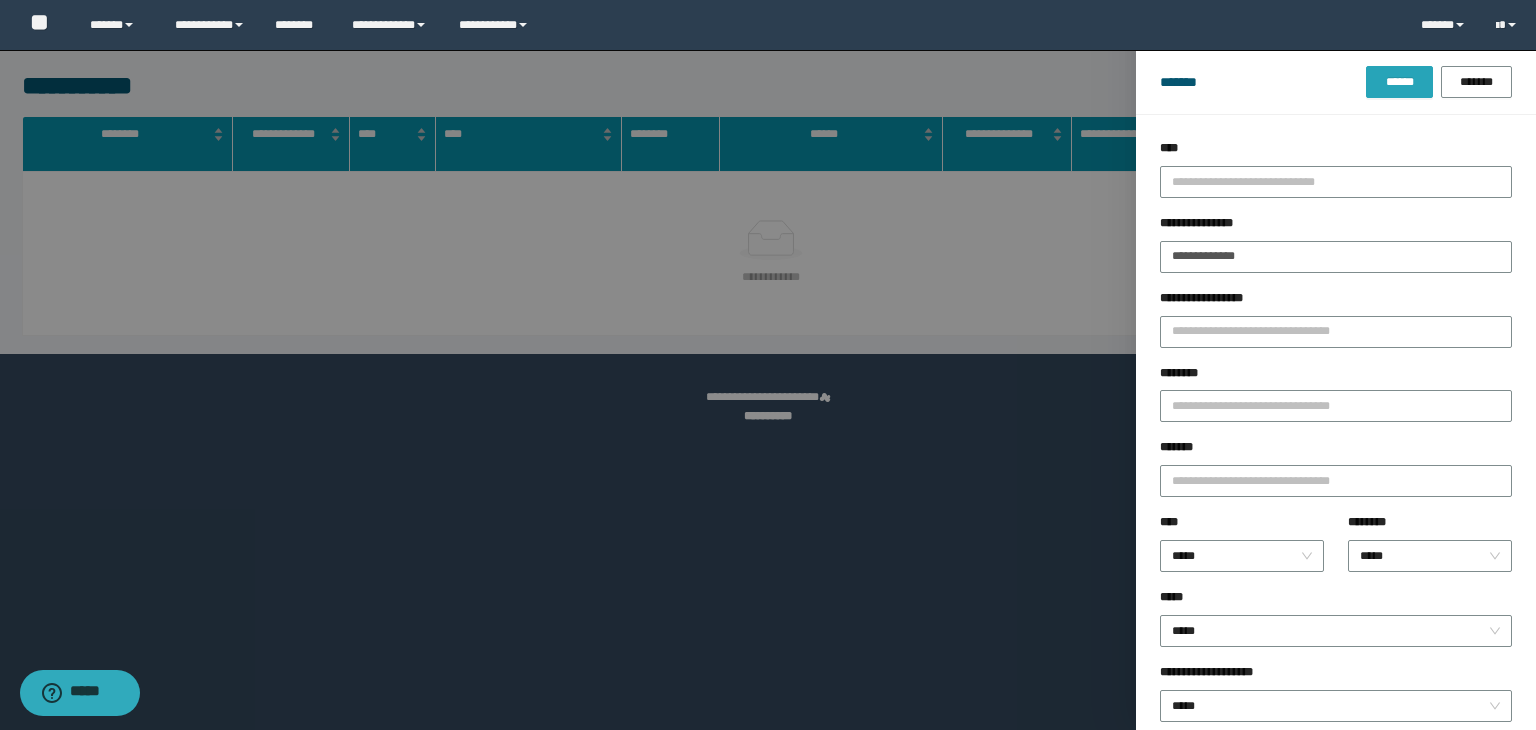 click on "******" at bounding box center (1399, 82) 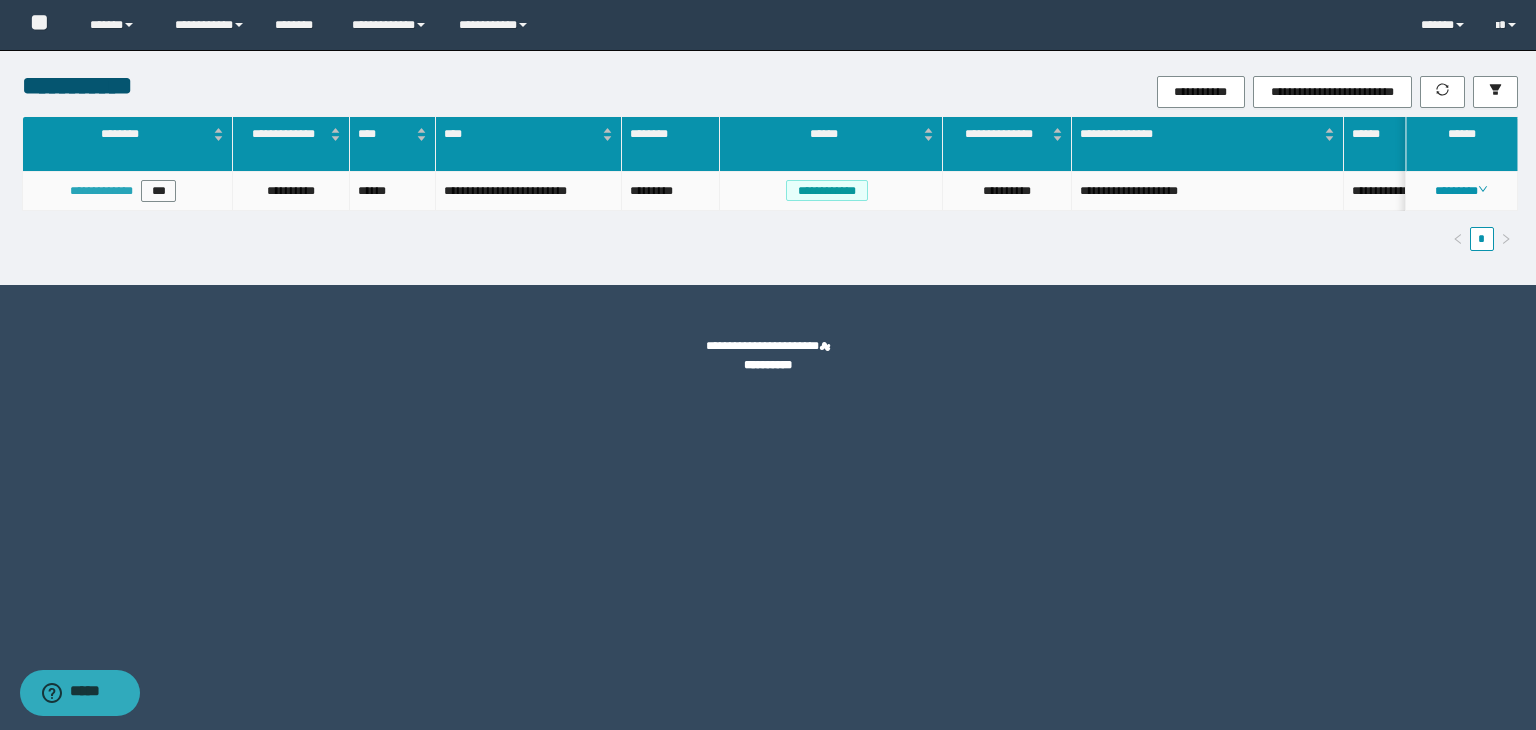 click on "**********" at bounding box center (101, 191) 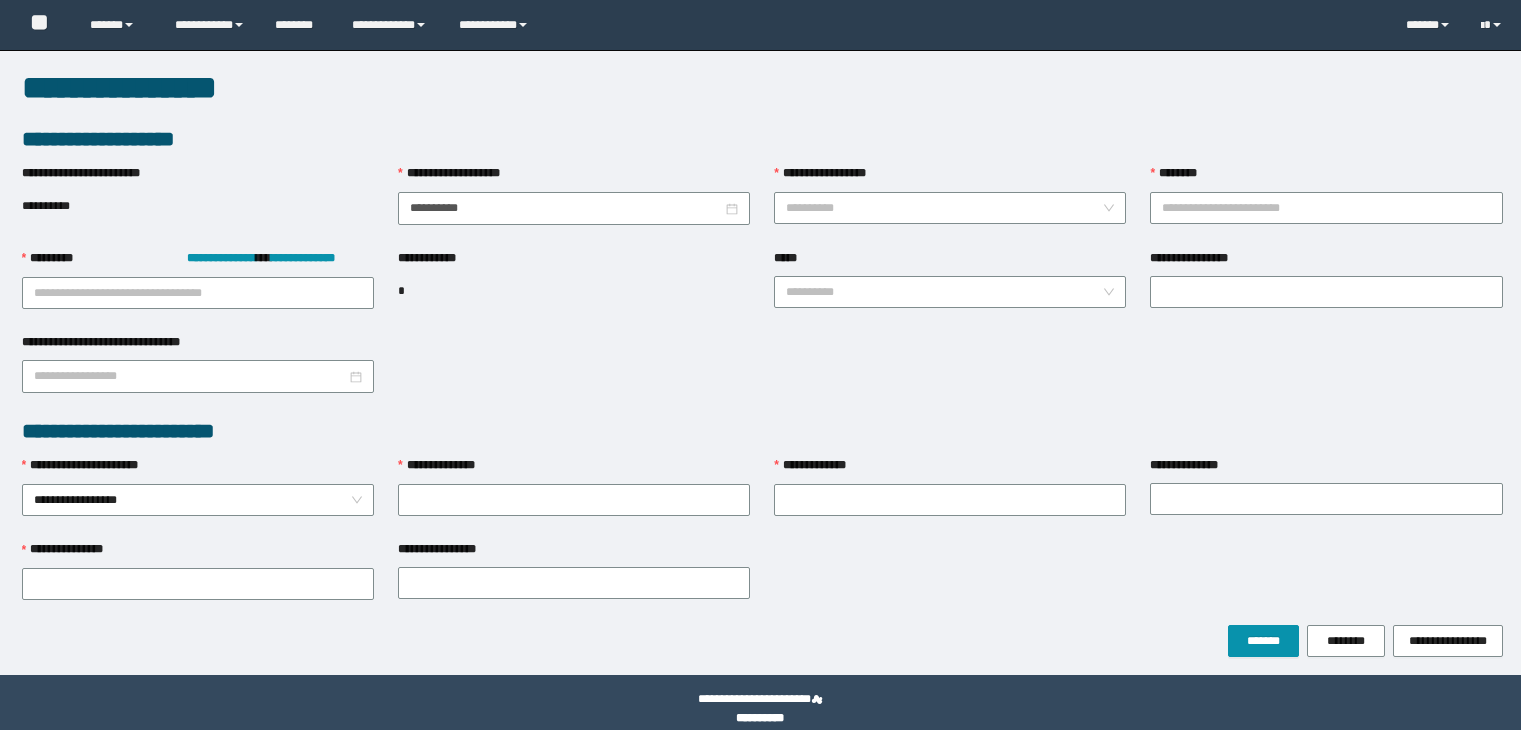 scroll, scrollTop: 0, scrollLeft: 0, axis: both 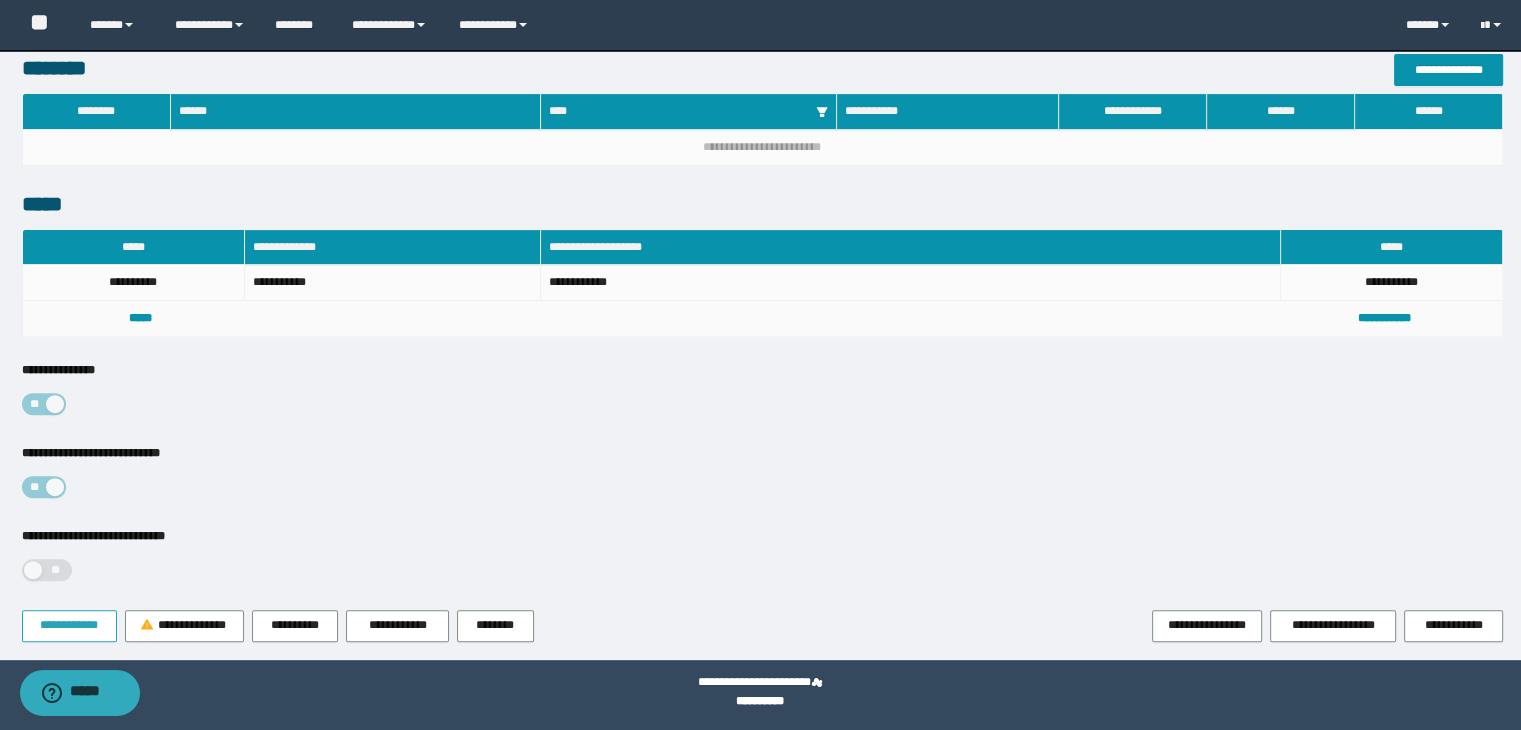 click on "**********" at bounding box center (69, 625) 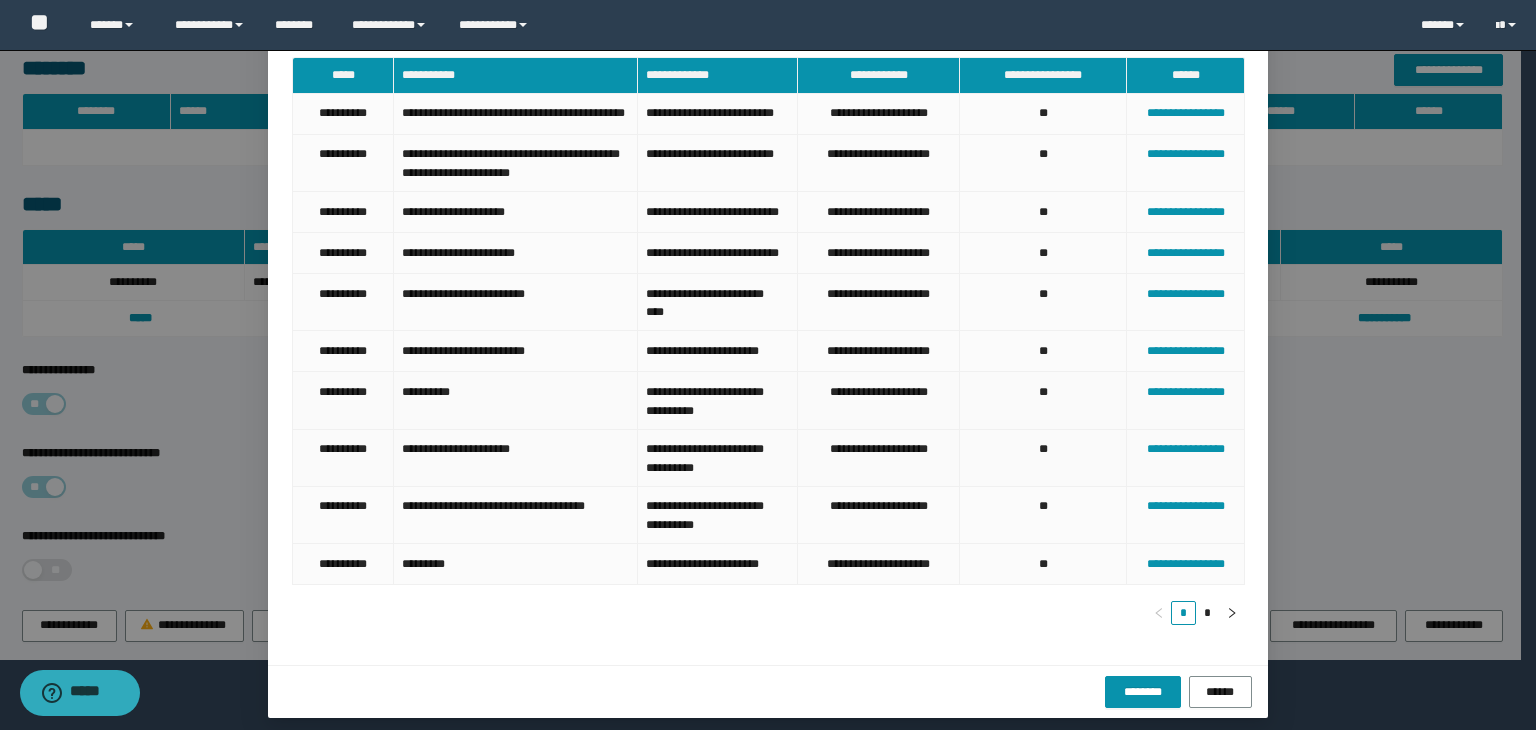 scroll, scrollTop: 199, scrollLeft: 0, axis: vertical 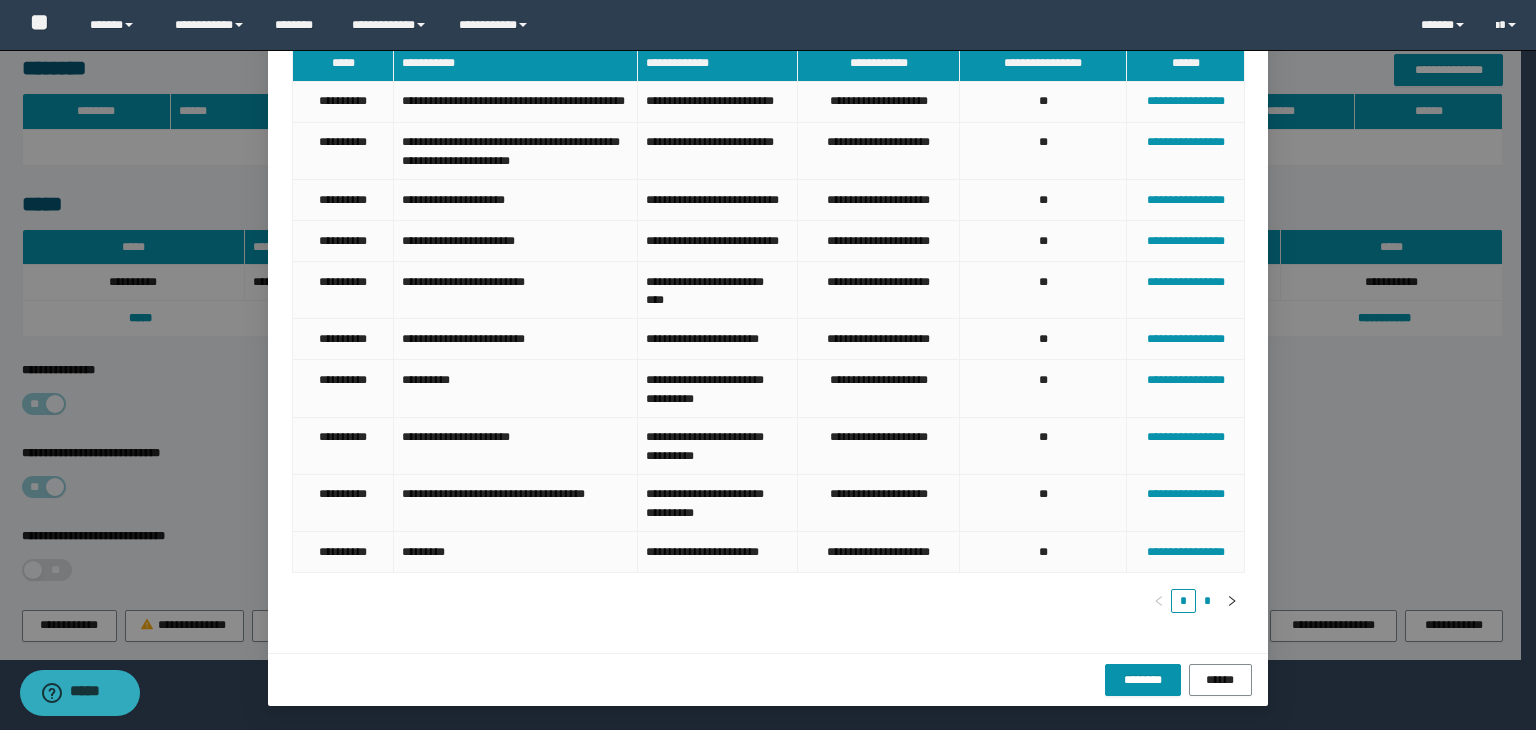 click on "*" at bounding box center (1208, 601) 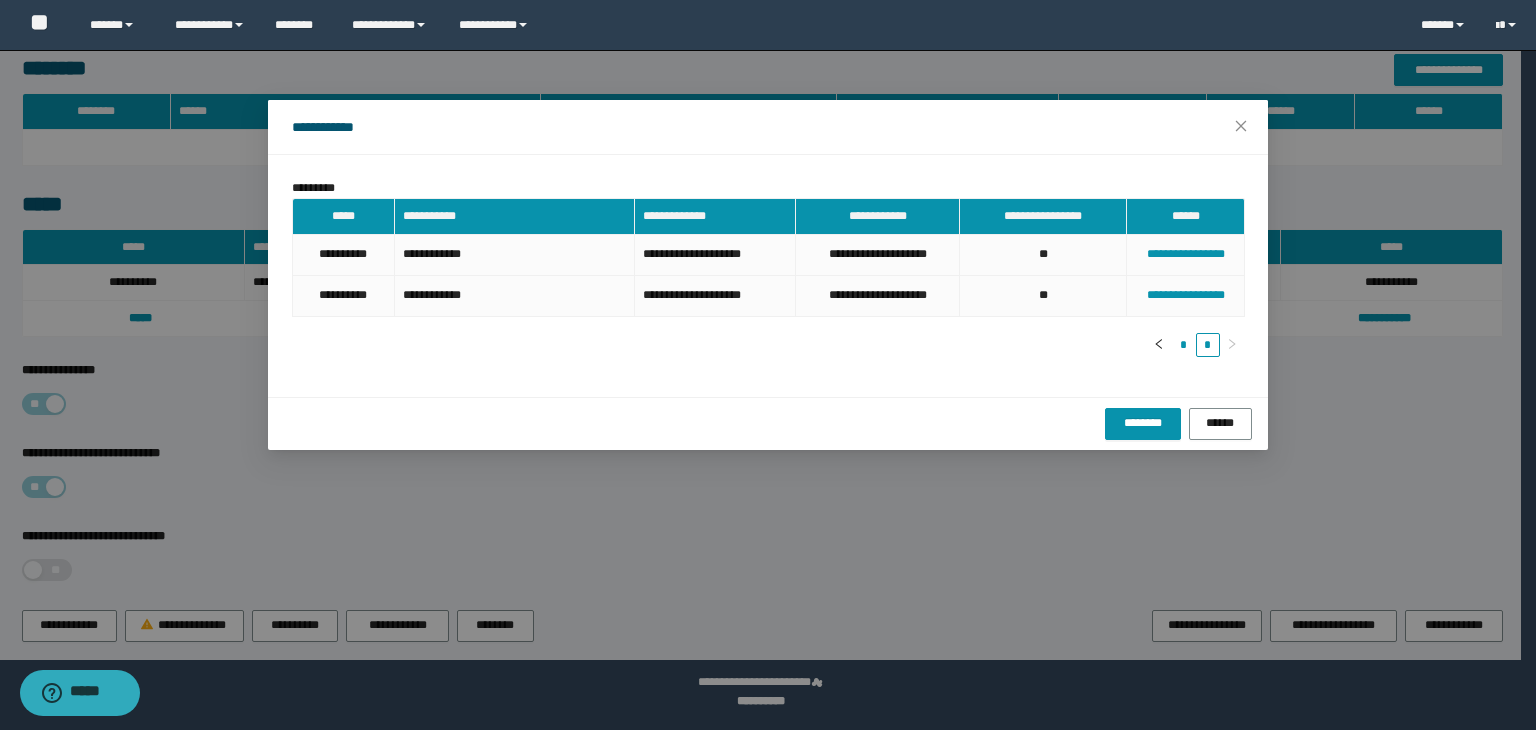 click on "*" at bounding box center (1183, 345) 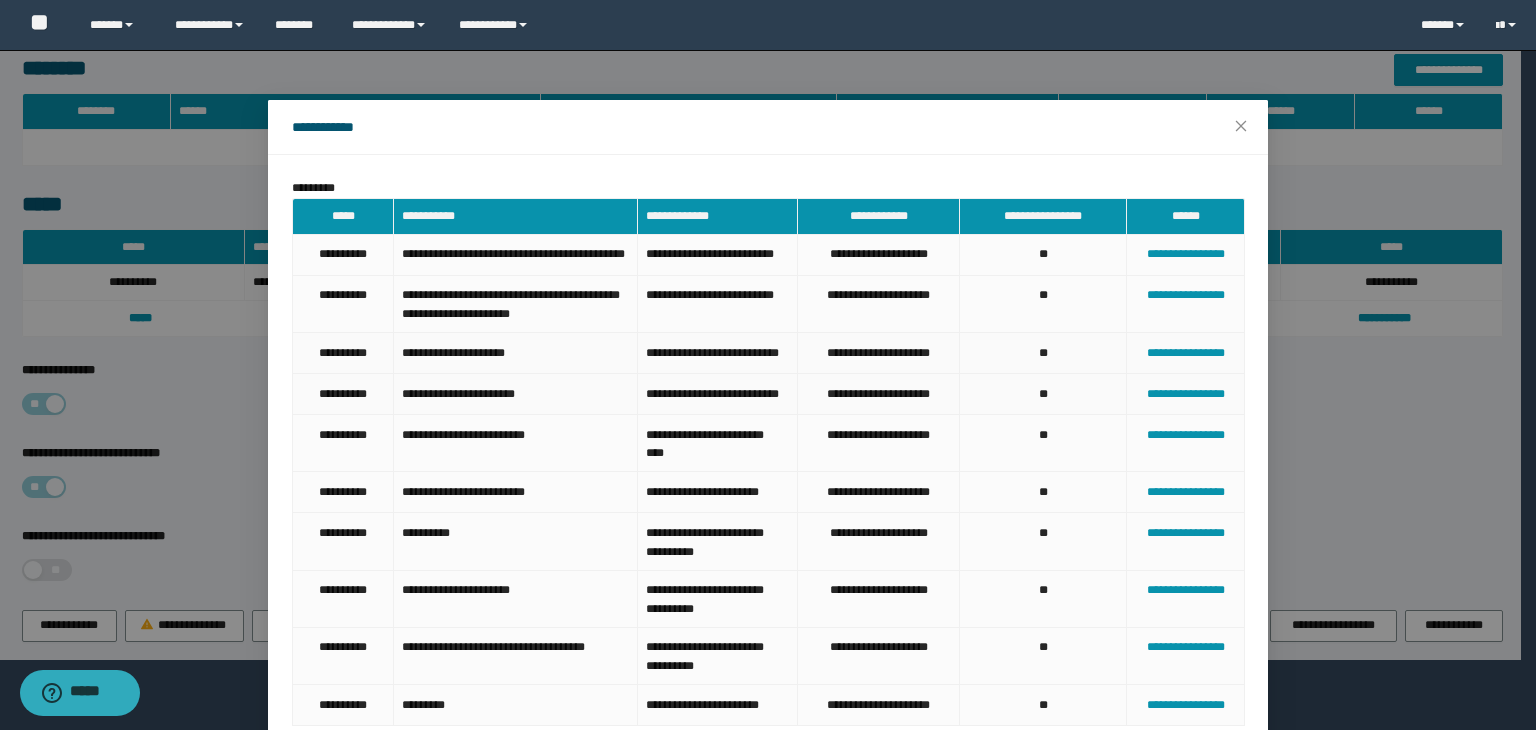 type 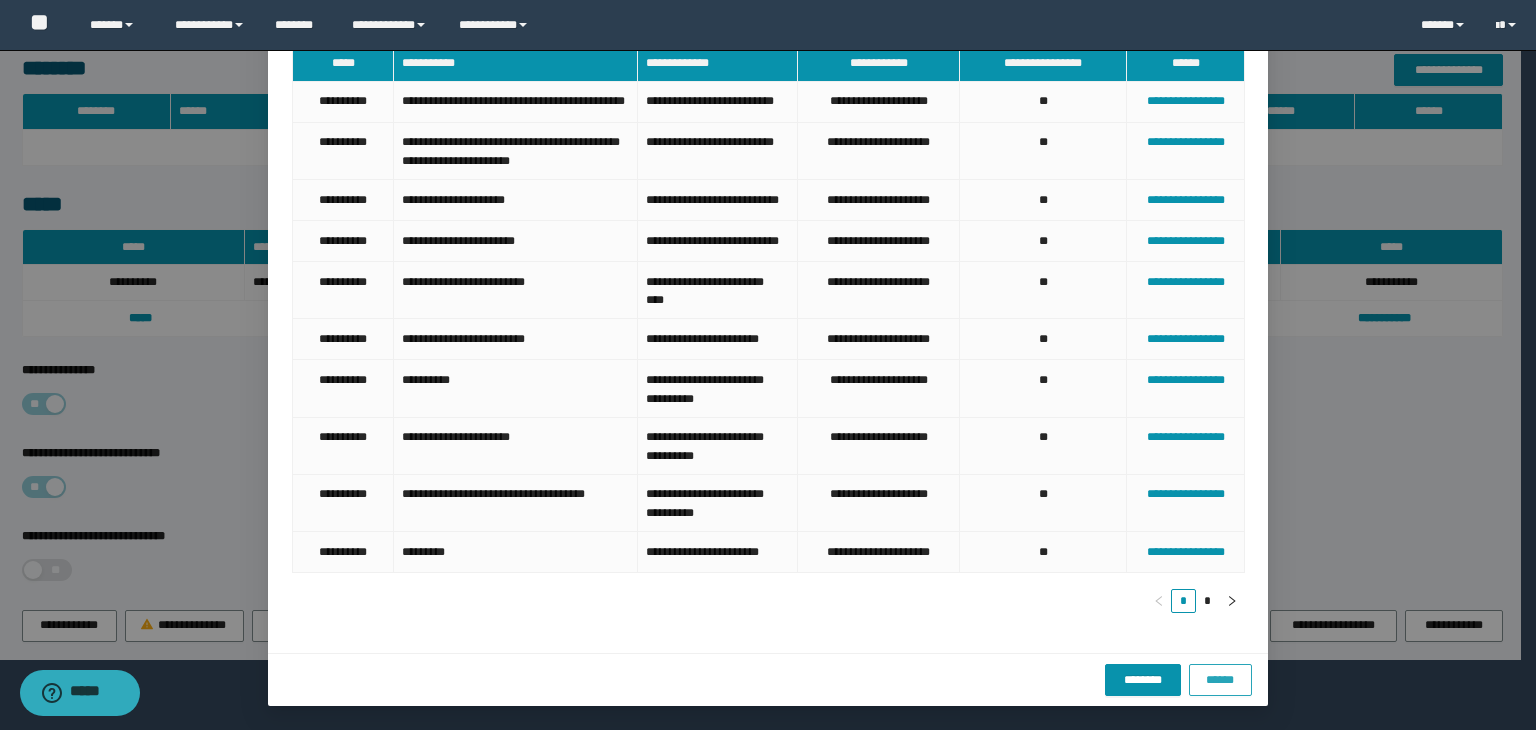 click on "******" at bounding box center (1220, 680) 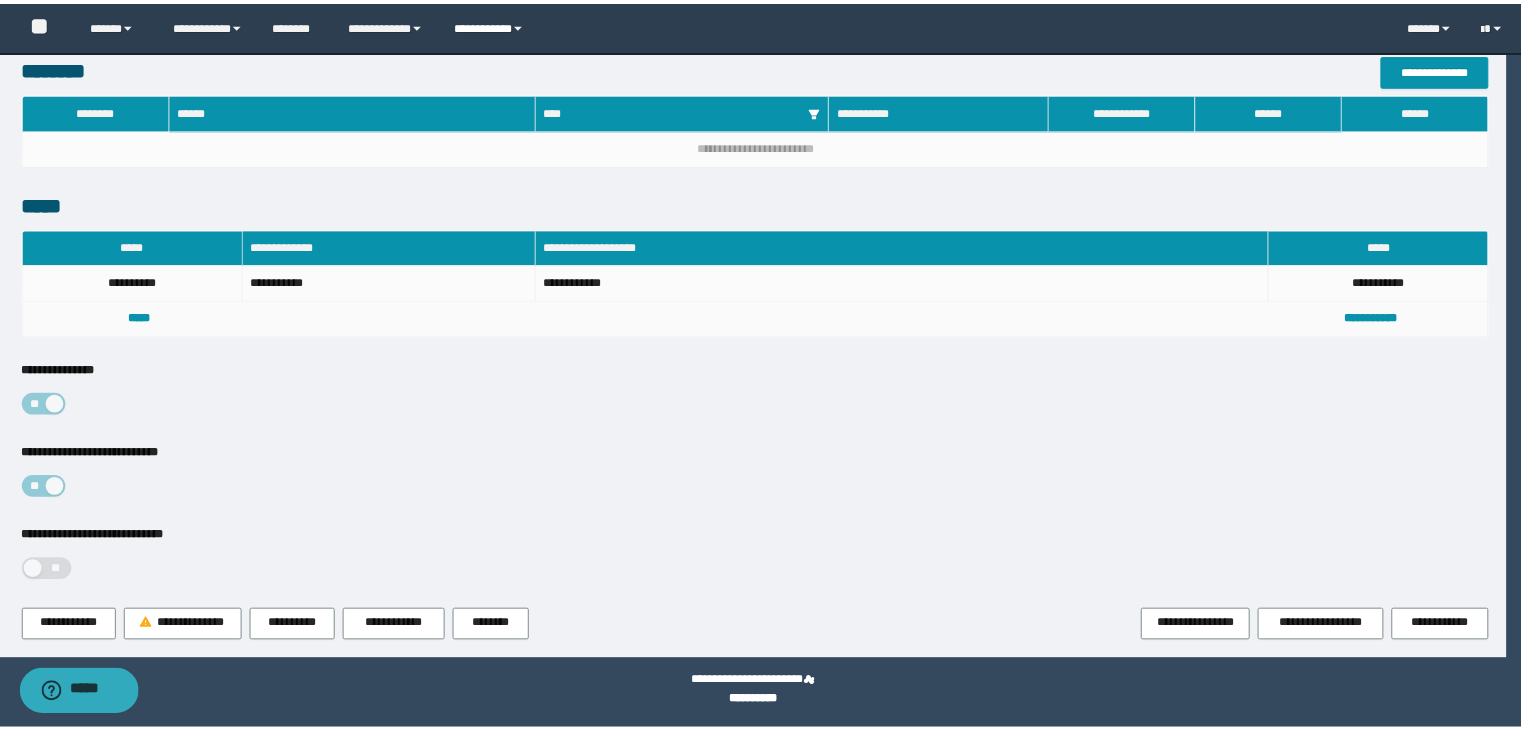 scroll, scrollTop: 99, scrollLeft: 0, axis: vertical 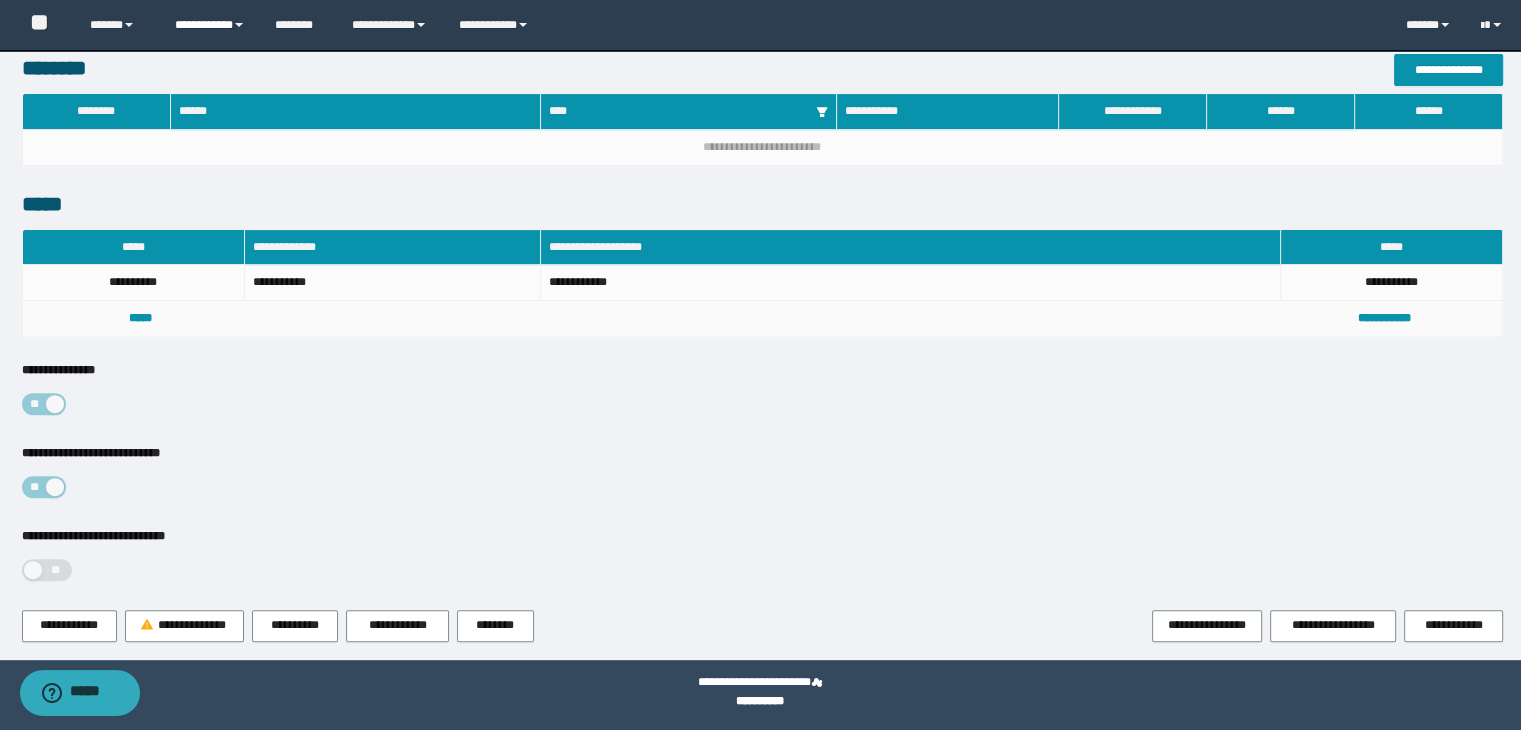 drag, startPoint x: 220, startPoint y: 17, endPoint x: 221, endPoint y: 35, distance: 18.027756 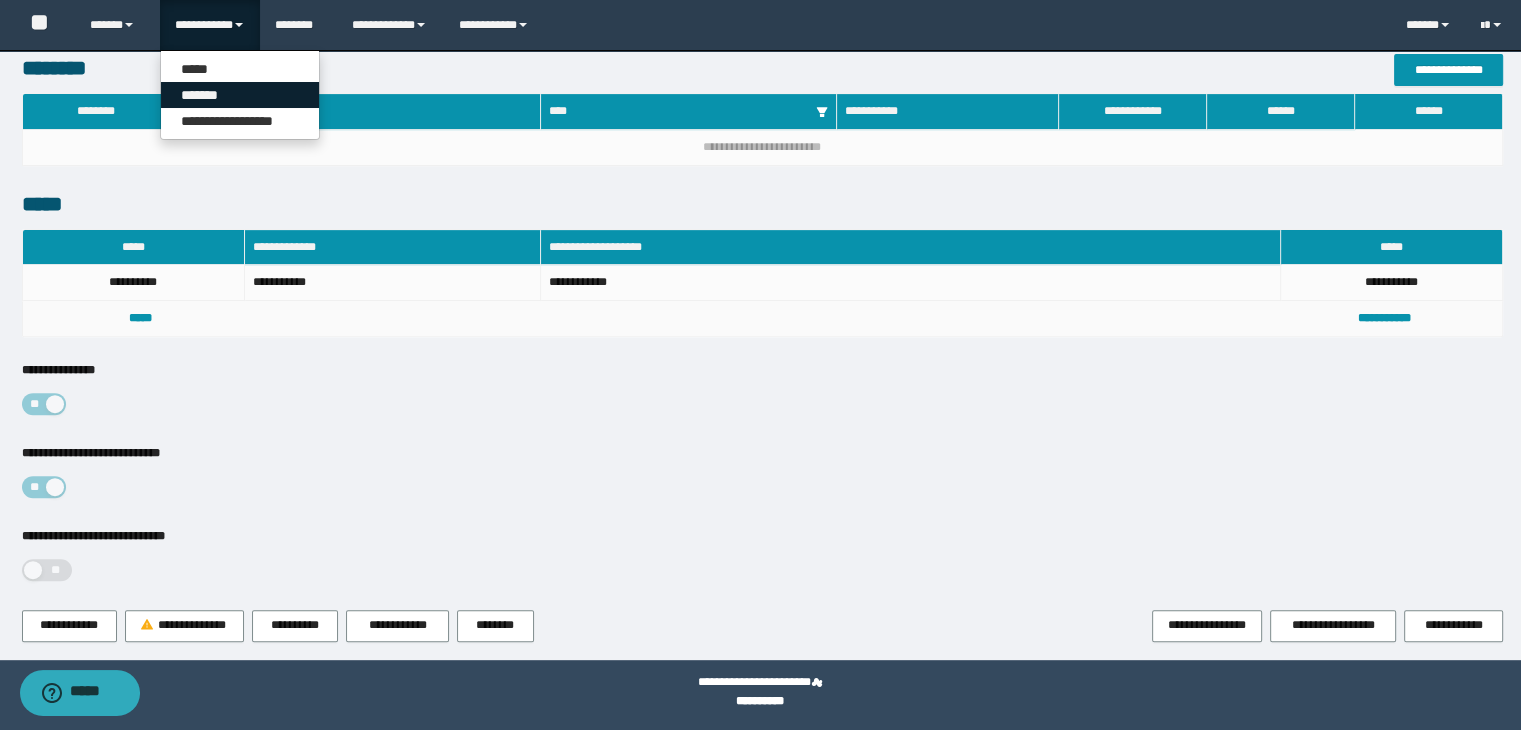 drag, startPoint x: 223, startPoint y: 84, endPoint x: 522, endPoint y: 109, distance: 300.04333 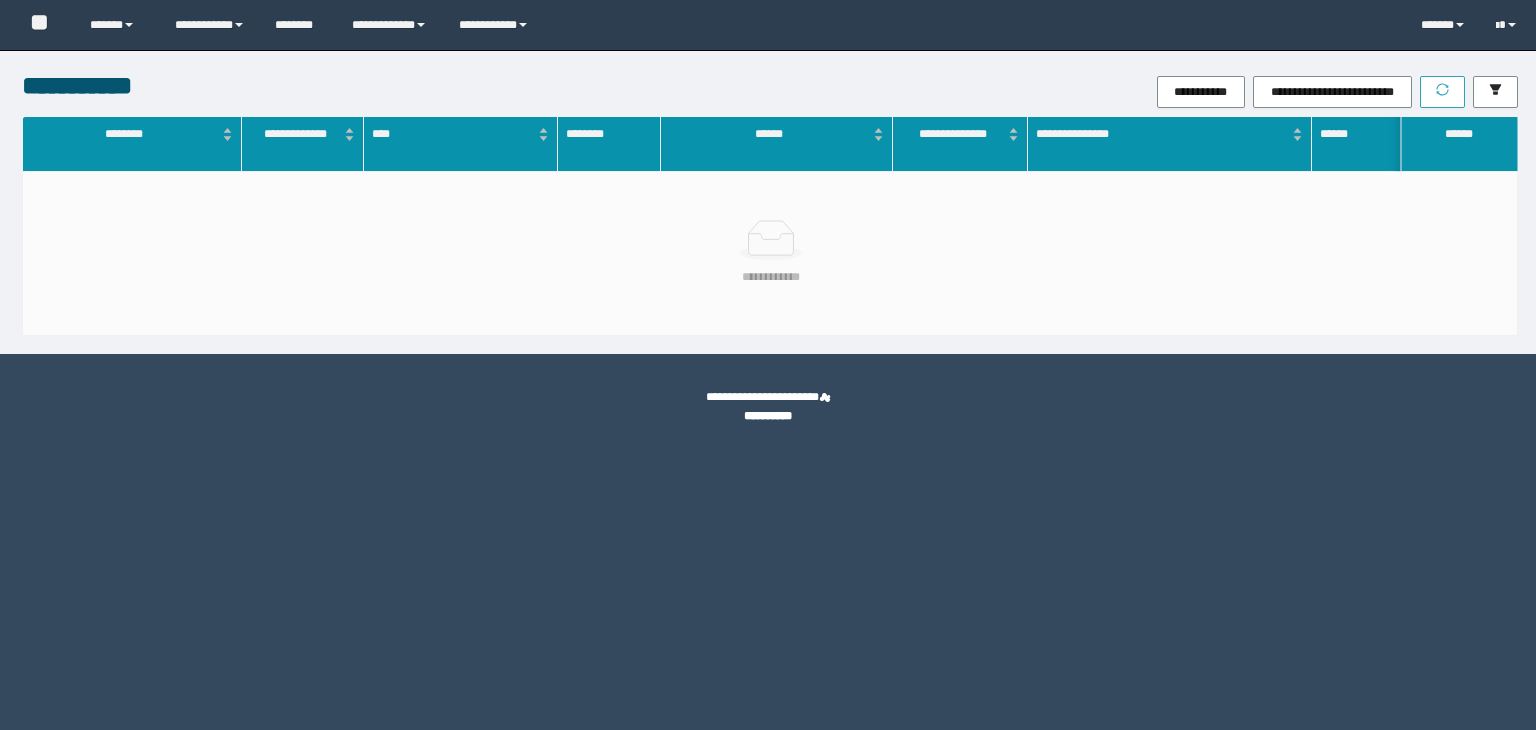 scroll, scrollTop: 0, scrollLeft: 0, axis: both 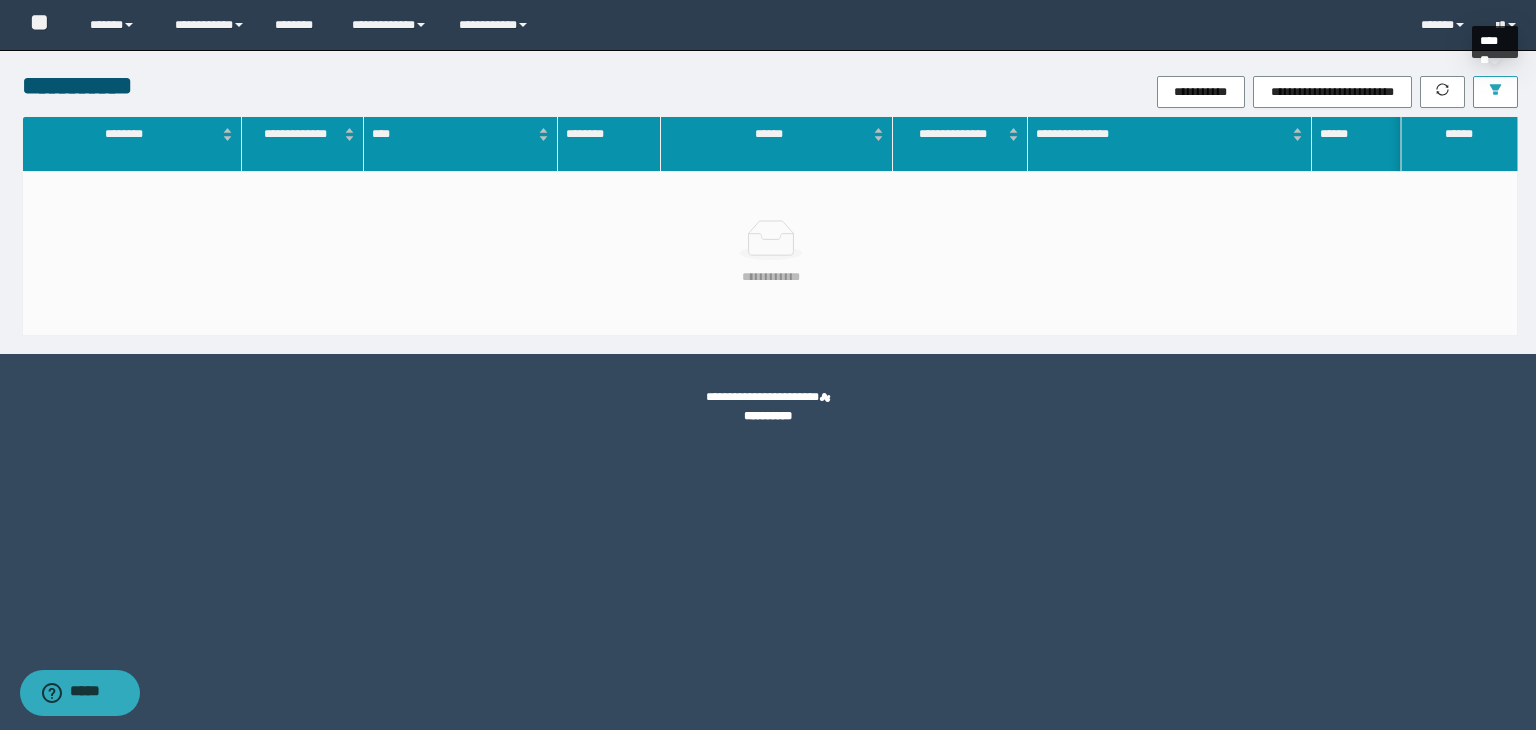 click 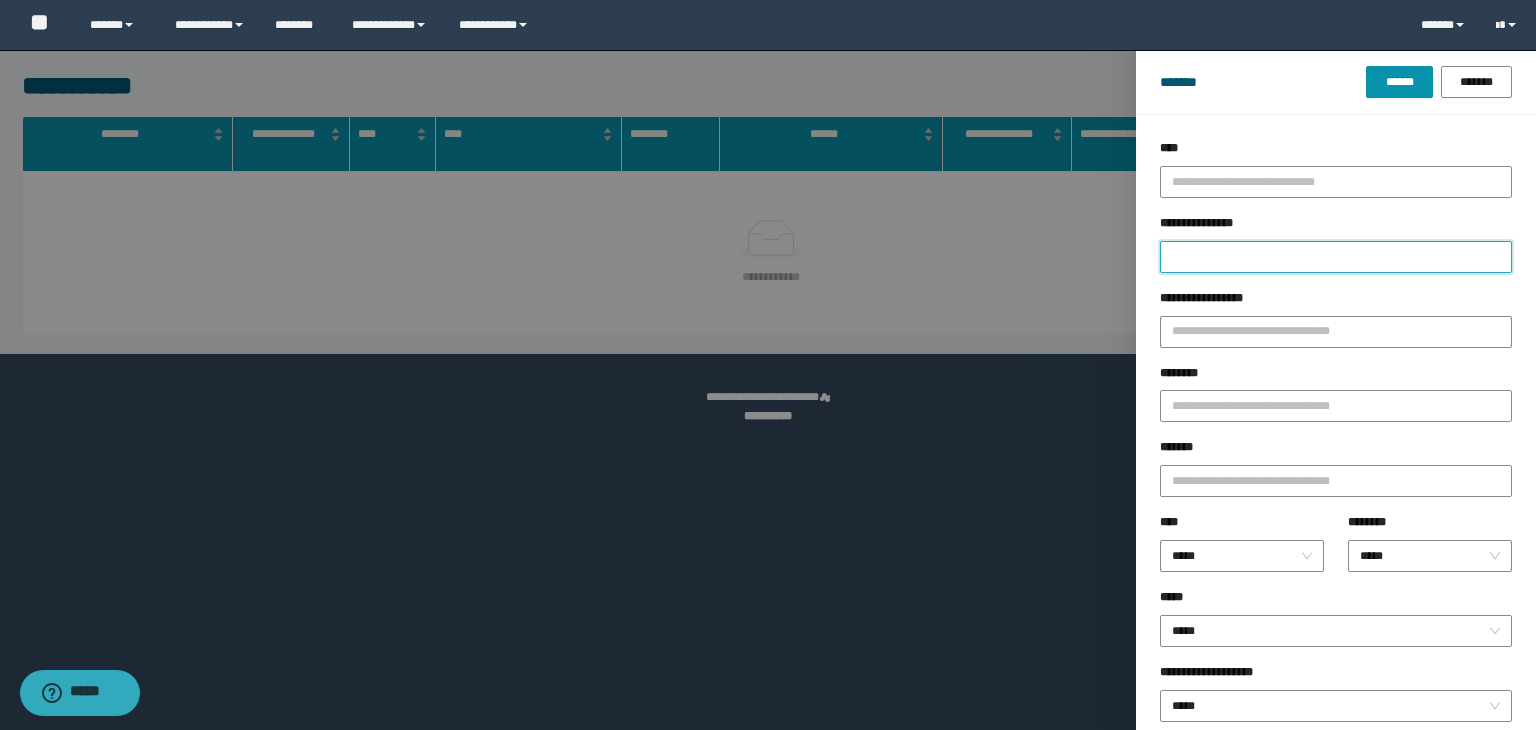 drag, startPoint x: 1267, startPoint y: 243, endPoint x: 1264, endPoint y: 253, distance: 10.440307 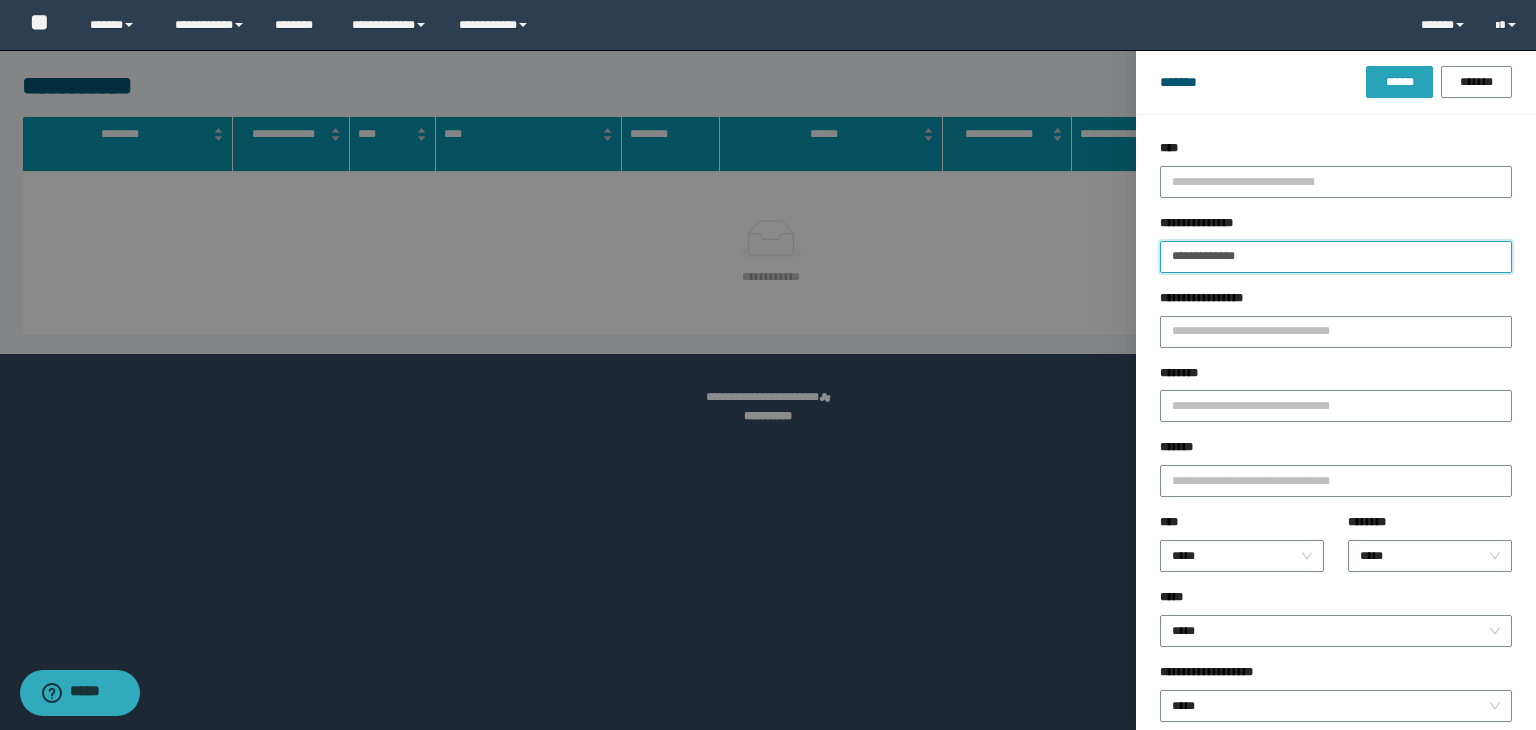 type on "**********" 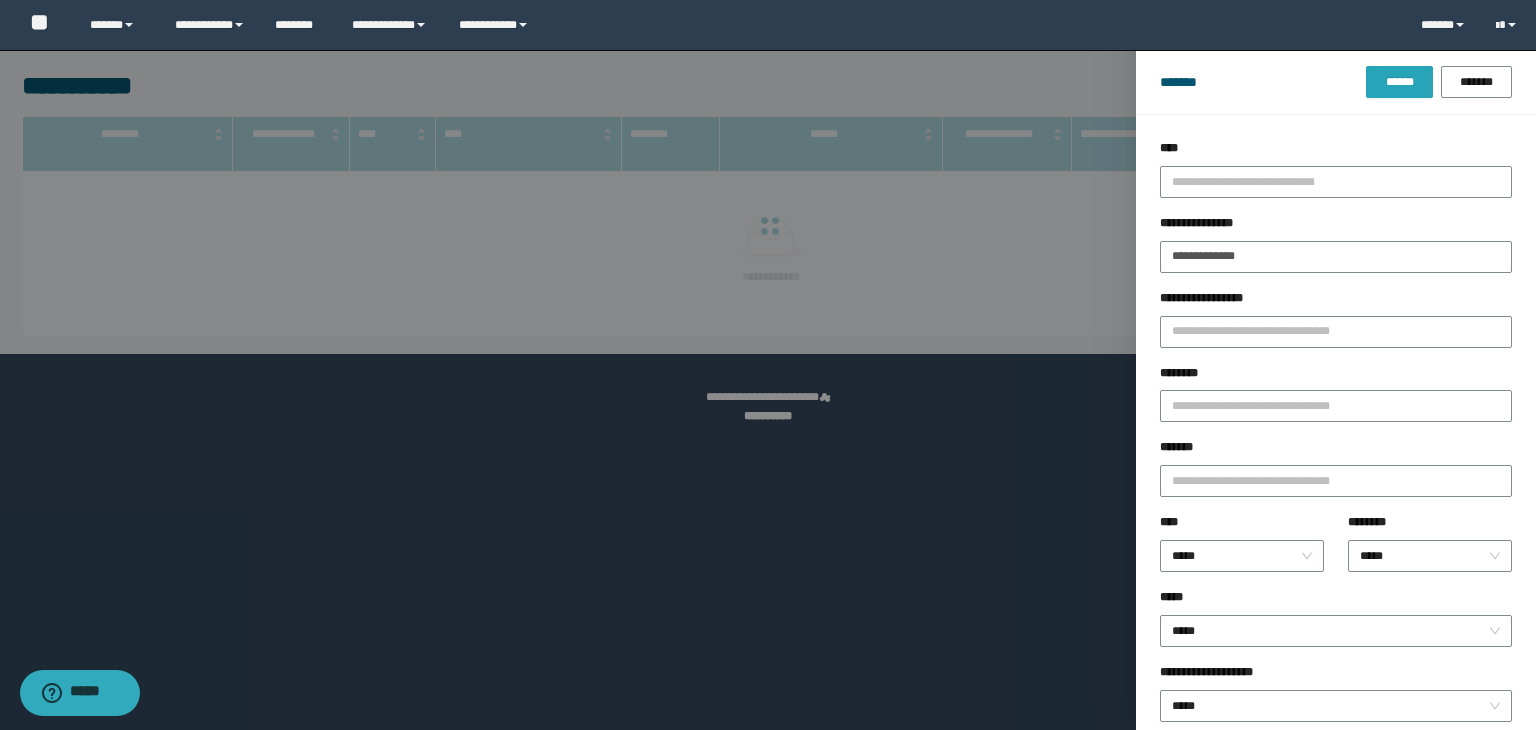 click on "******" at bounding box center [1399, 82] 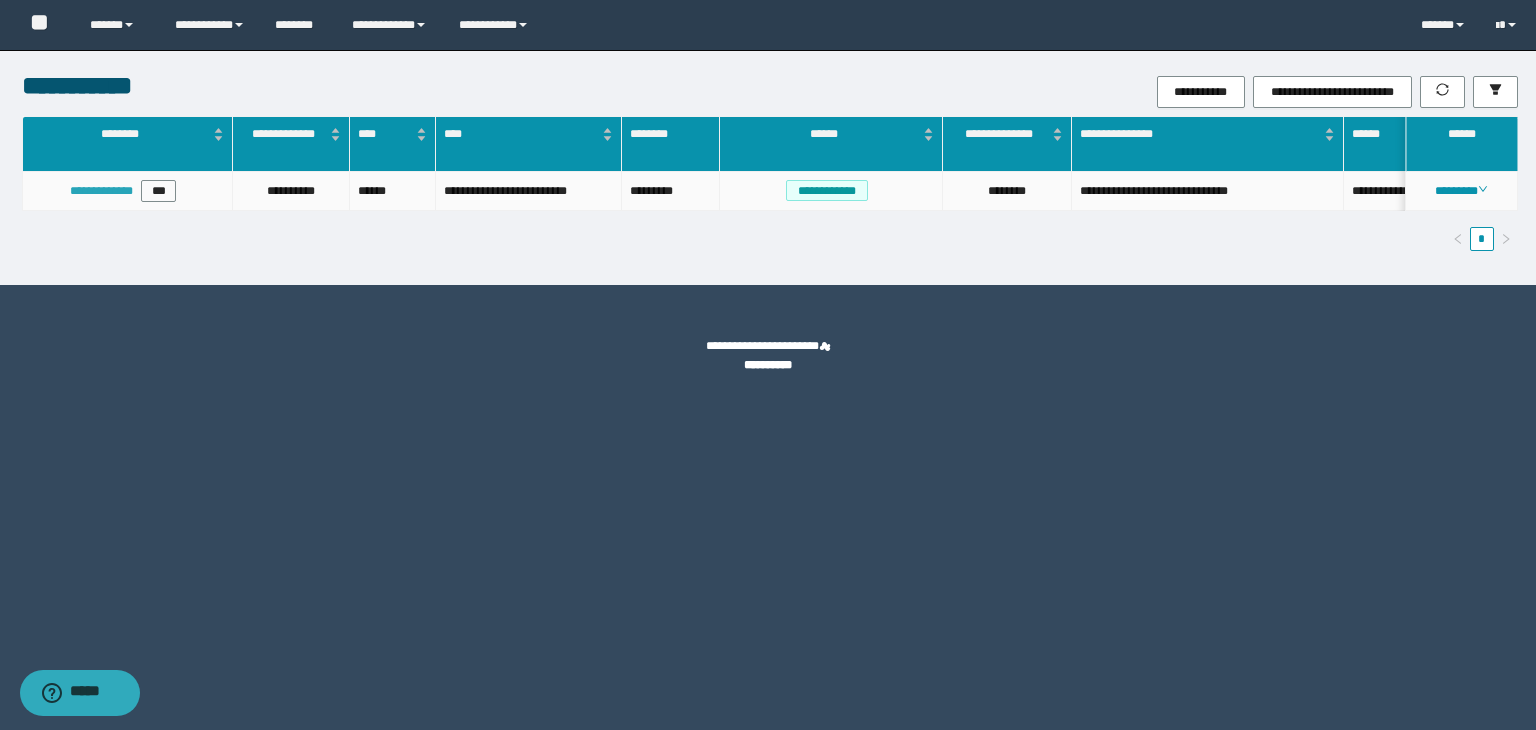 click on "**********" at bounding box center (101, 191) 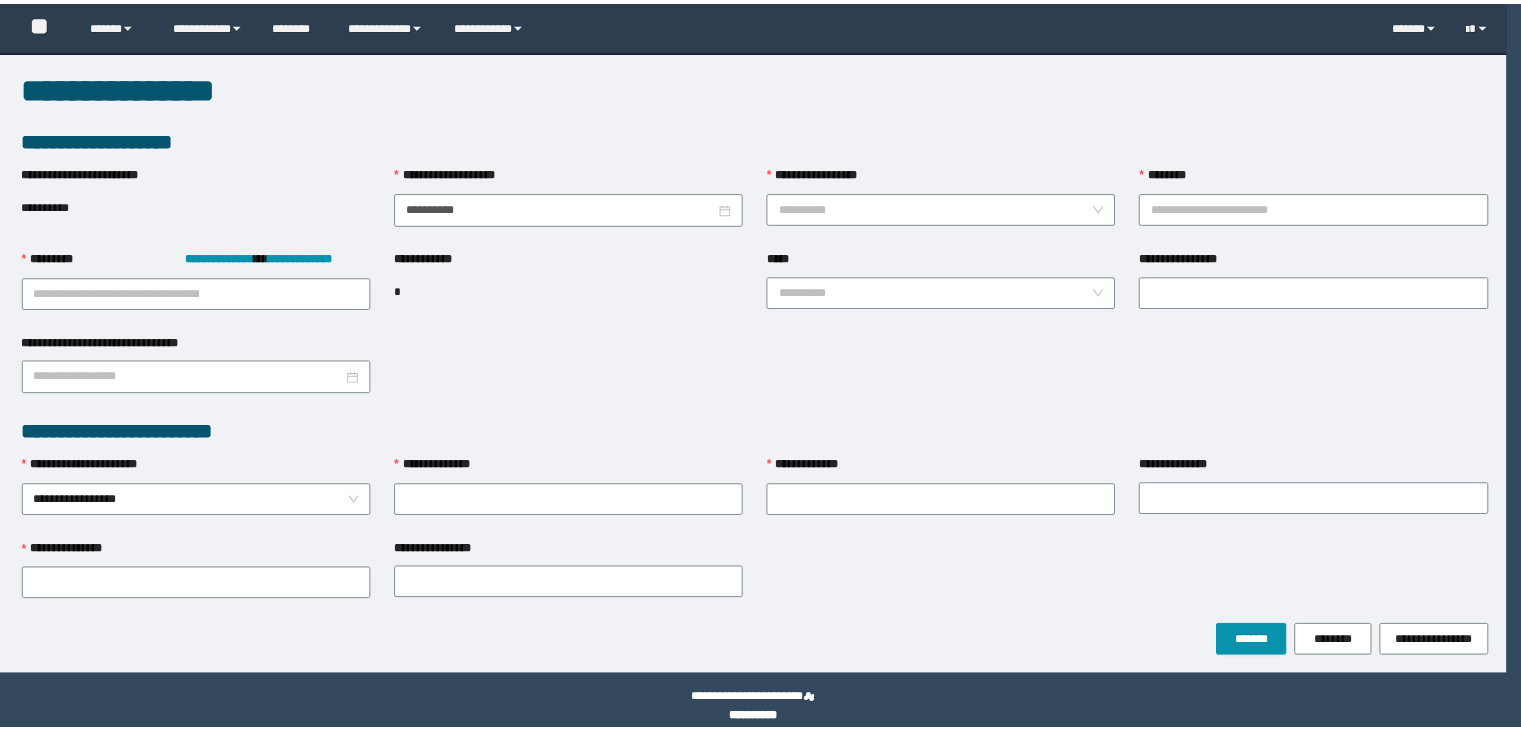 scroll, scrollTop: 0, scrollLeft: 0, axis: both 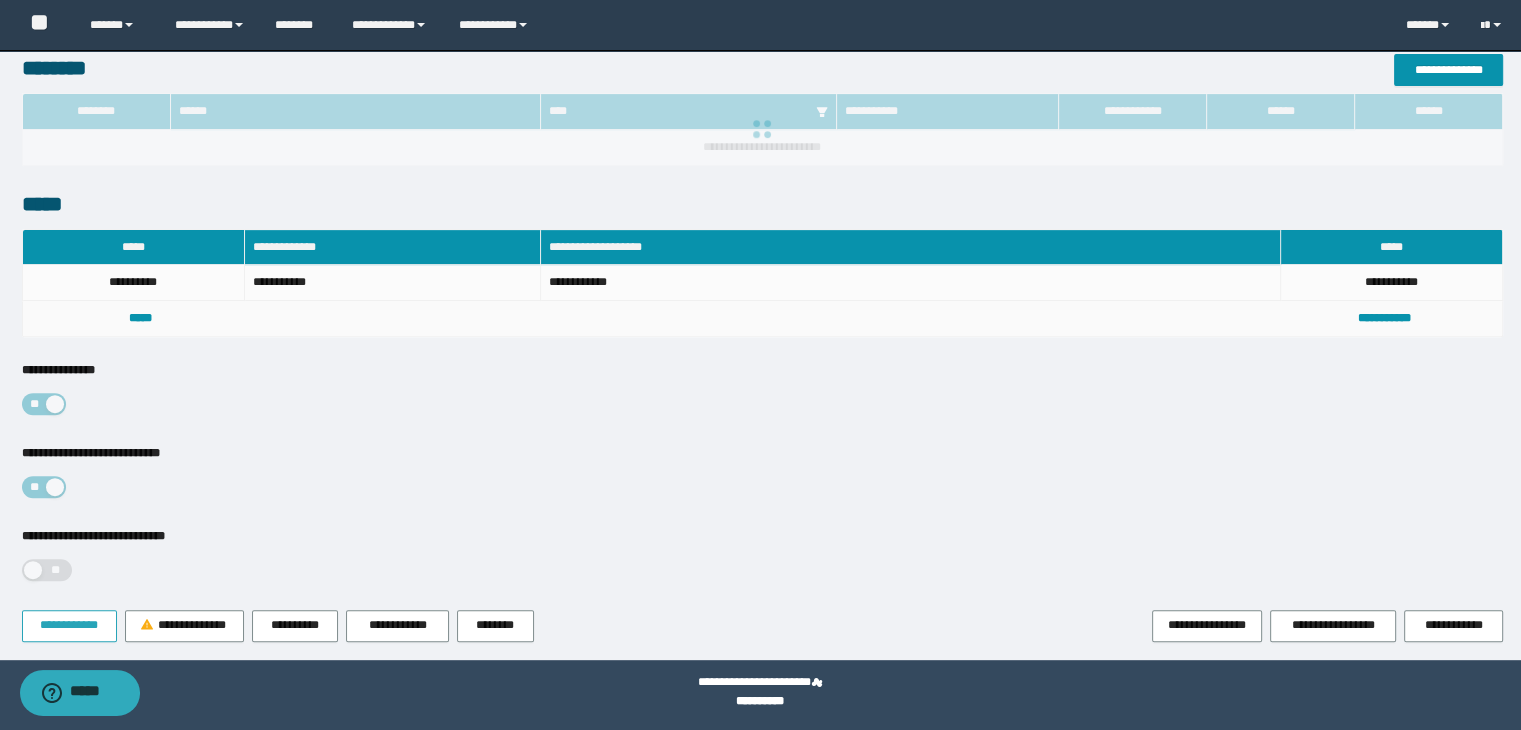 click on "**********" at bounding box center (69, 625) 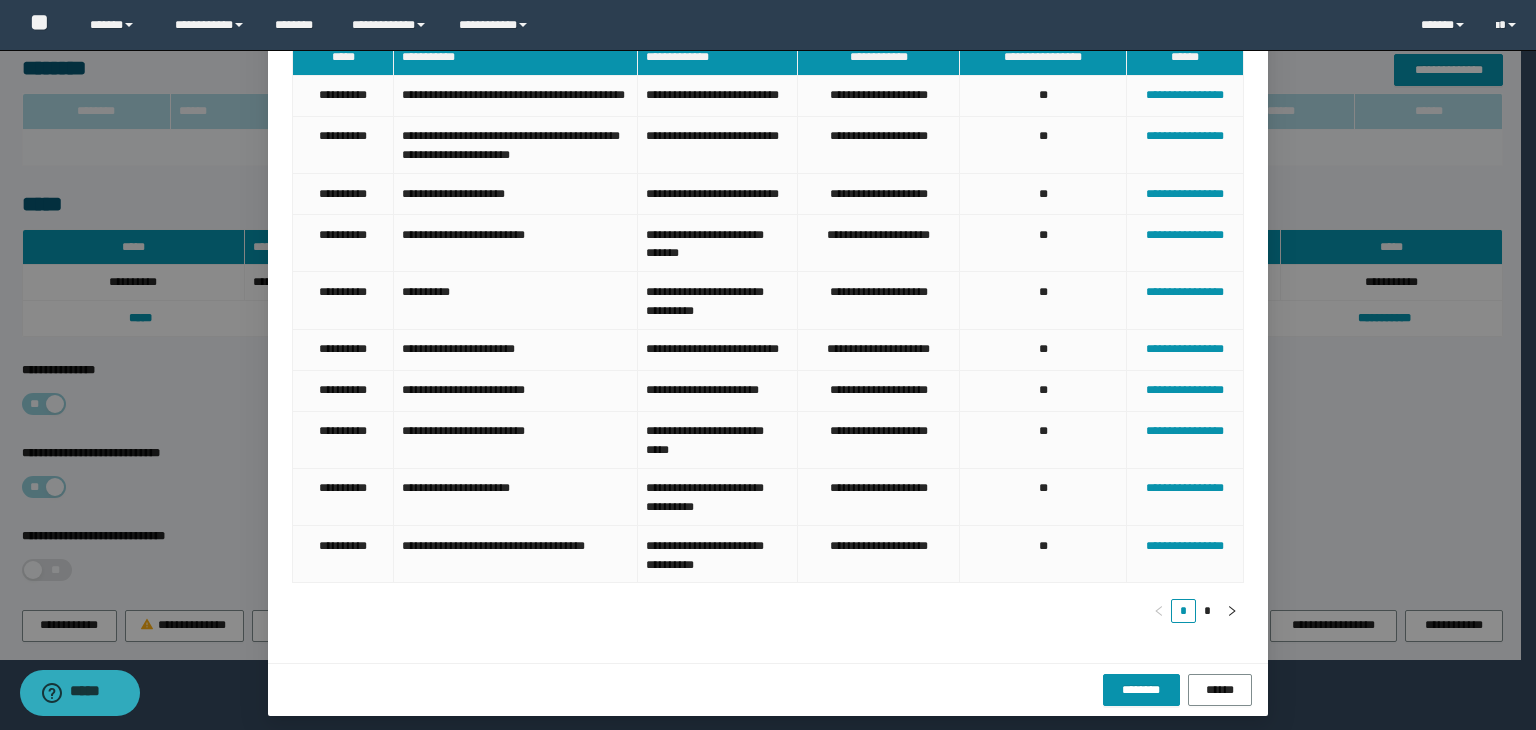 scroll, scrollTop: 216, scrollLeft: 0, axis: vertical 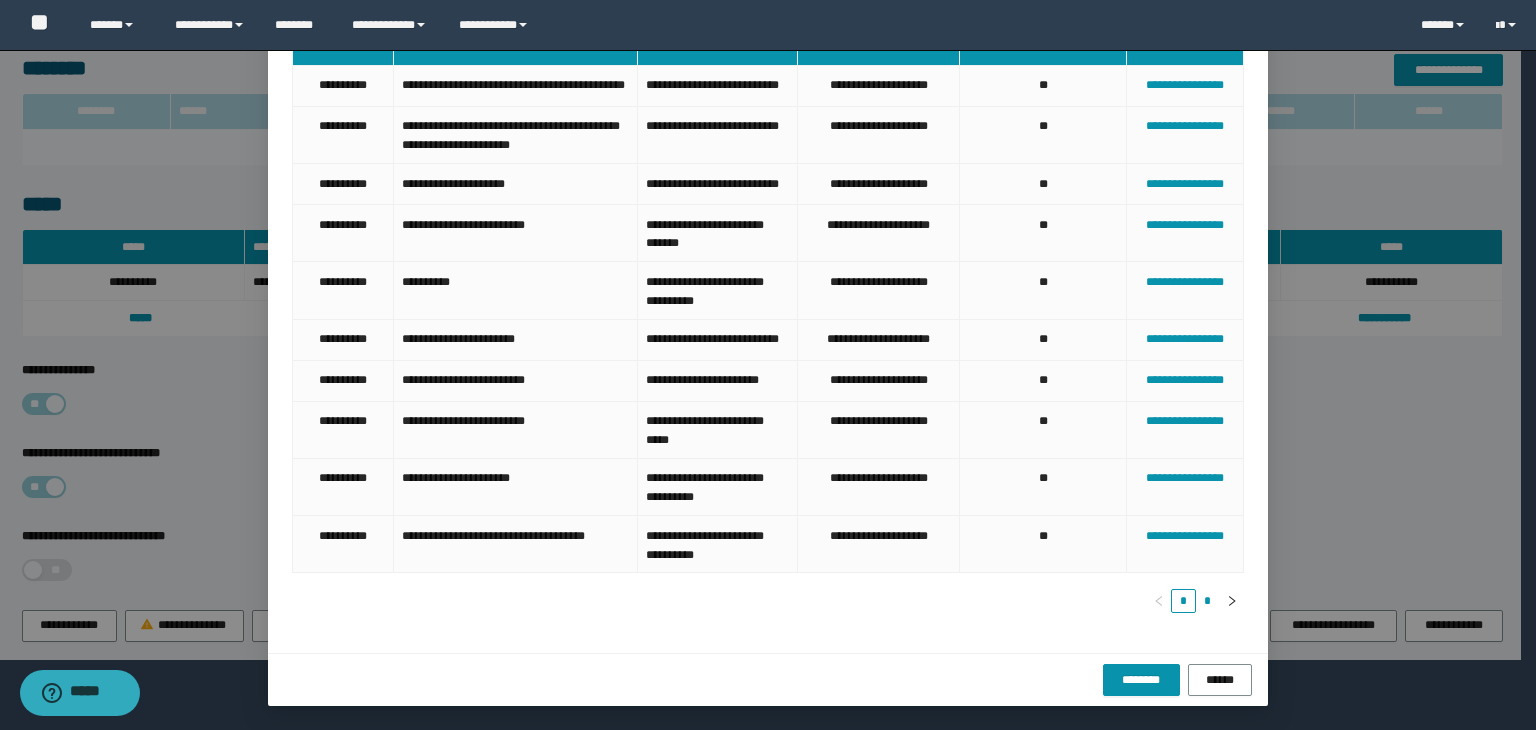 click on "*" at bounding box center (1208, 601) 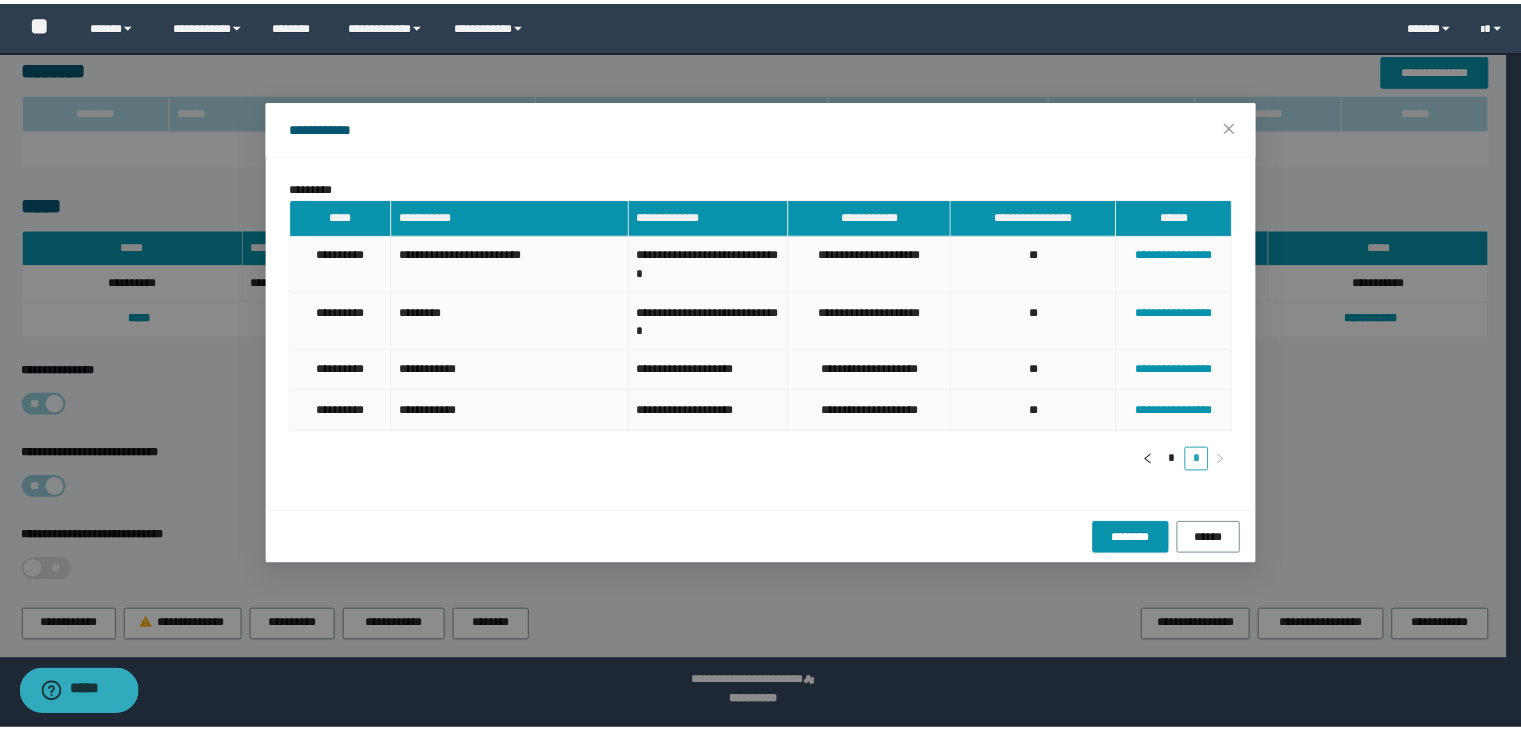 scroll, scrollTop: 0, scrollLeft: 0, axis: both 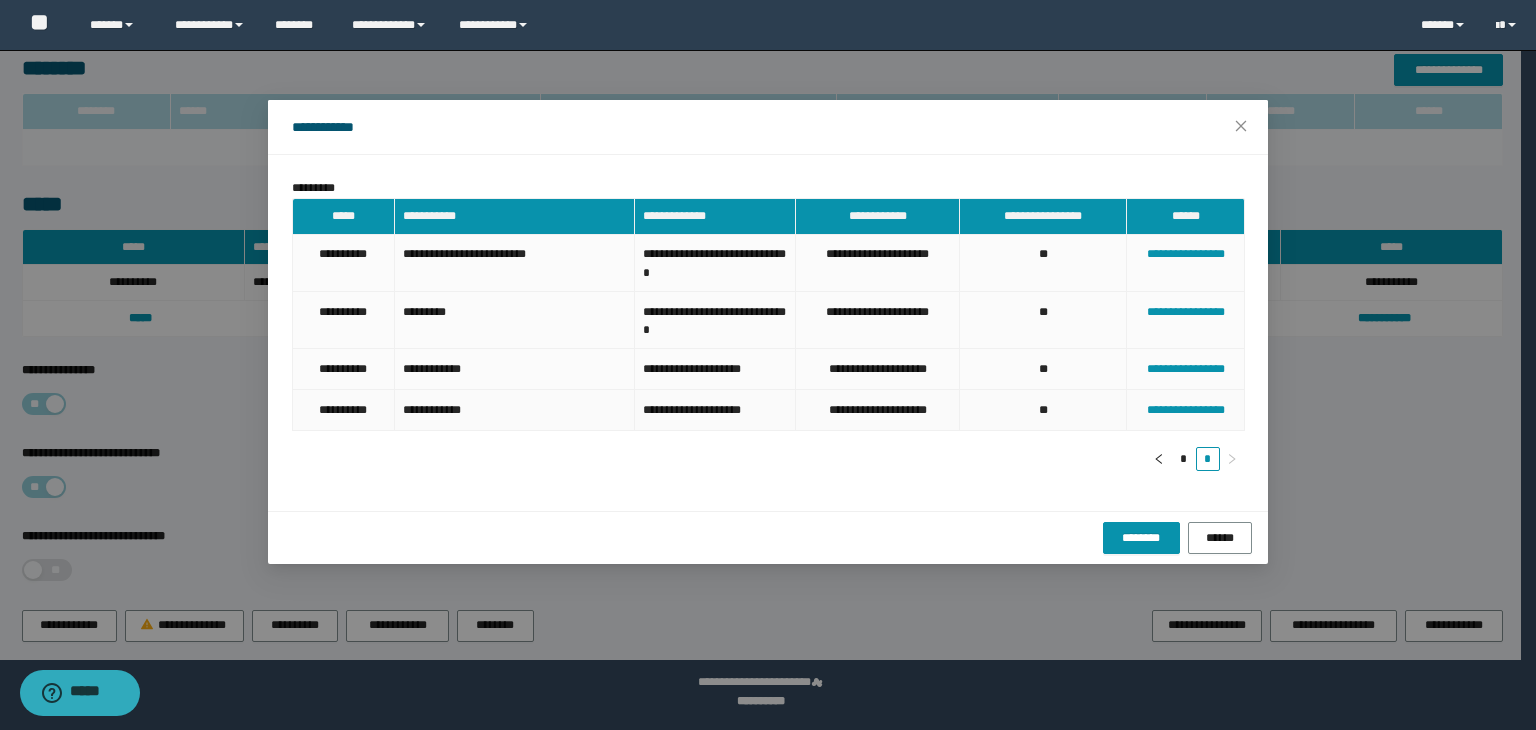 type 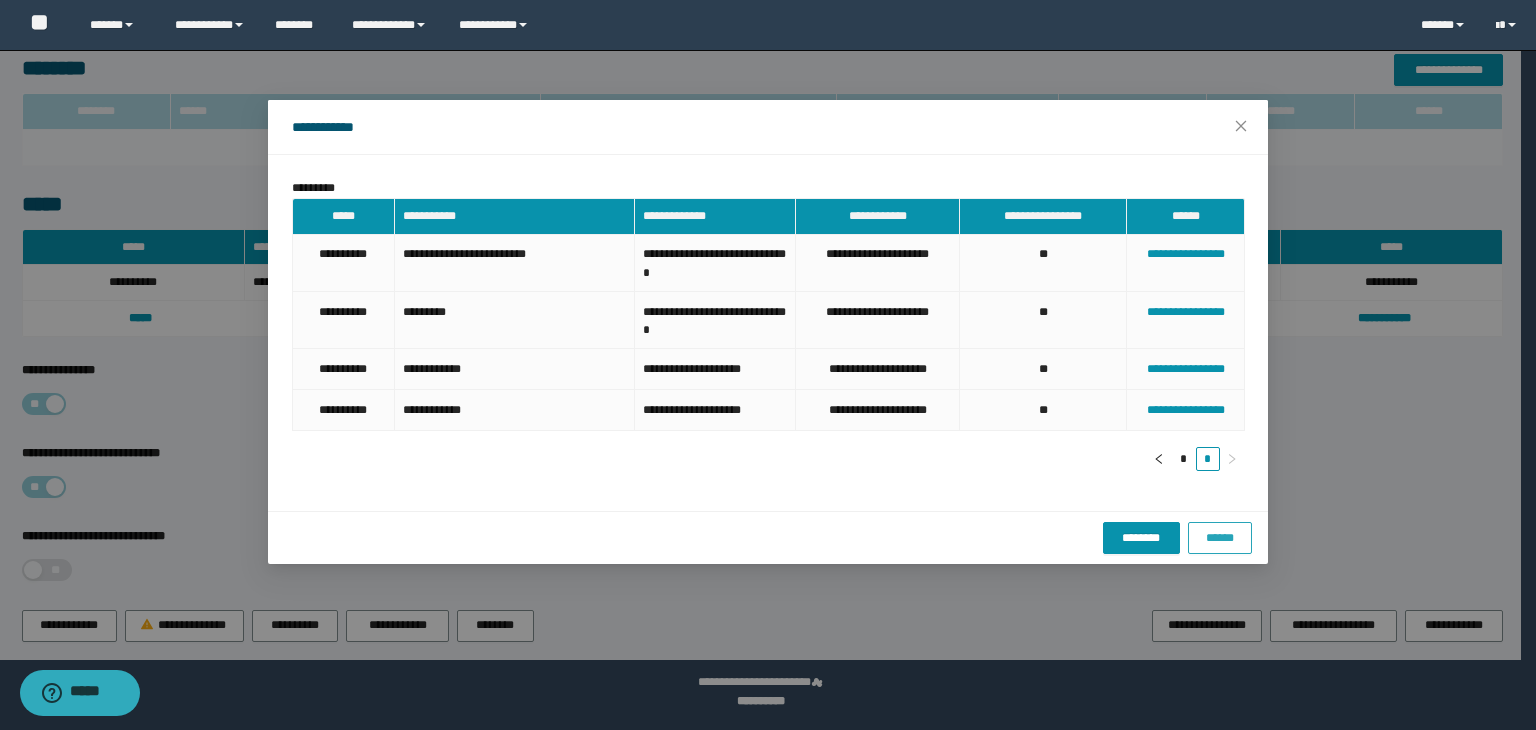 click on "******" at bounding box center [1220, 538] 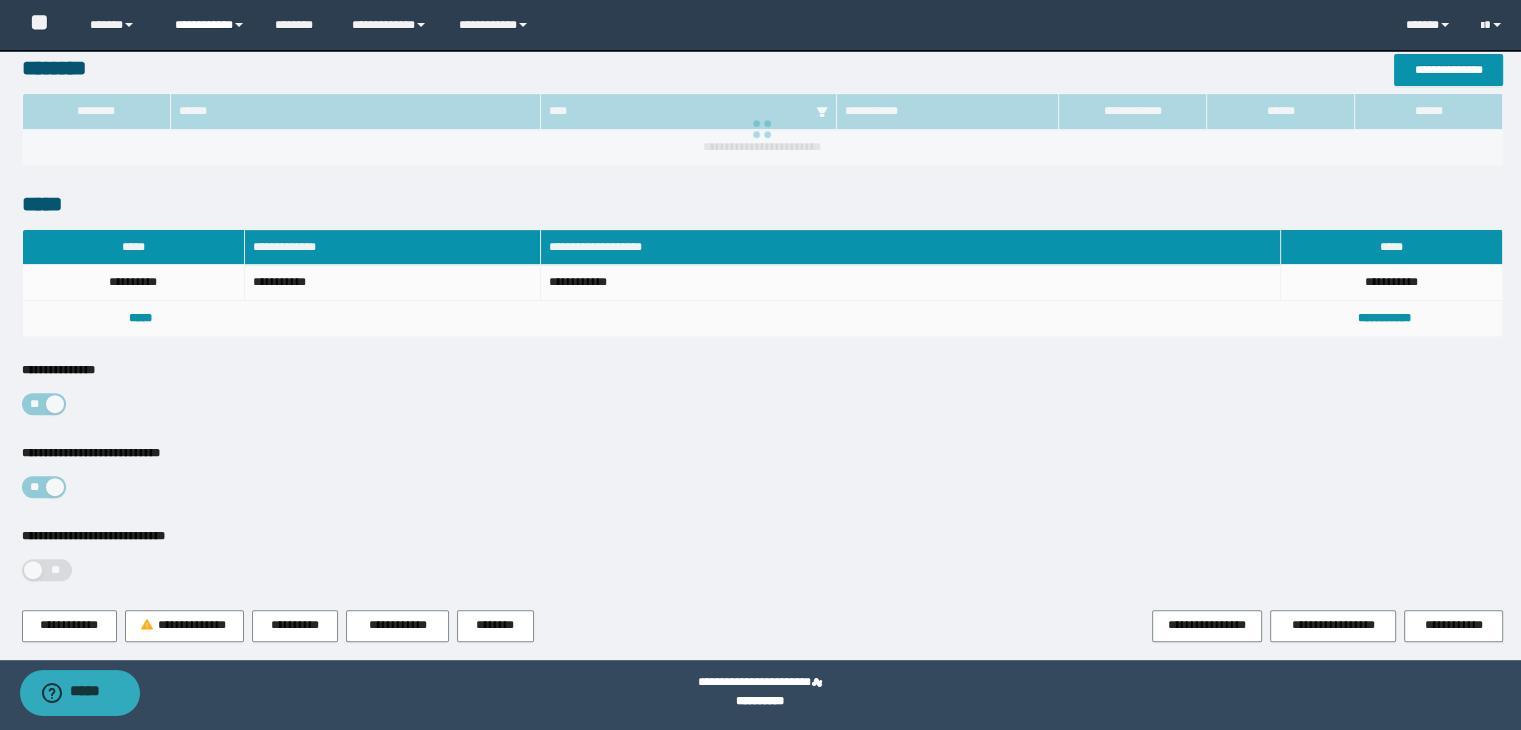 click on "**********" at bounding box center (210, 25) 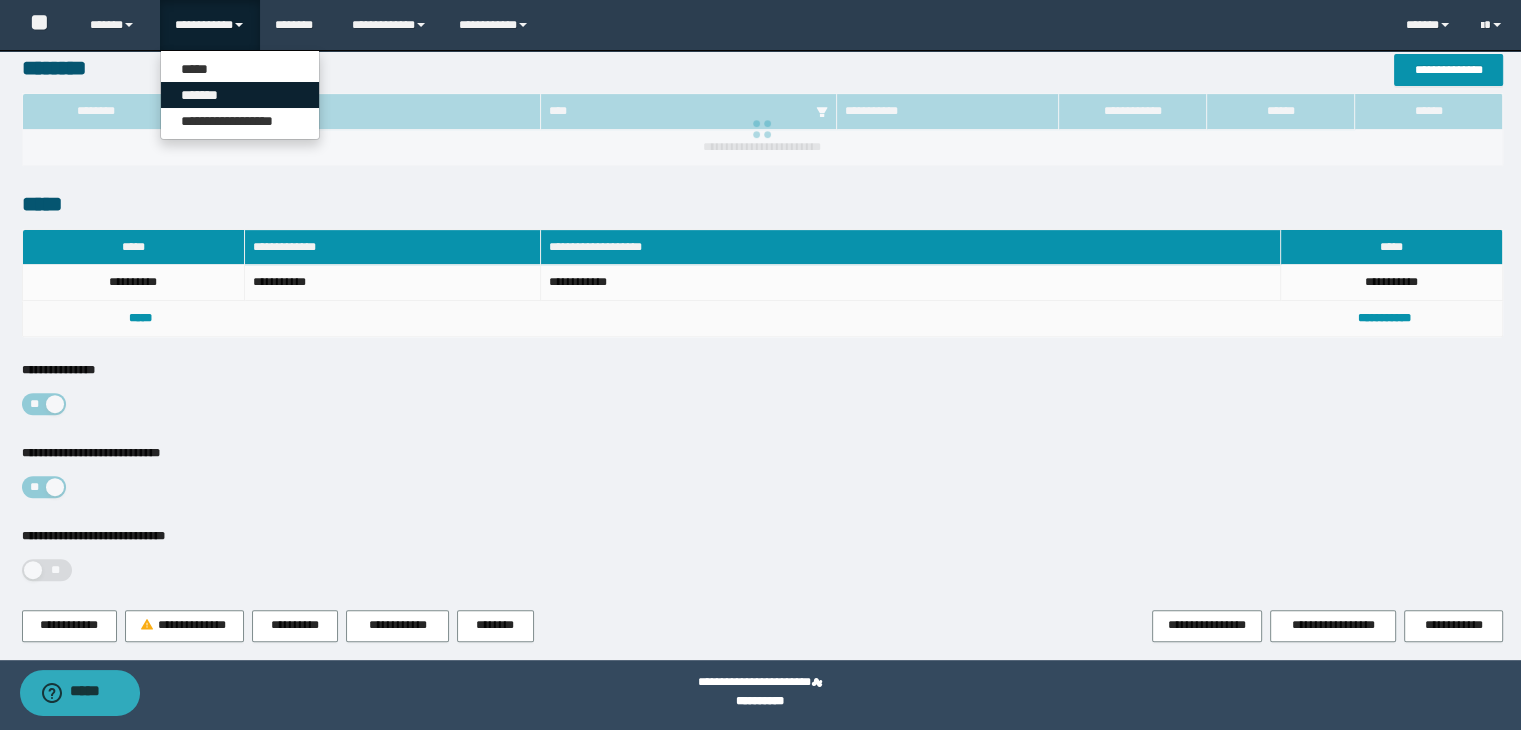 click on "*******" at bounding box center [240, 95] 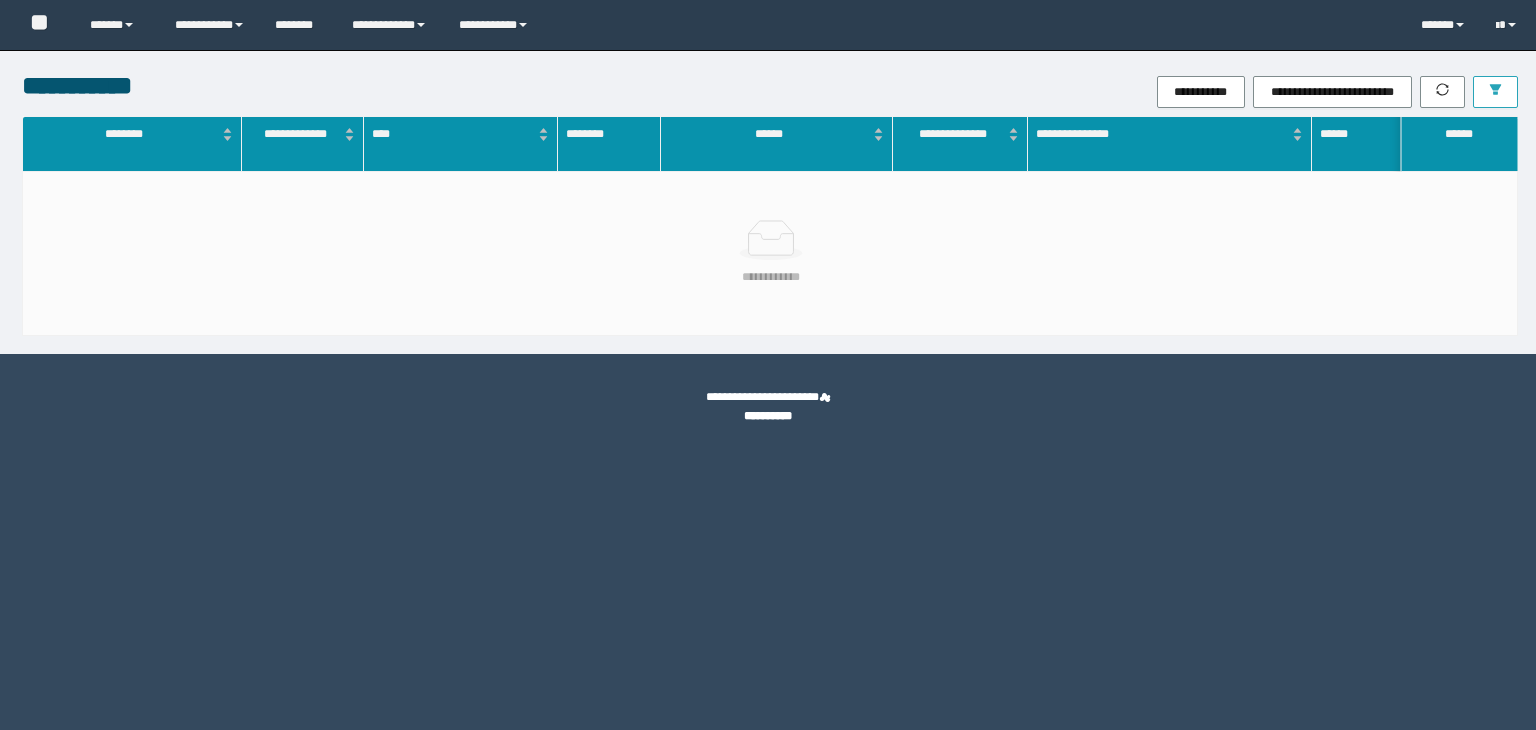 scroll, scrollTop: 0, scrollLeft: 0, axis: both 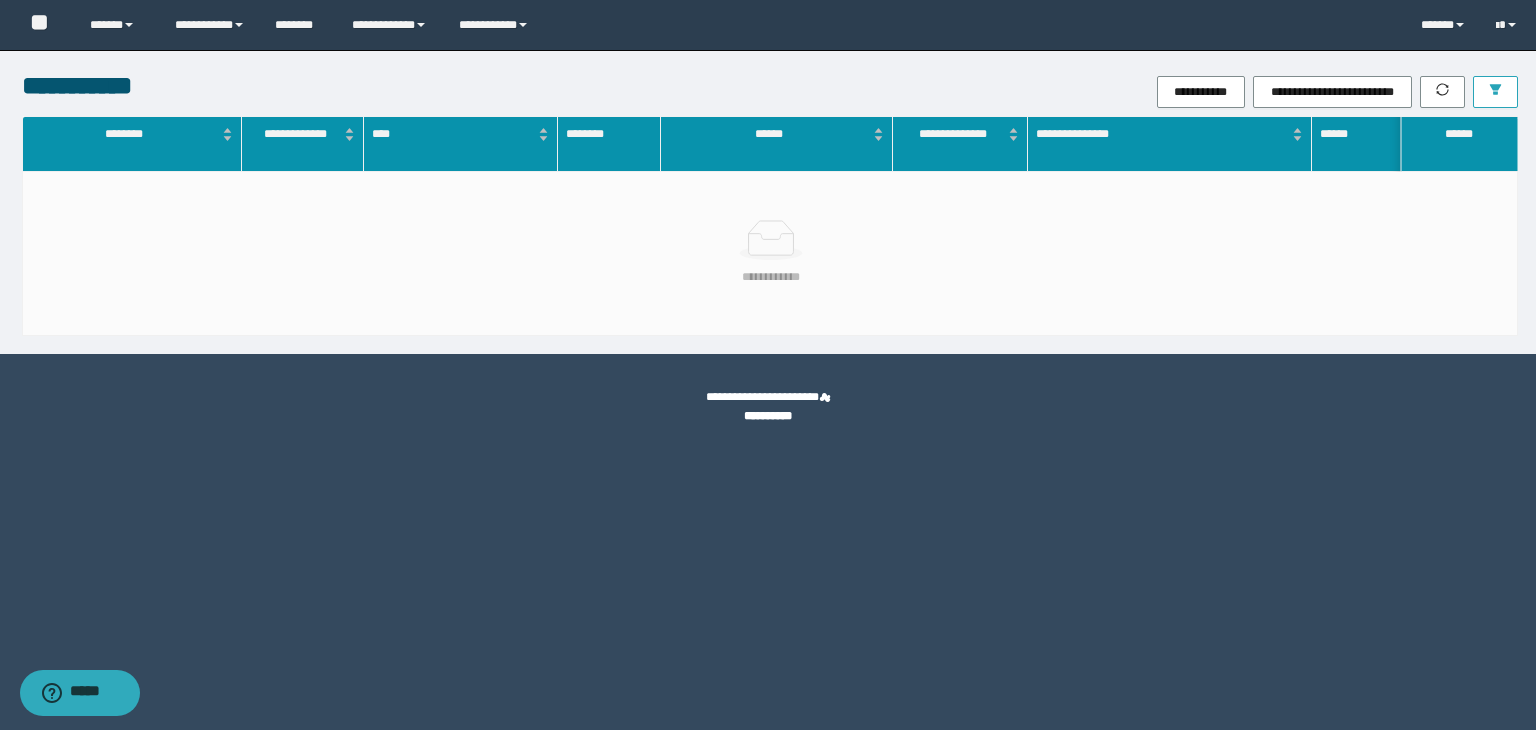 click at bounding box center [1495, 91] 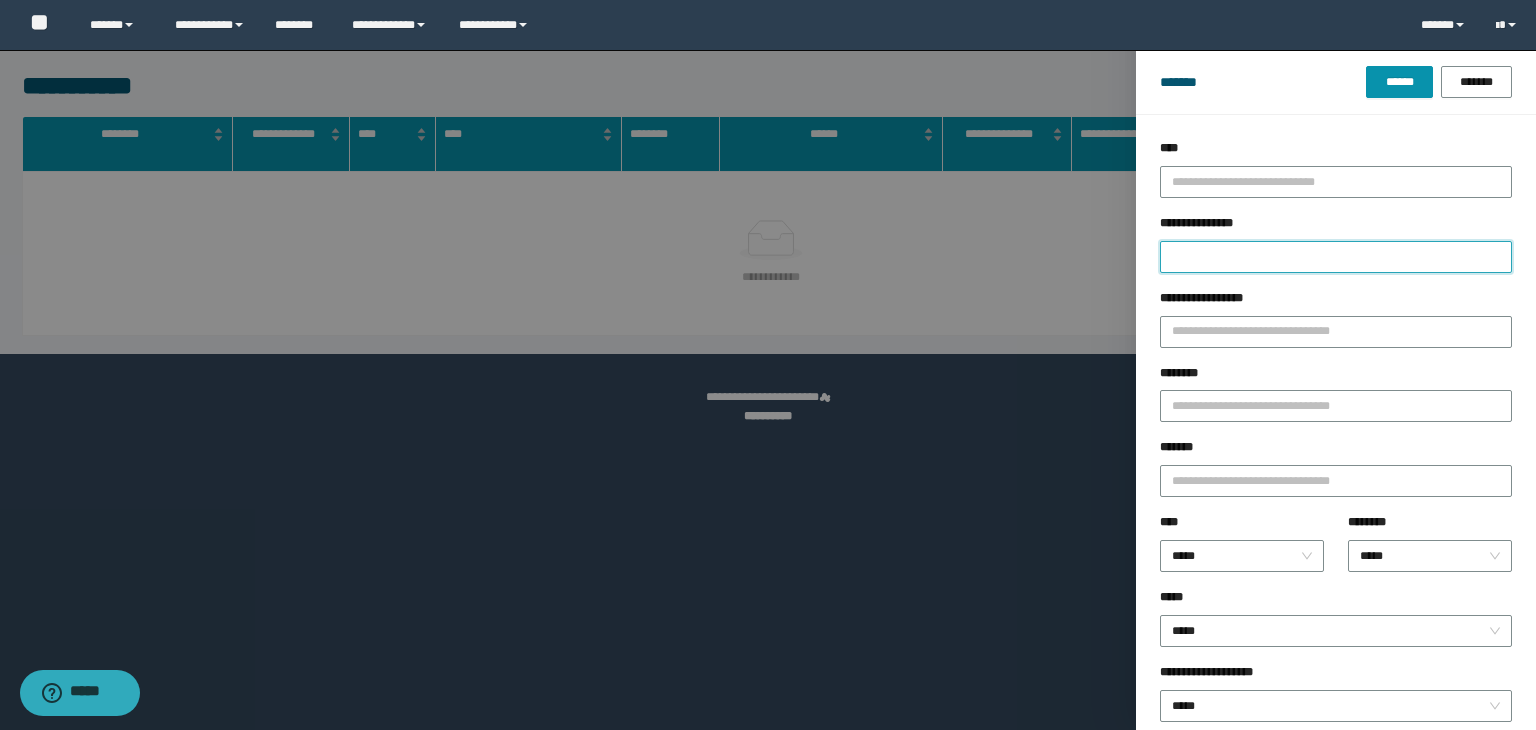drag, startPoint x: 1252, startPoint y: 253, endPoint x: 1272, endPoint y: 248, distance: 20.615528 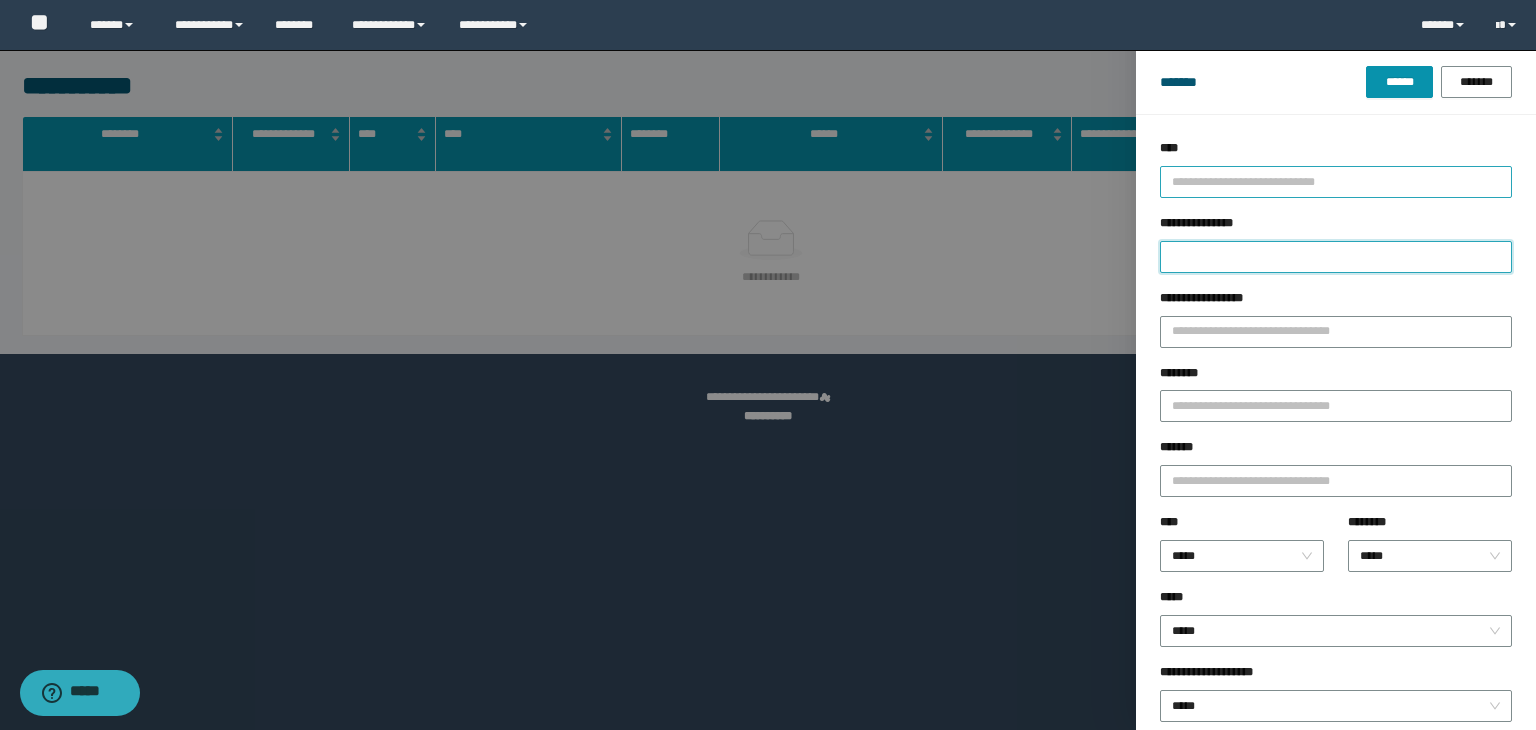 paste on "**********" 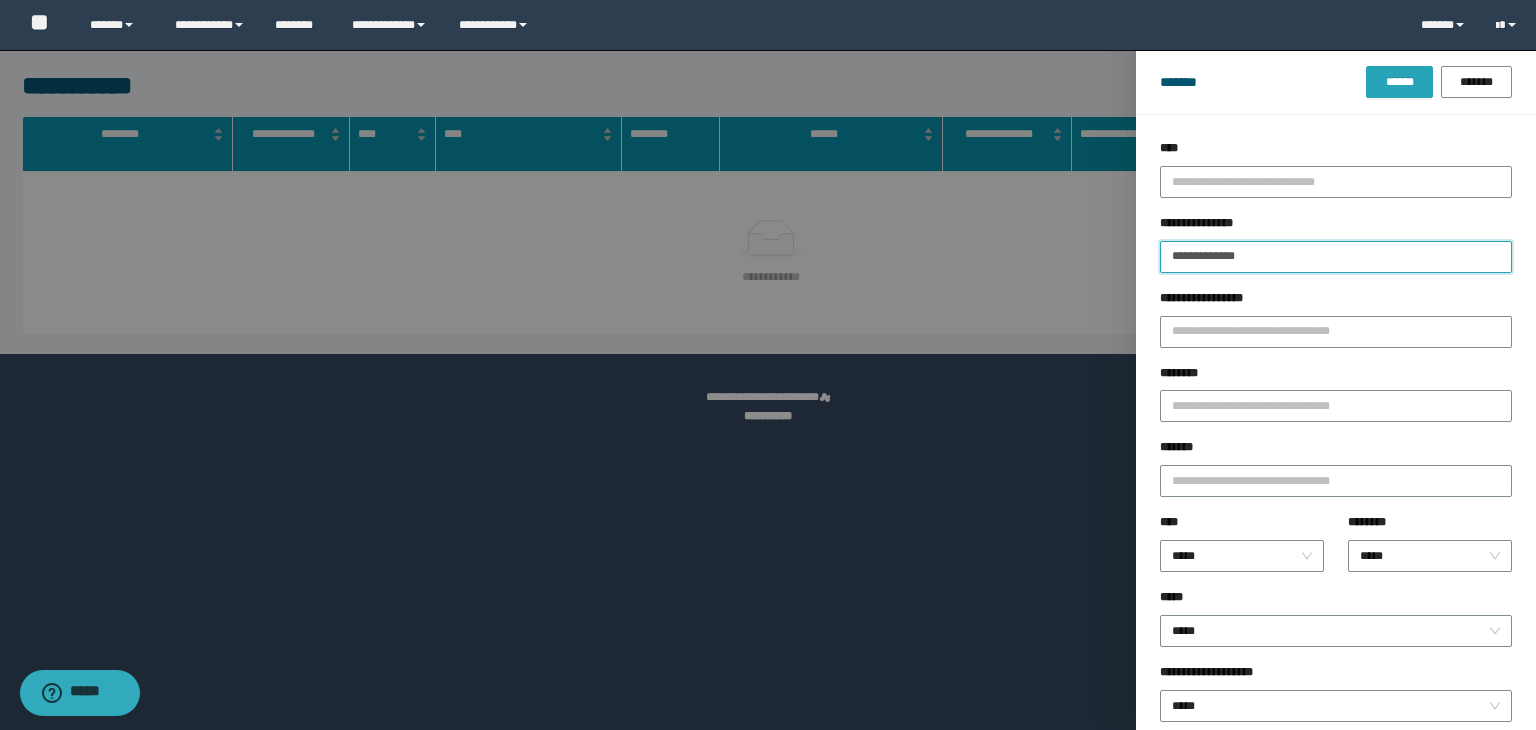 type on "**********" 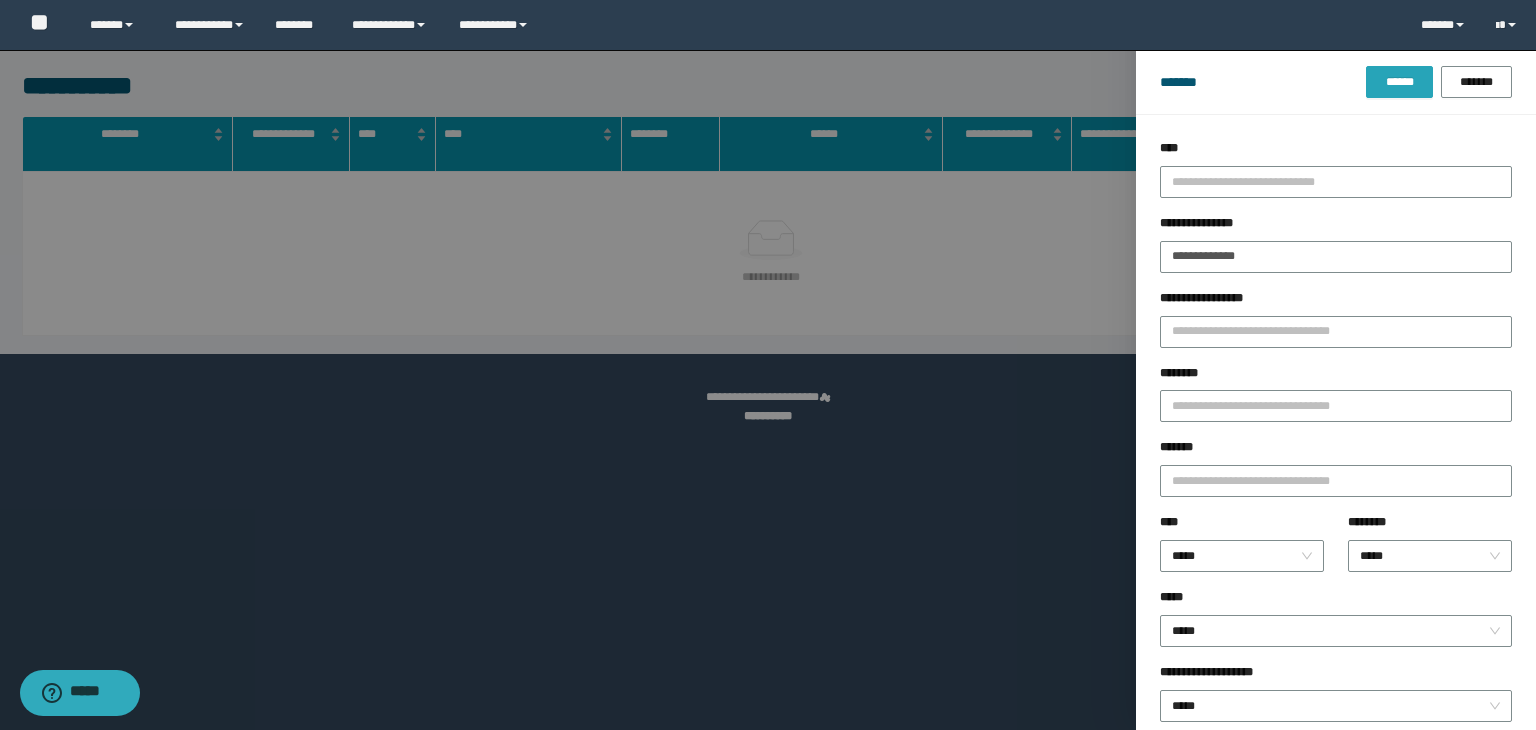 click on "******" at bounding box center [1399, 82] 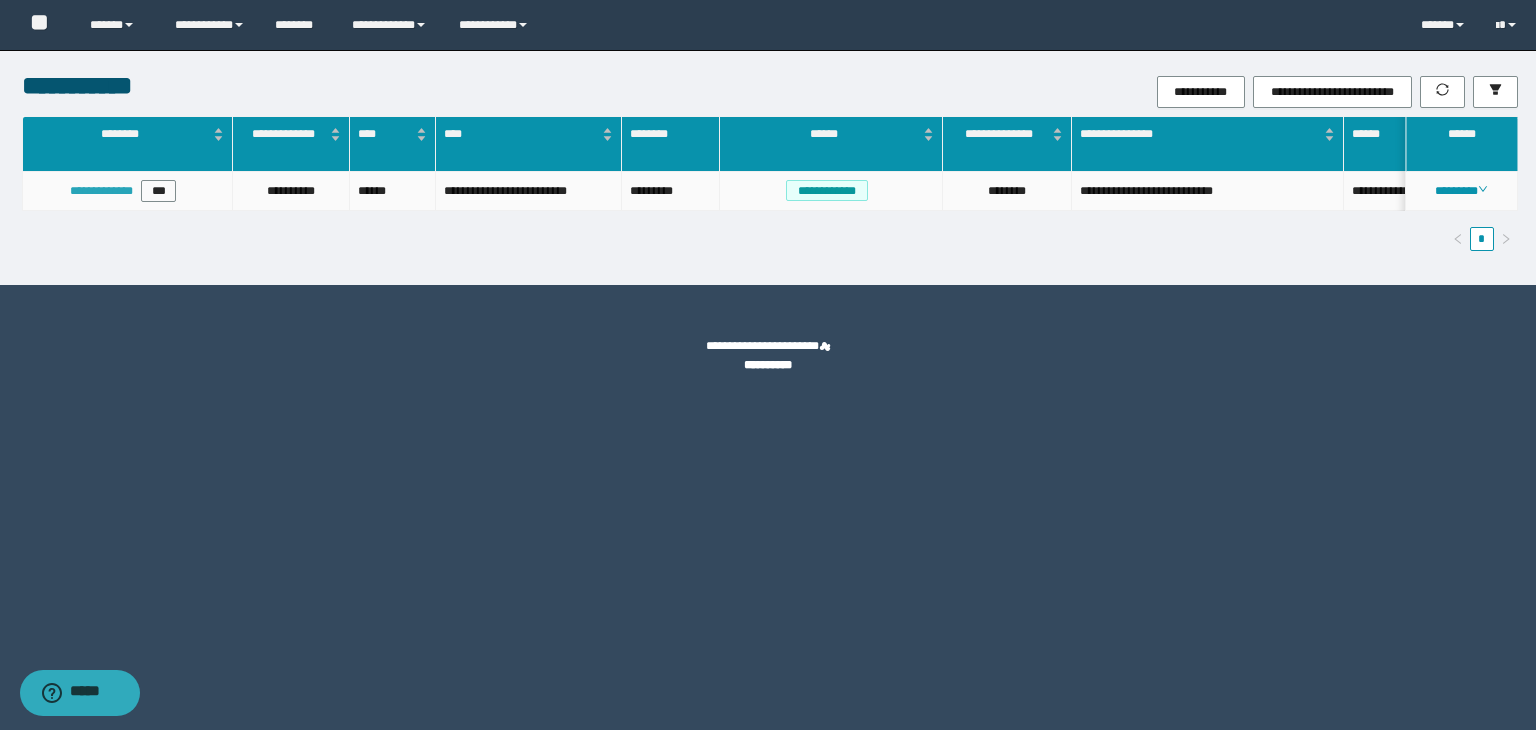 click on "**********" at bounding box center [101, 191] 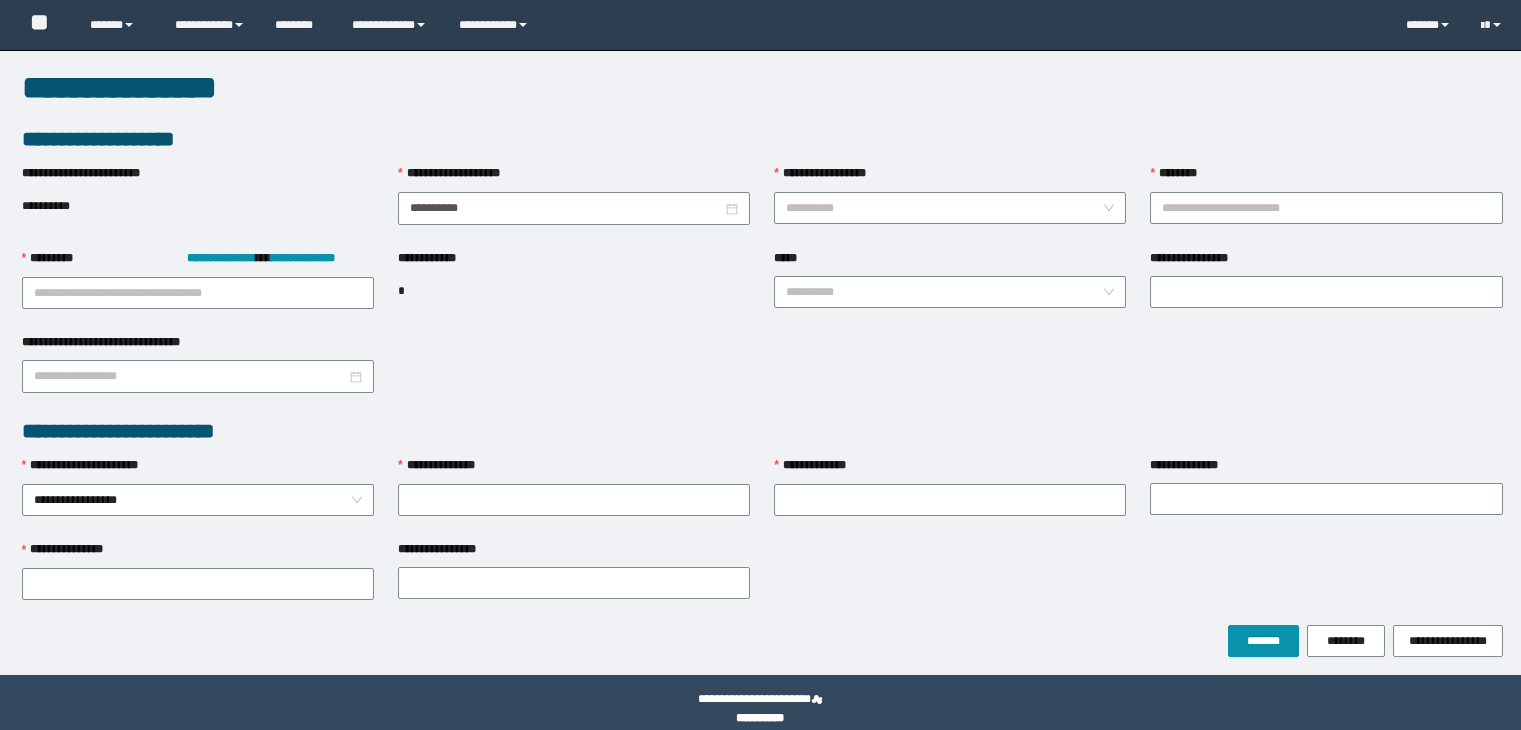 scroll, scrollTop: 0, scrollLeft: 0, axis: both 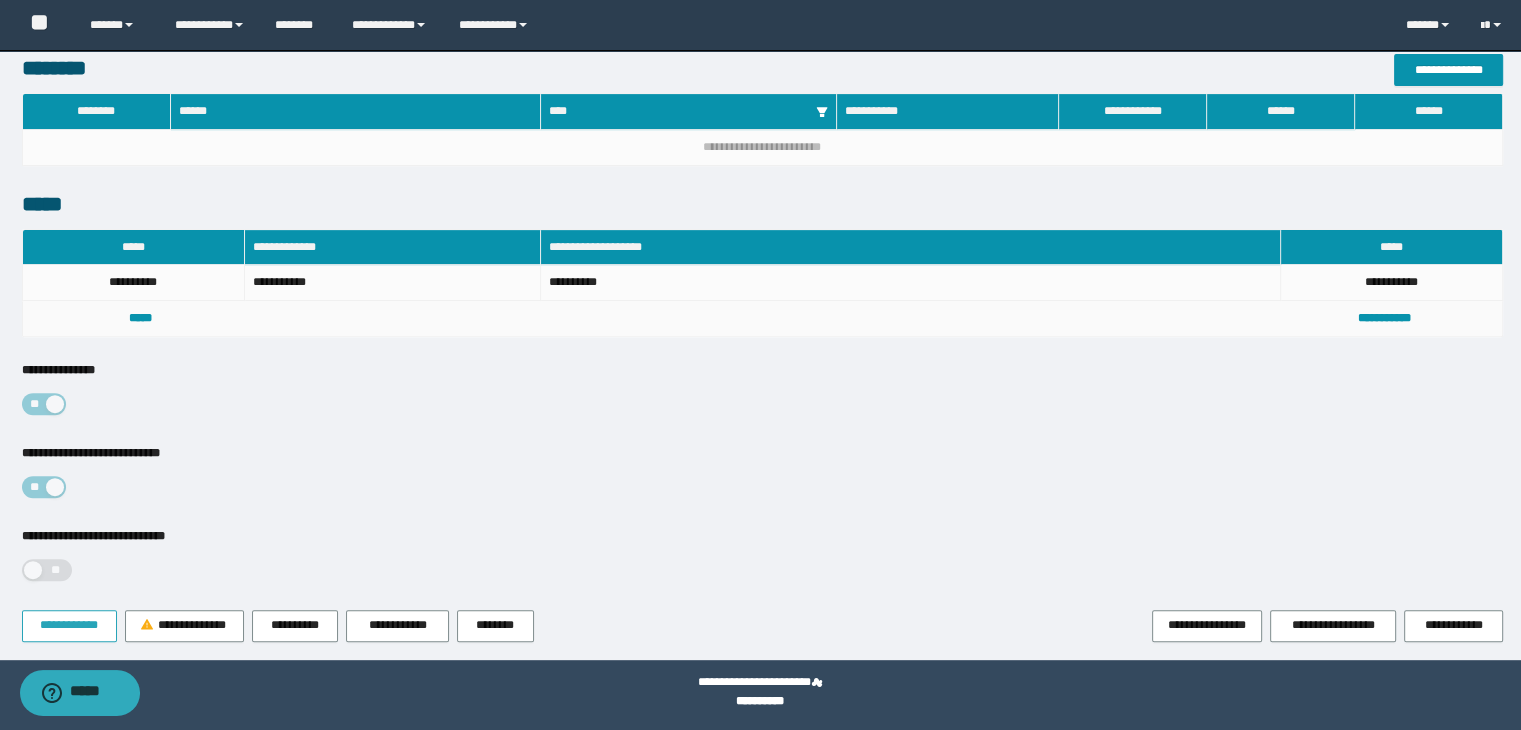 click on "**********" at bounding box center (69, 625) 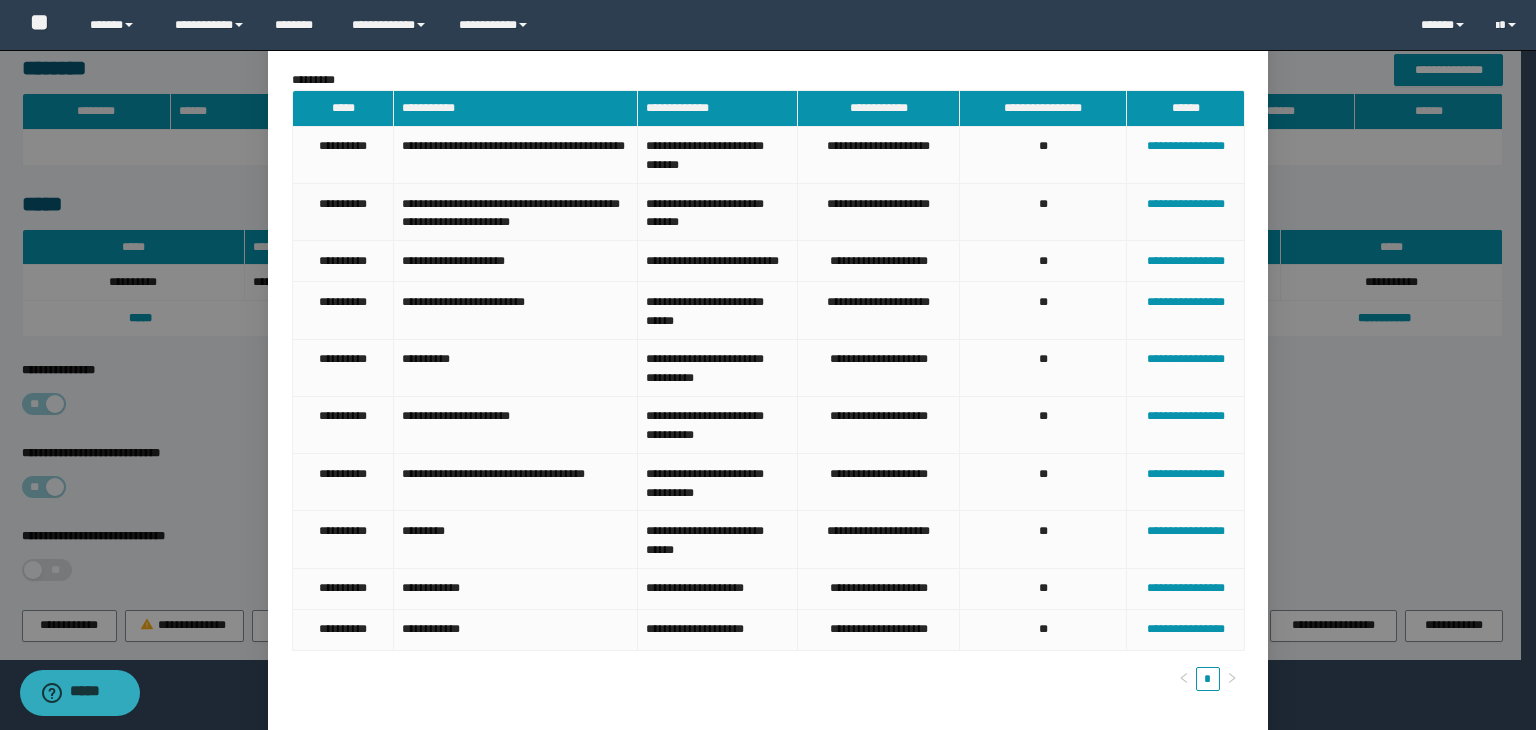scroll, scrollTop: 199, scrollLeft: 0, axis: vertical 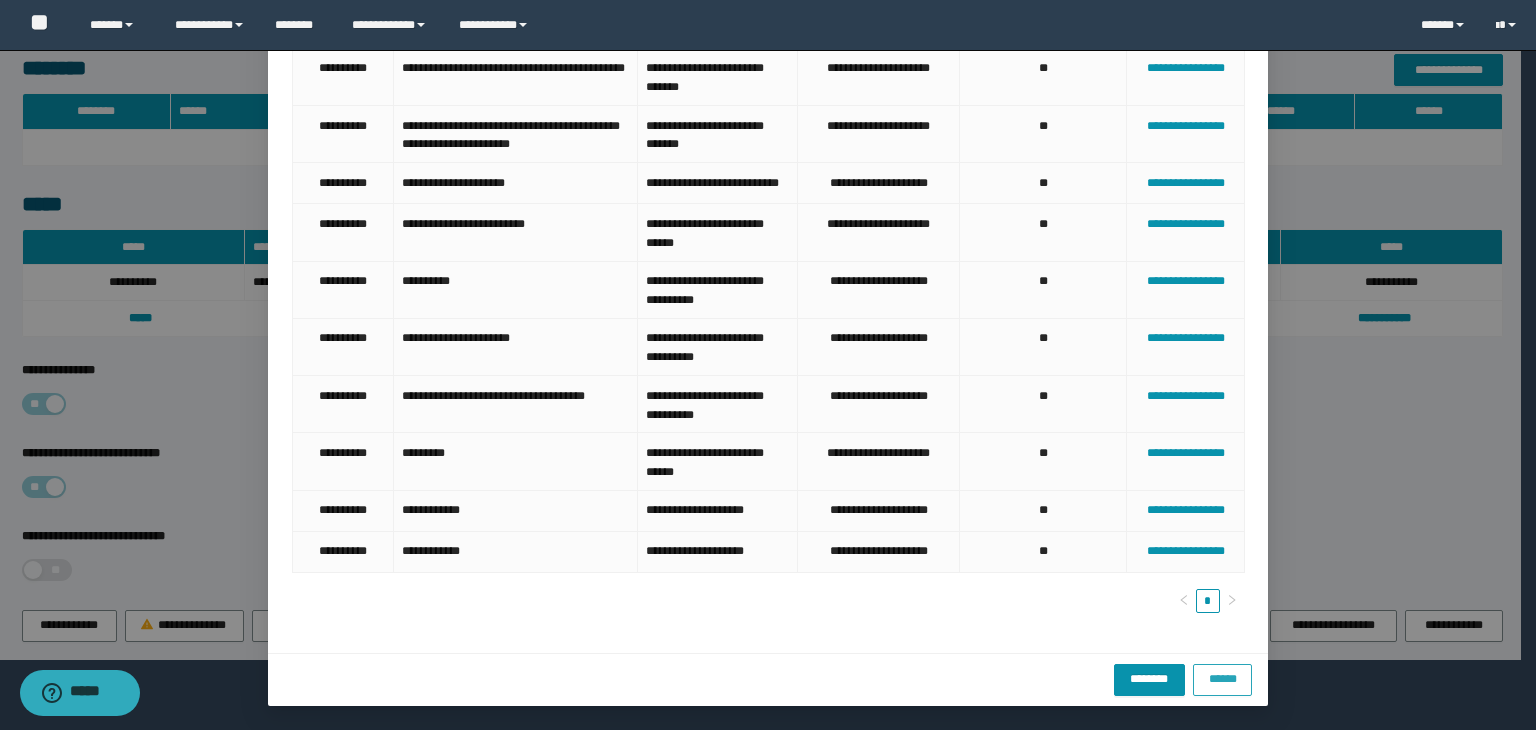 click on "******" at bounding box center [1222, 678] 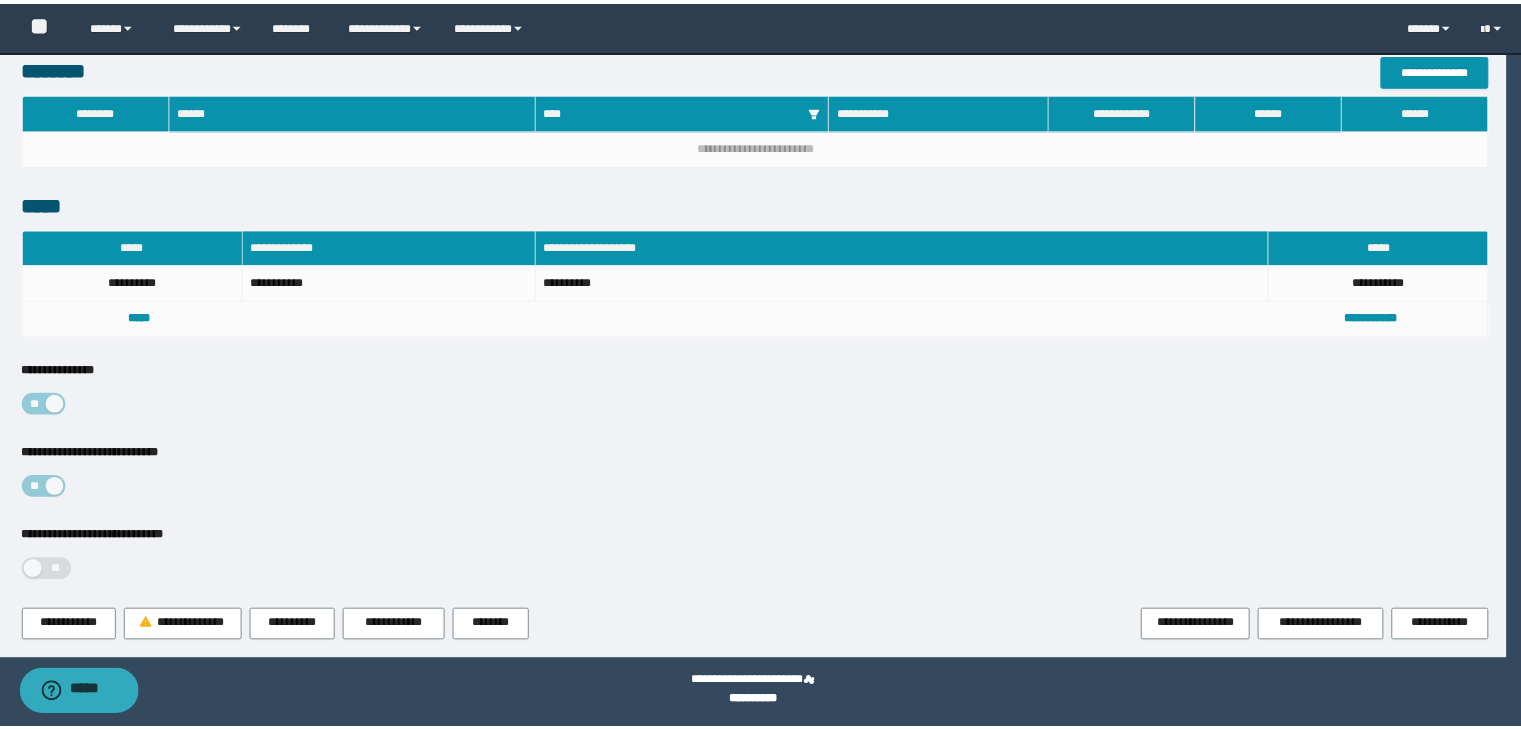 scroll, scrollTop: 99, scrollLeft: 0, axis: vertical 